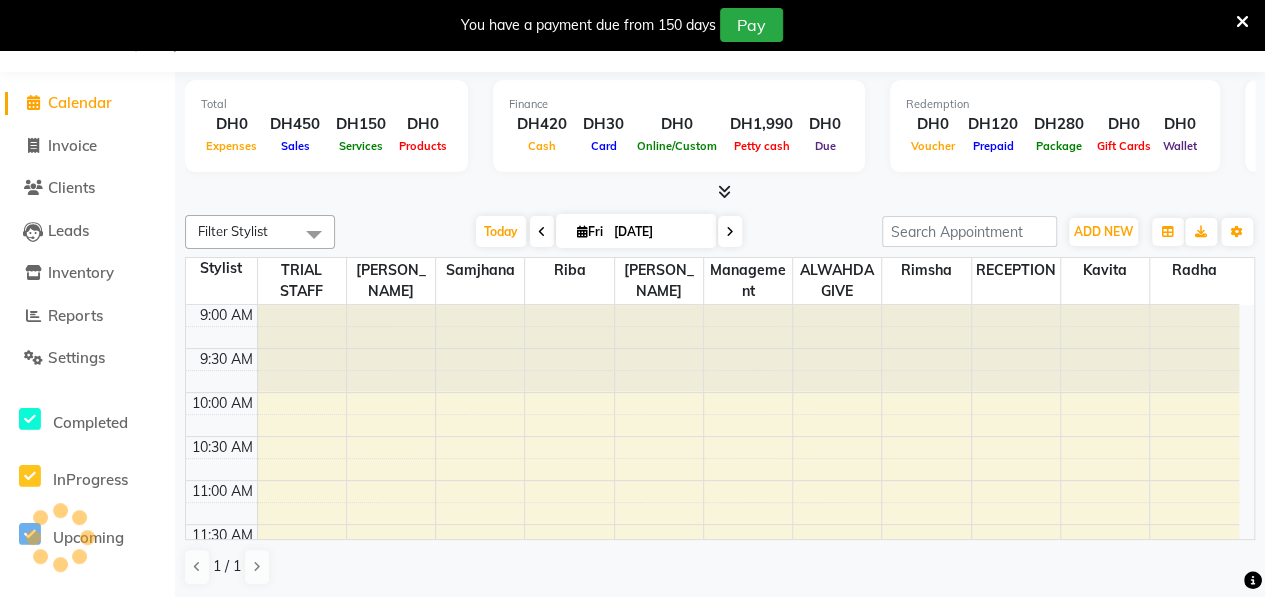 scroll, scrollTop: 0, scrollLeft: 0, axis: both 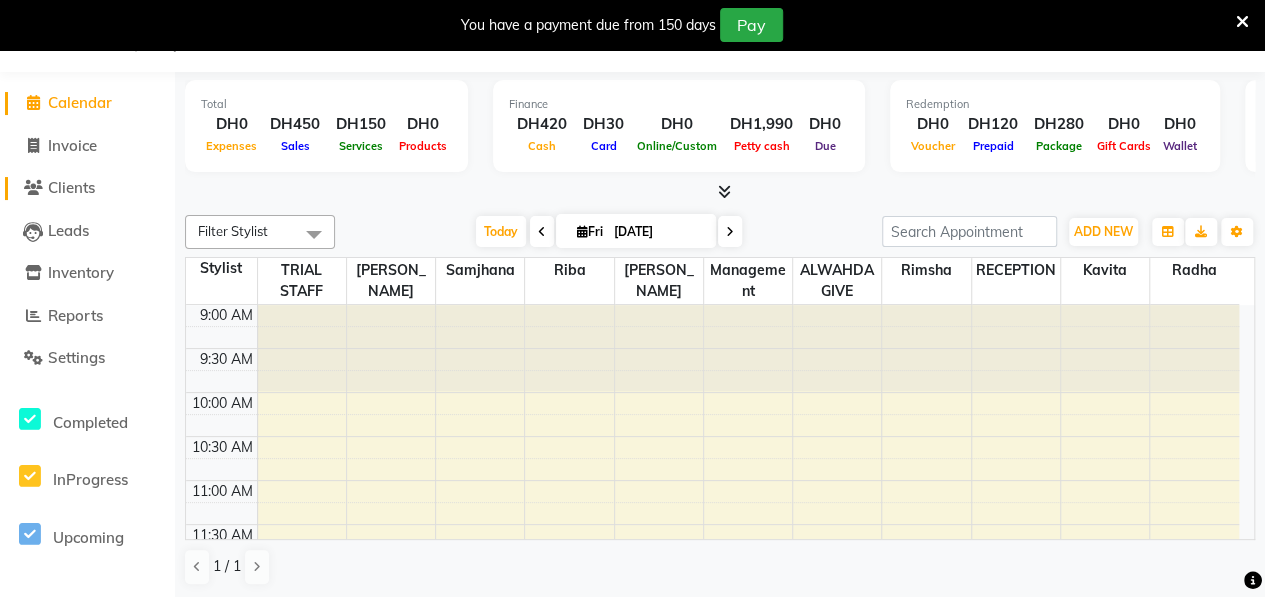 click on "Clients" 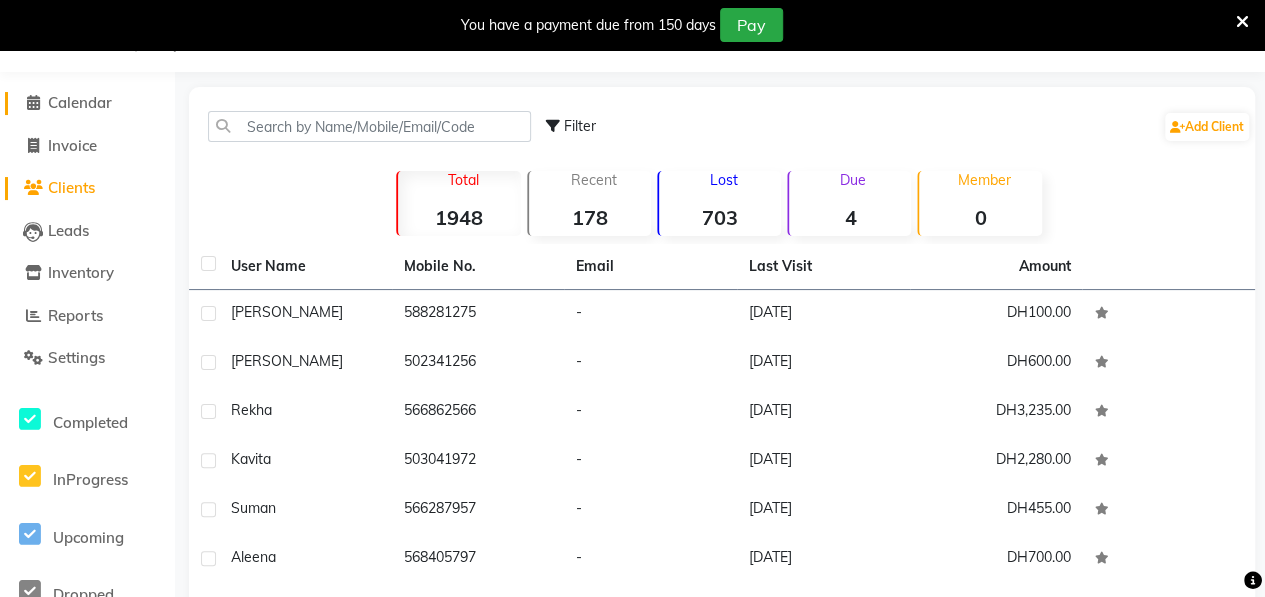 click on "Calendar" 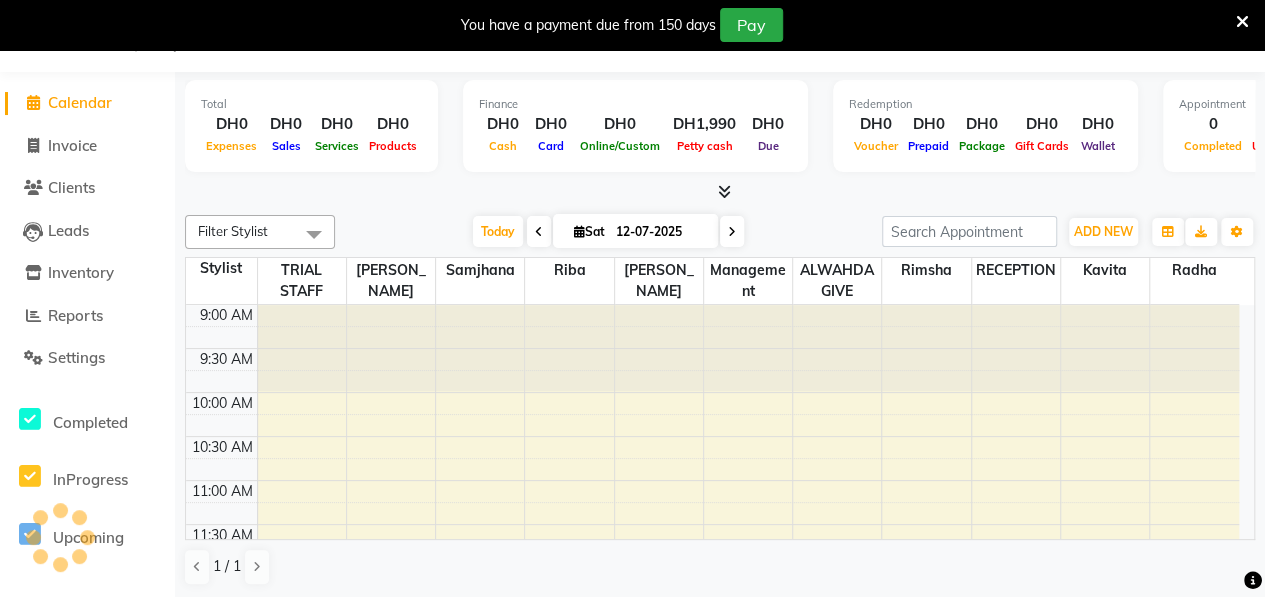 scroll, scrollTop: 0, scrollLeft: 0, axis: both 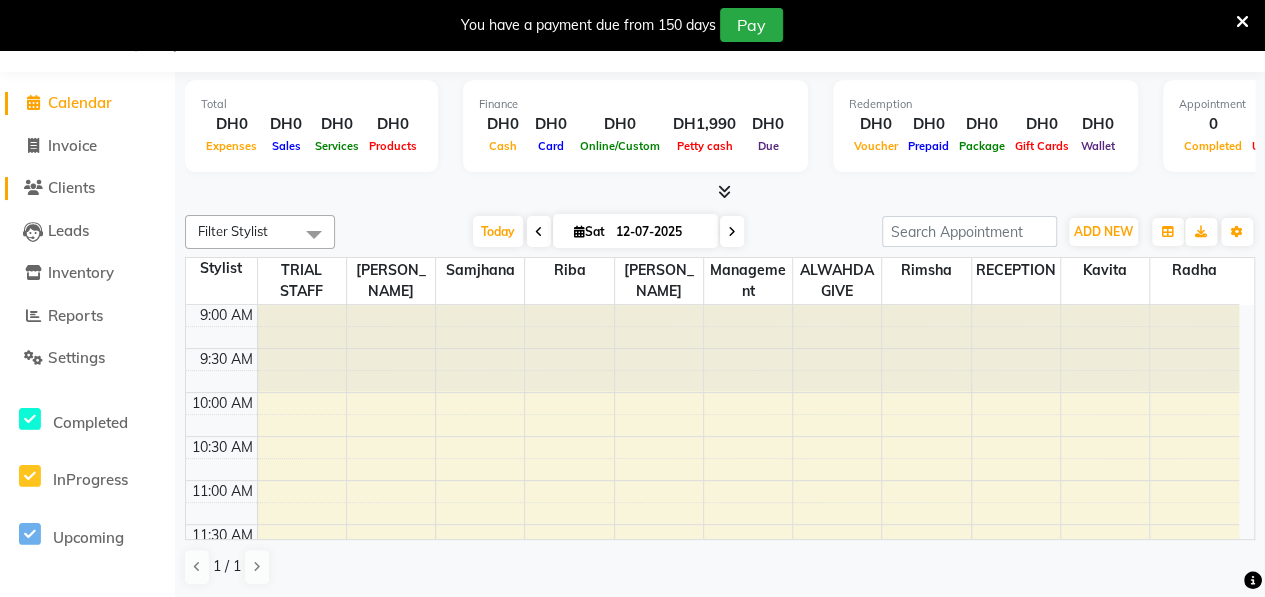 click on "Clients" 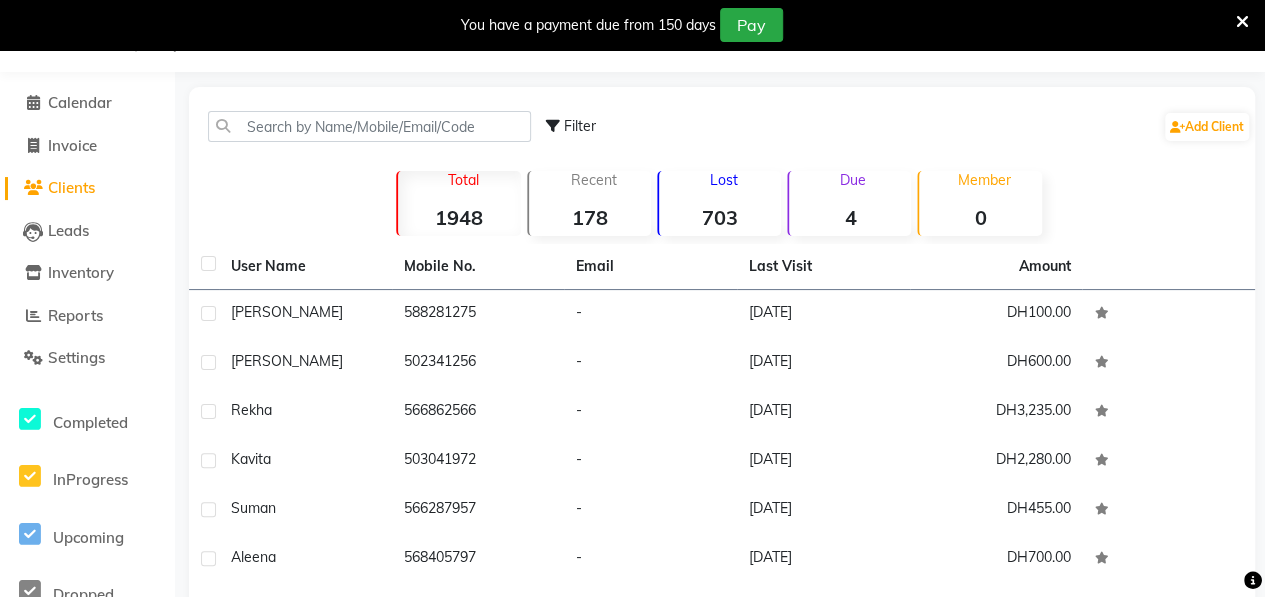 click on "703" 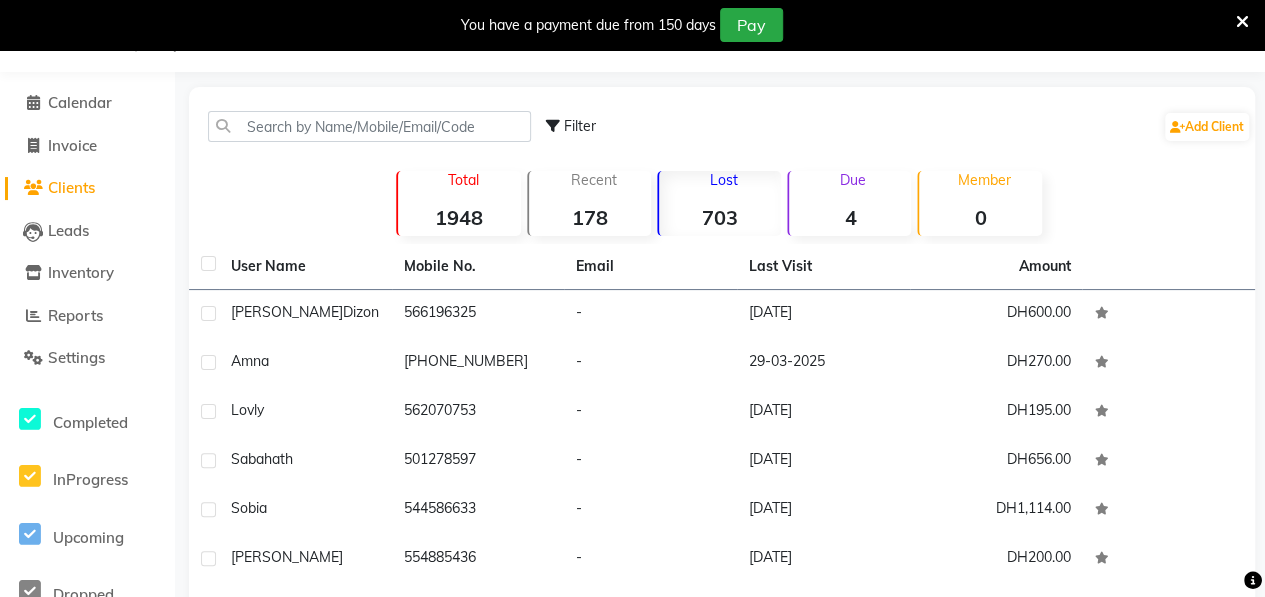 scroll, scrollTop: 317, scrollLeft: 0, axis: vertical 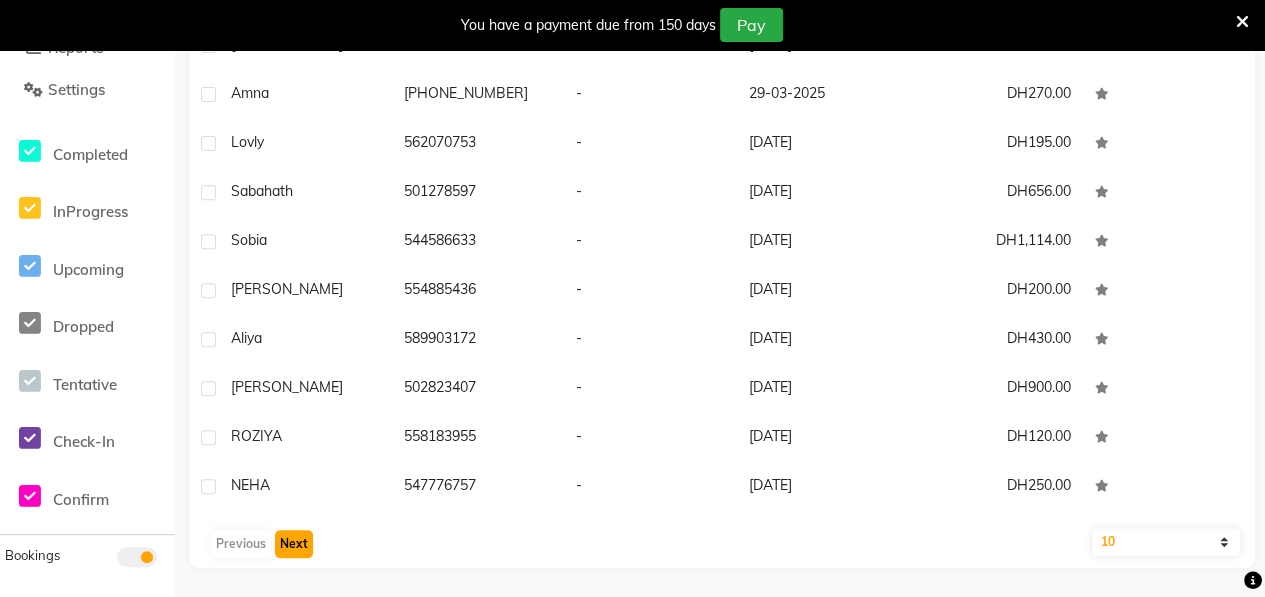 click on "Next" 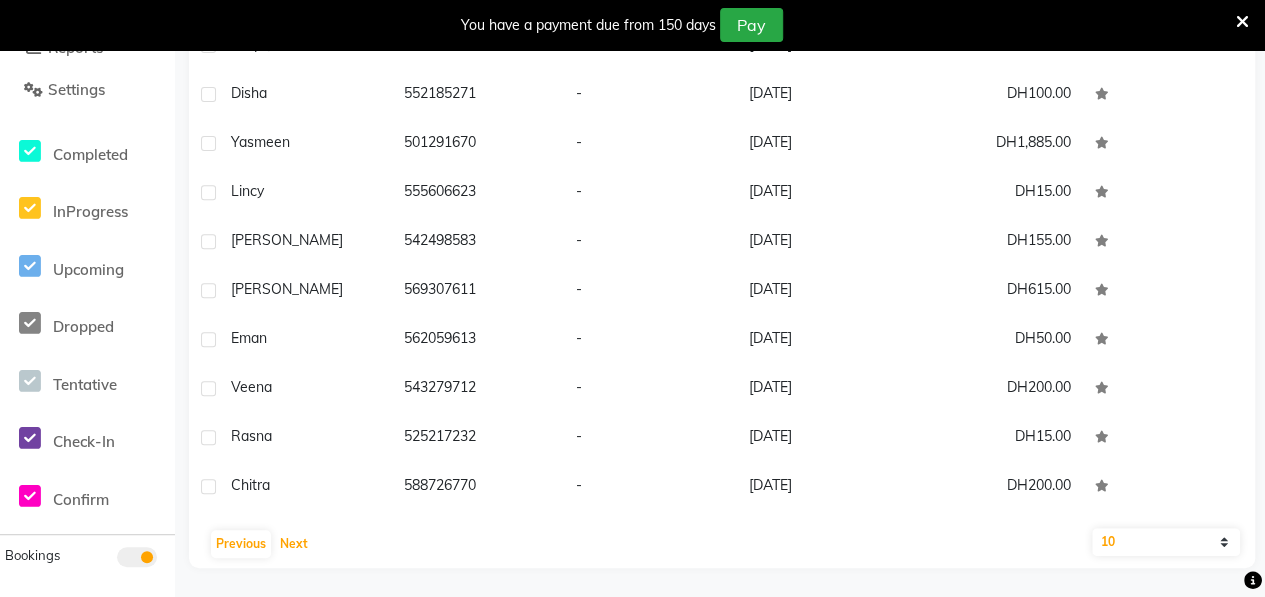 scroll, scrollTop: 0, scrollLeft: 0, axis: both 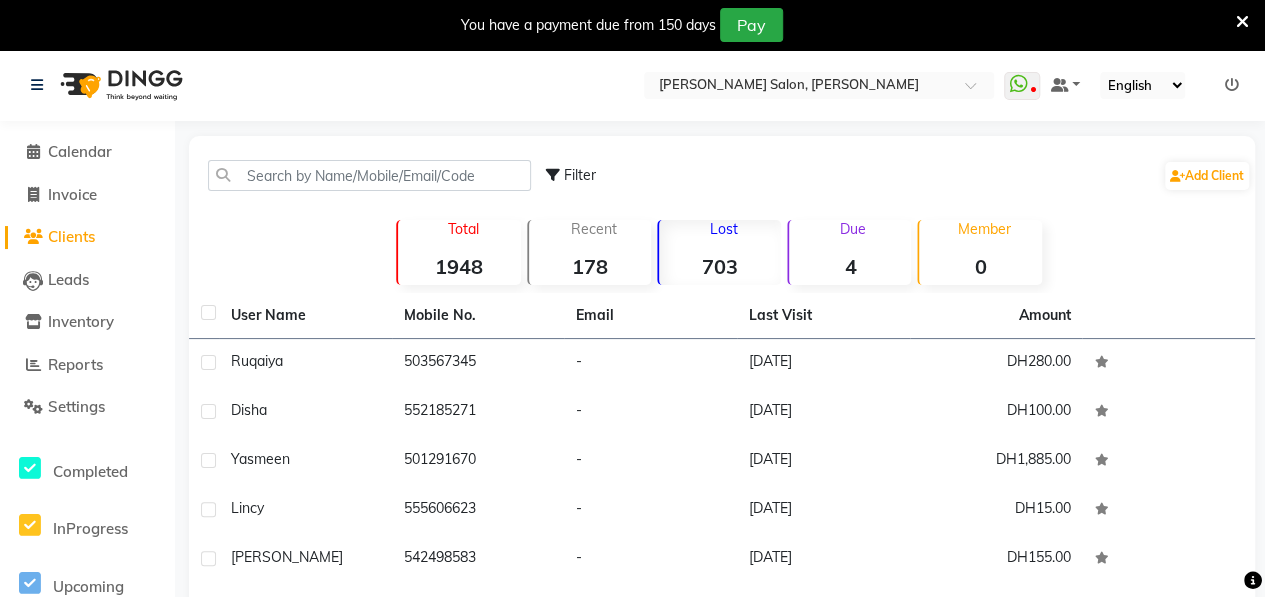 click on "Select Location × [PERSON_NAME] Salon, Abu Shagara  WhatsApp Status  ✕ Status:  Disconnected Most Recent Message: [DATE]     09:38 PM Recent Service Activity: [DATE]     09:46 PM  08047224946 Whatsapp Settings Default Panel My Panel English ENGLISH Español العربية मराठी हिंदी ગુજરાતી தமிழ் 中文 Notifications nothing to show ☀ [PERSON_NAME] Salon, Abu Shagara  Calendar  Invoice  Clients  Leads   Inventory  Reports  Settings Completed InProgress Upcoming Dropped Tentative Check-In Confirm Bookings Segments Page Builder Filter  Add Client   Total  1948  Recent  178  Lost  703  Due  4  Member  0 User Name Mobile No. Email Last Visit Amount Ruqaiya     503567345   -   [DATE]   DH280.00  Disha     552185271   -   [DATE]   DH100.00  Yasmeen     501291670   -   [DATE]   DH1,885.00  Lincy     555606623   -   [DATE]   DH15.00  [PERSON_NAME]     542498583   -   [DATE]   DH155.00  [PERSON_NAME]     569307611   -   [DATE]   DH615.00  Eman" at bounding box center [632, 482] 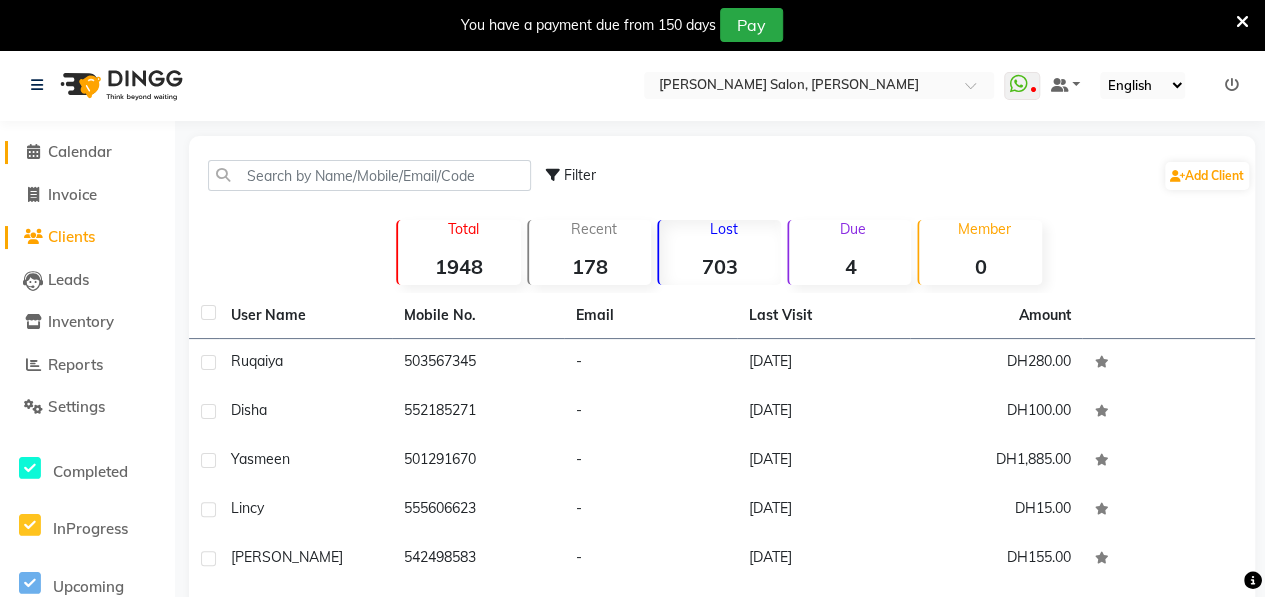 click on "Calendar" 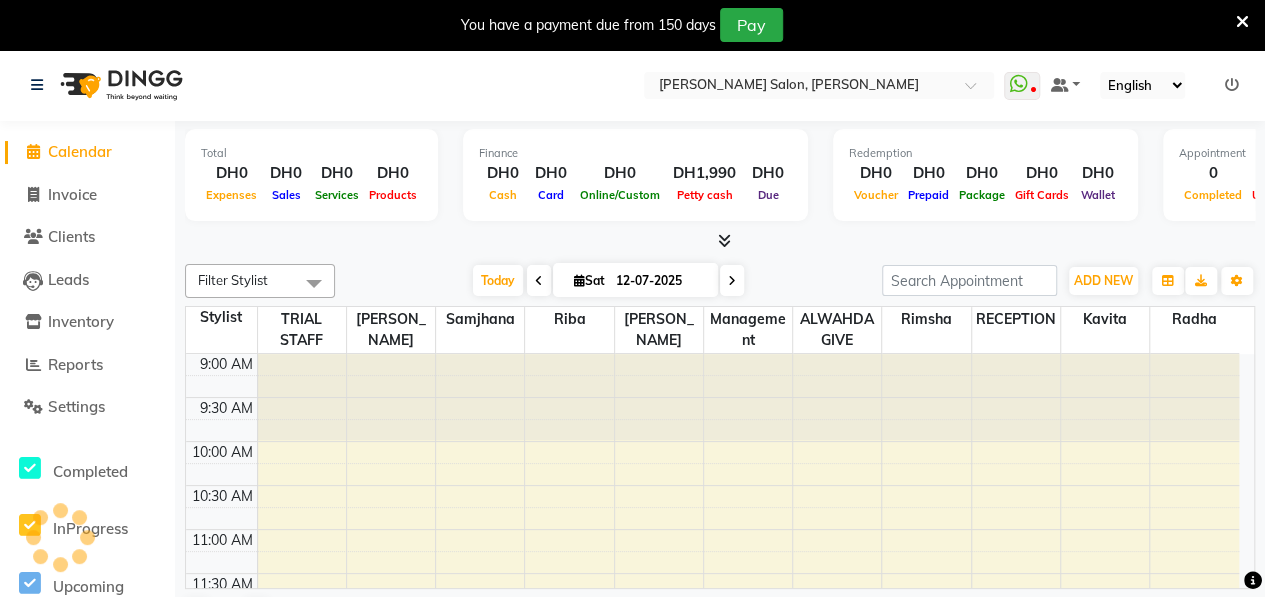 scroll, scrollTop: 348, scrollLeft: 0, axis: vertical 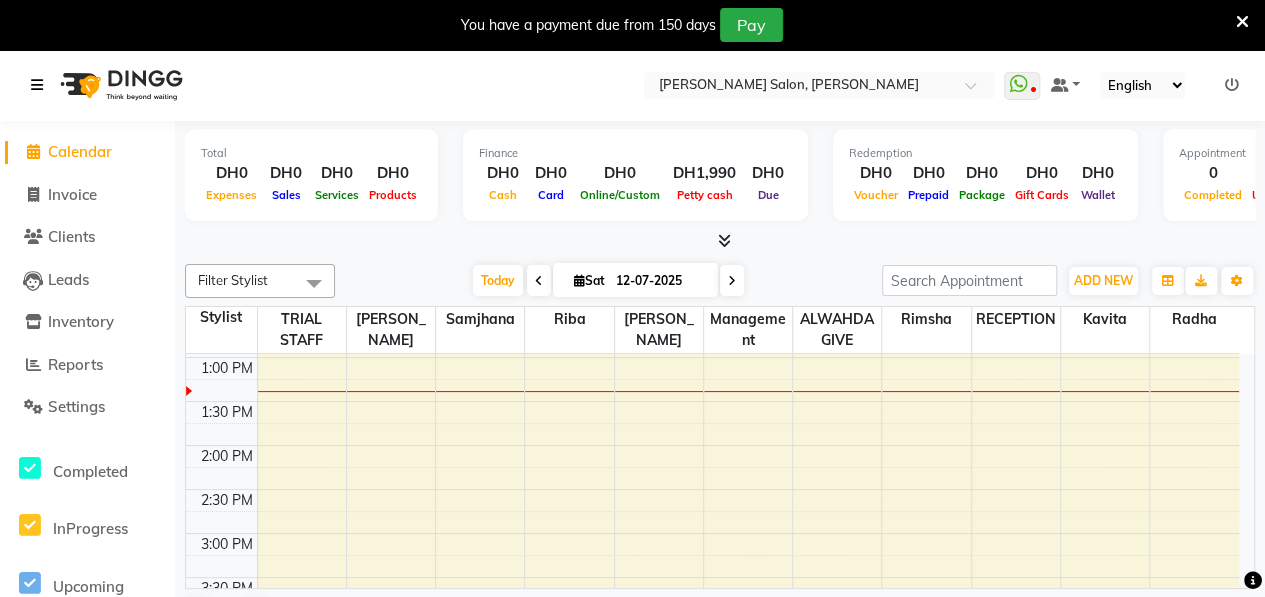 click at bounding box center (41, 85) 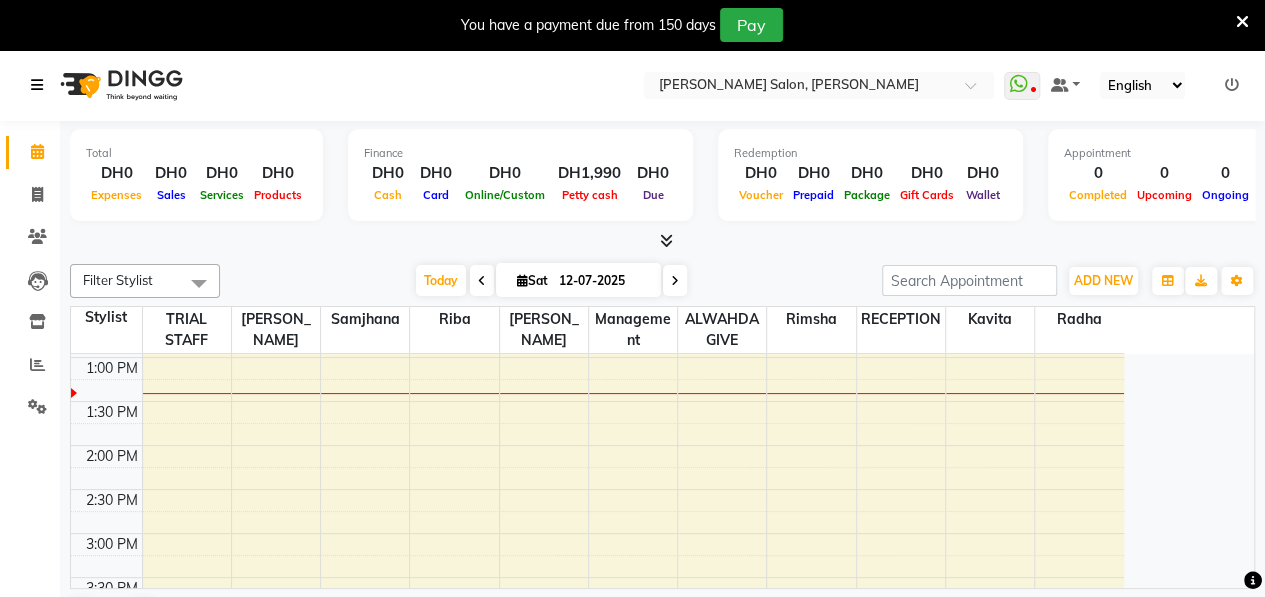 click at bounding box center (37, 85) 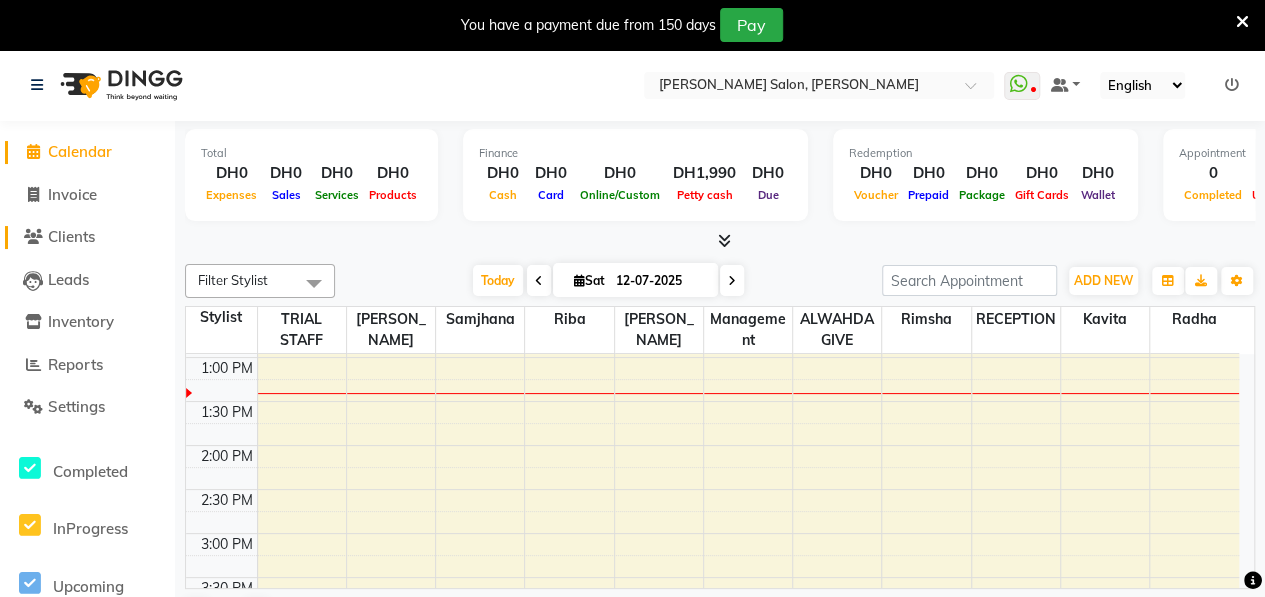 click on "Clients" 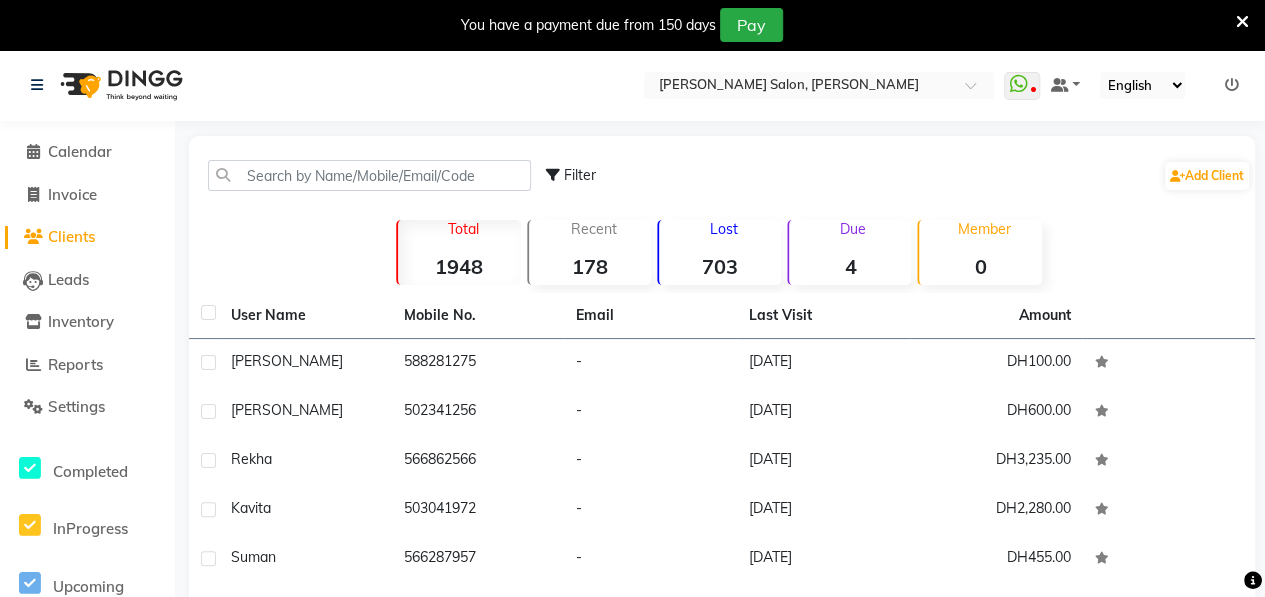 click on "703" 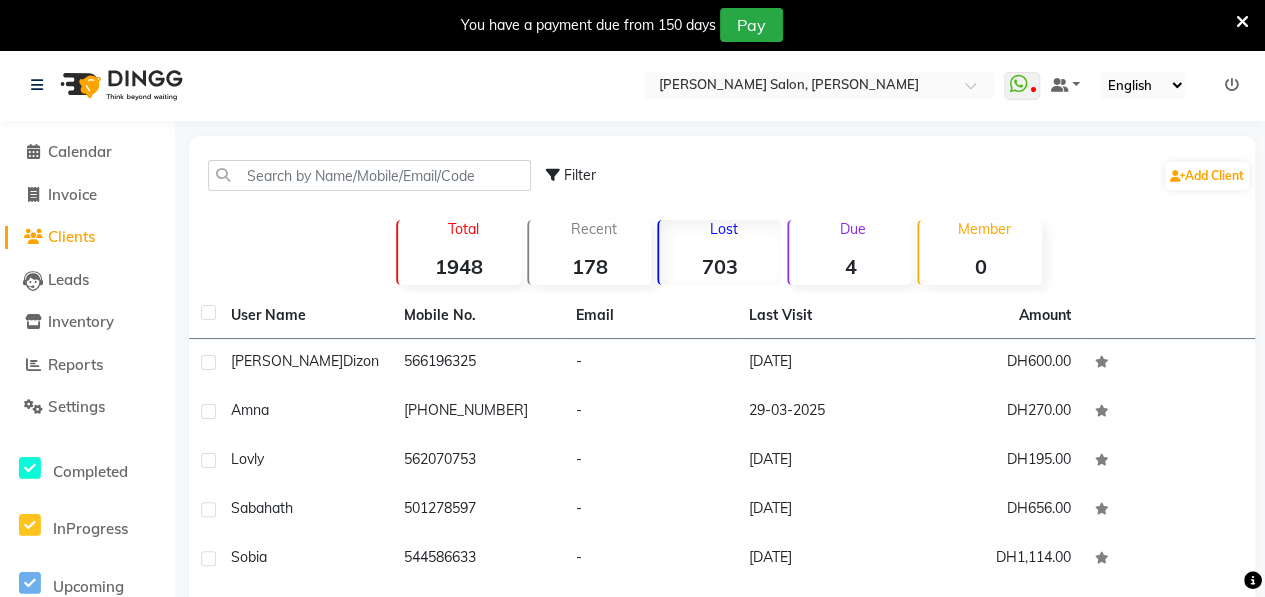 scroll, scrollTop: 317, scrollLeft: 0, axis: vertical 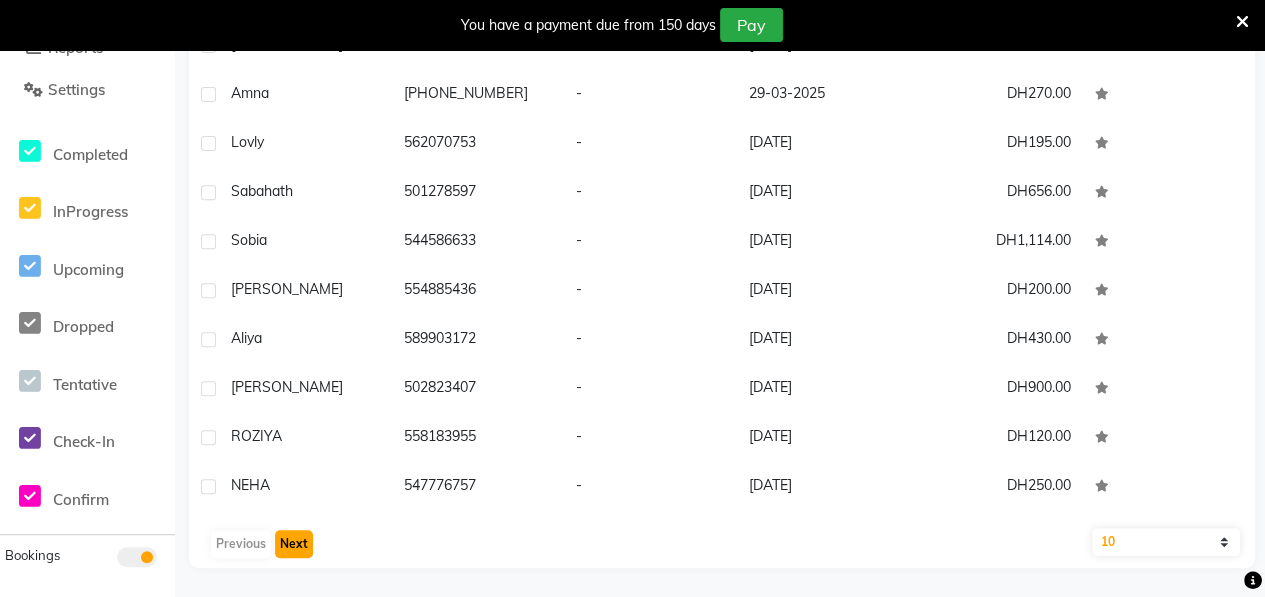click on "Next" 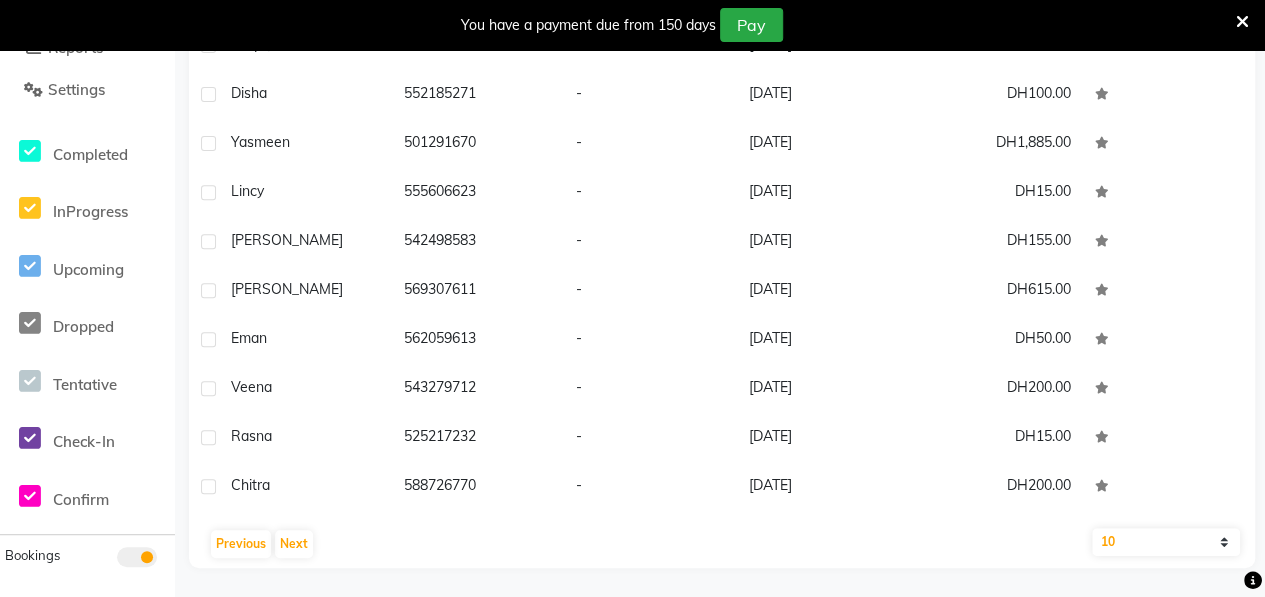 click on "10   50   100" 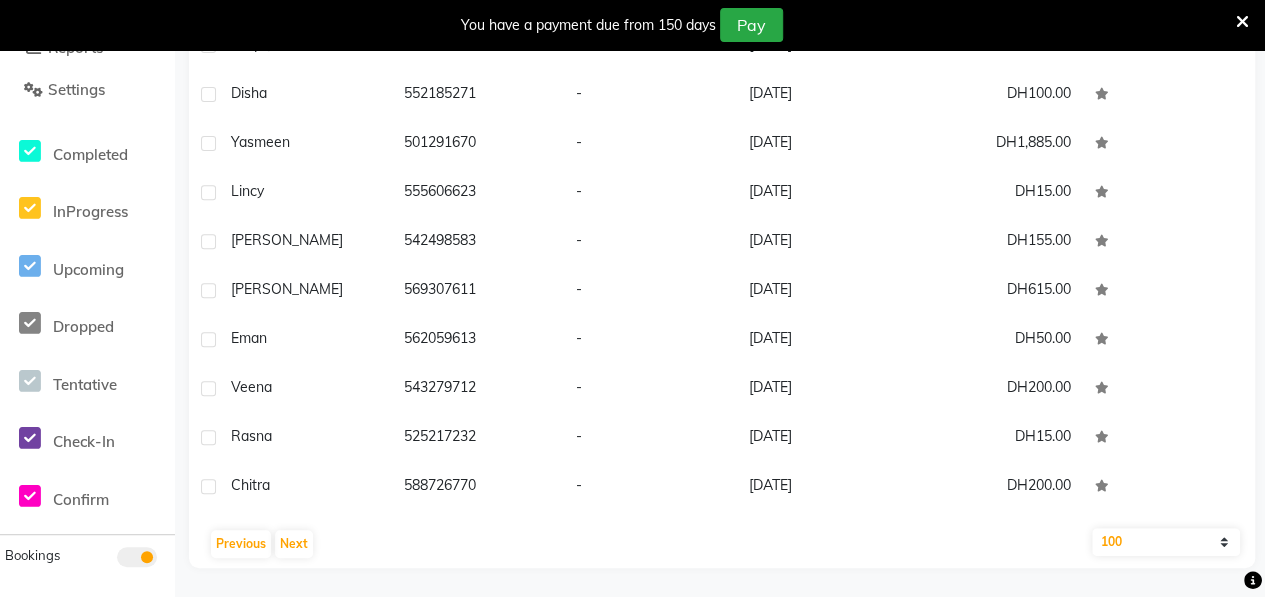 click on "10   50   100" 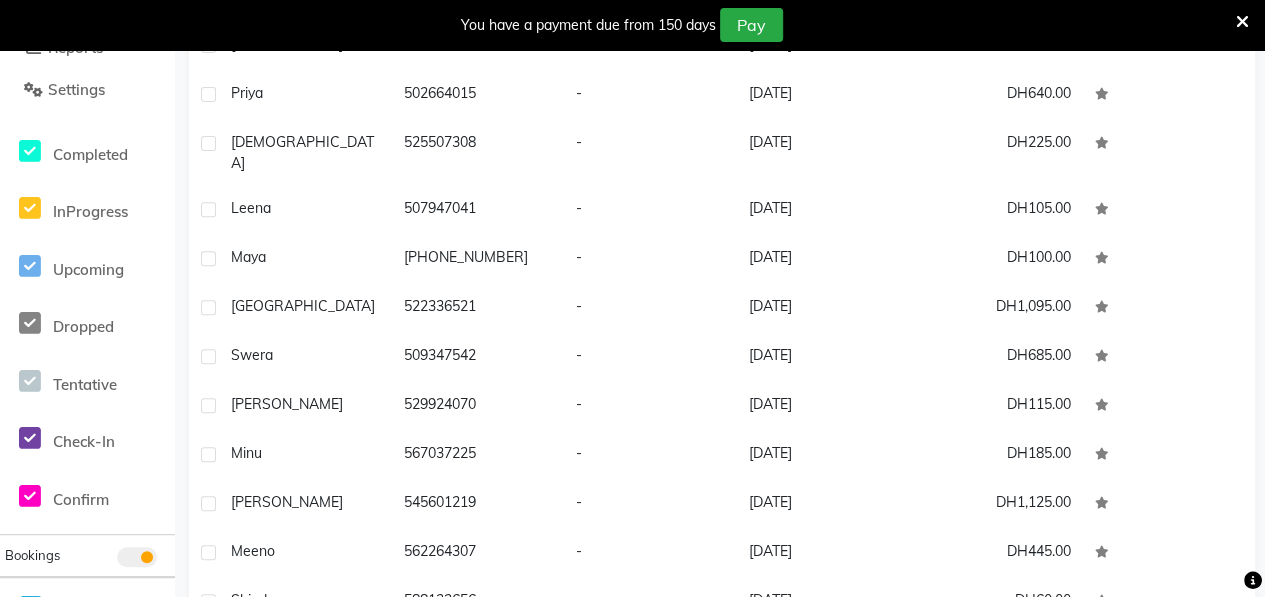 scroll, scrollTop: 424, scrollLeft: 0, axis: vertical 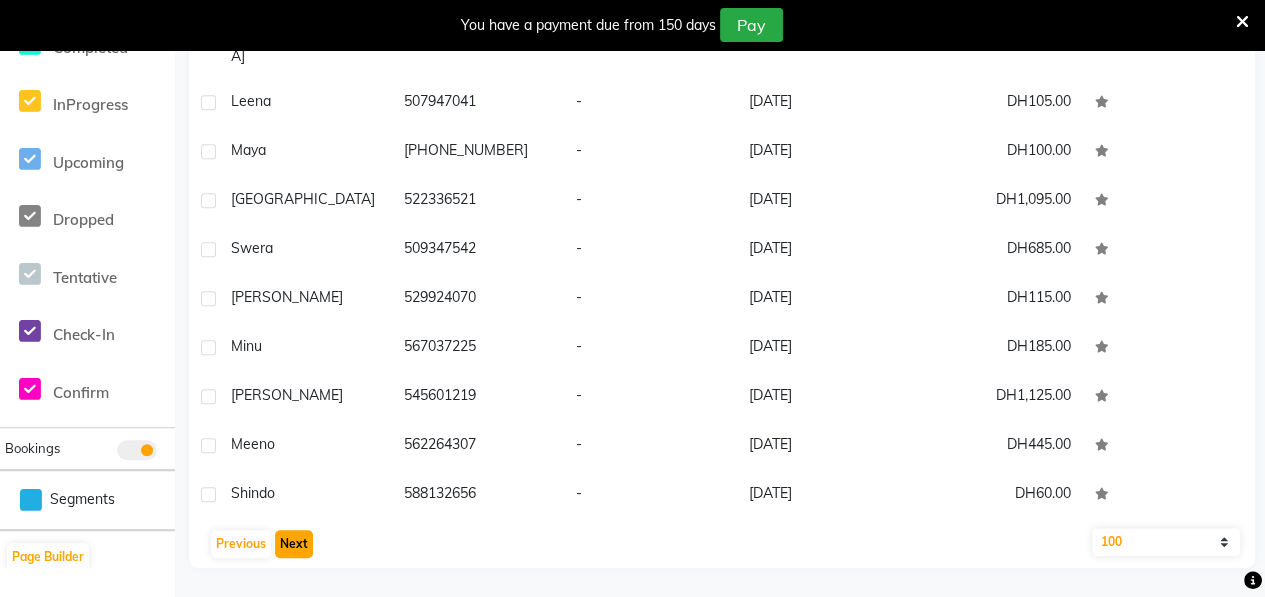 click on "Next" 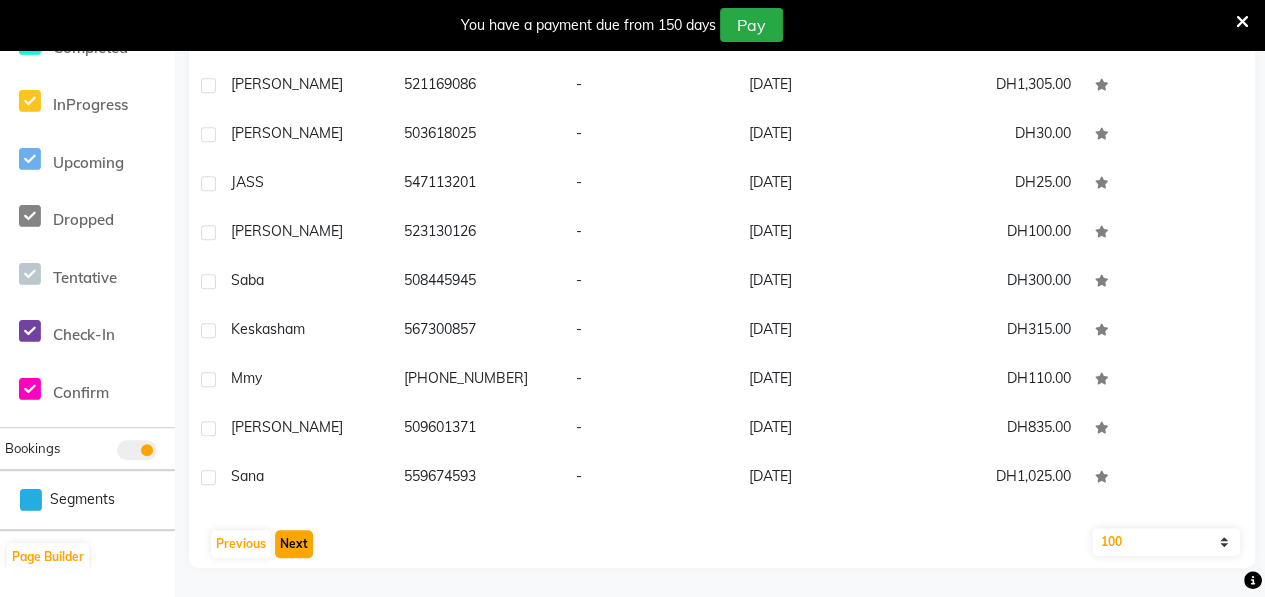 click on "Next" 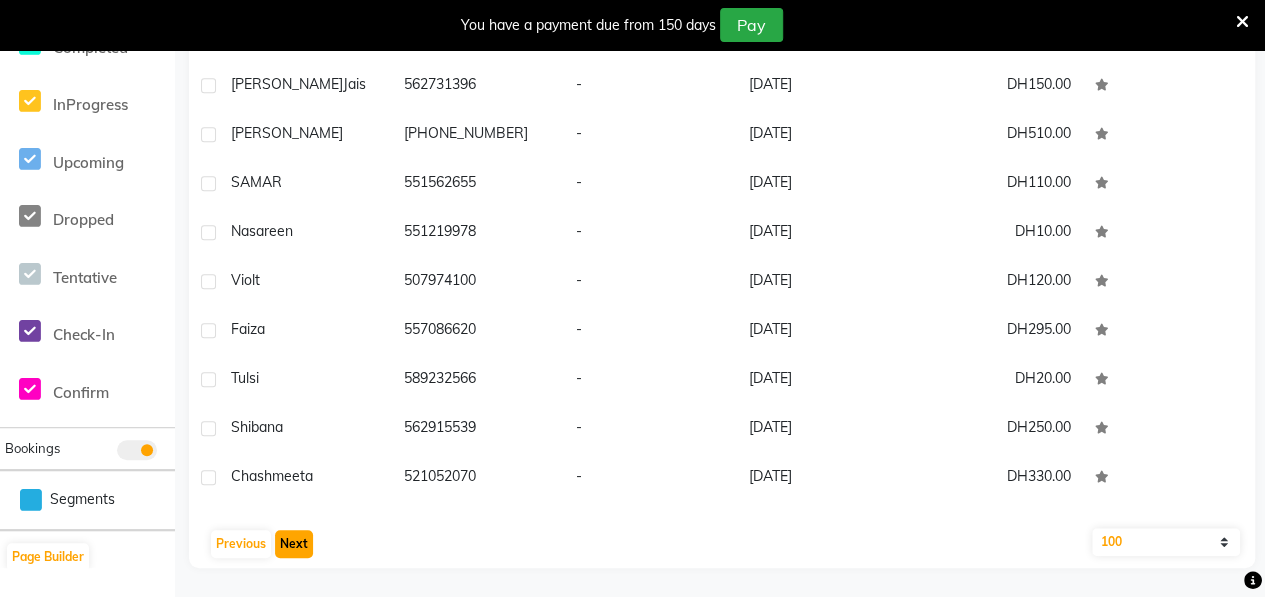 click on "Next" 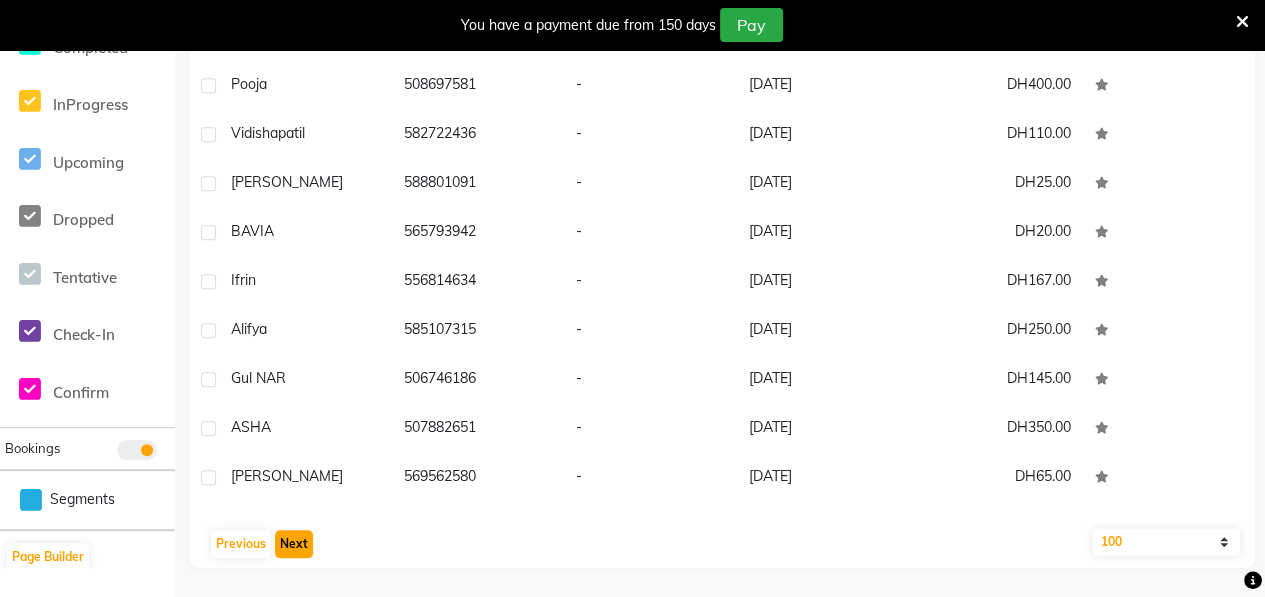 click on "Next" 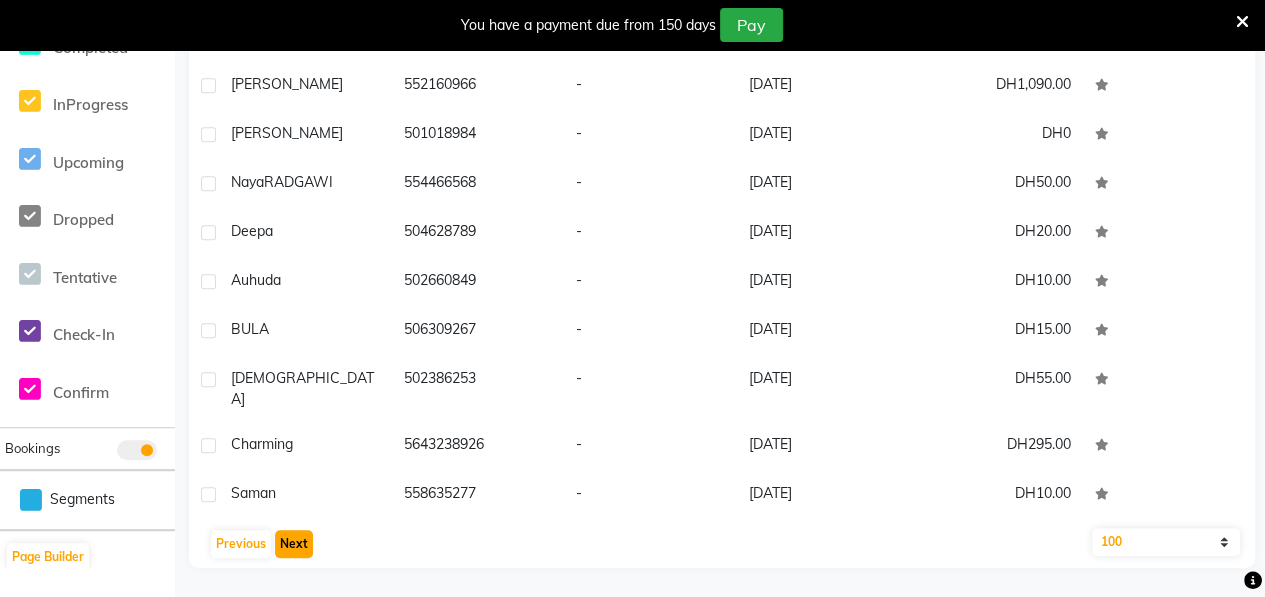 click on "Next" 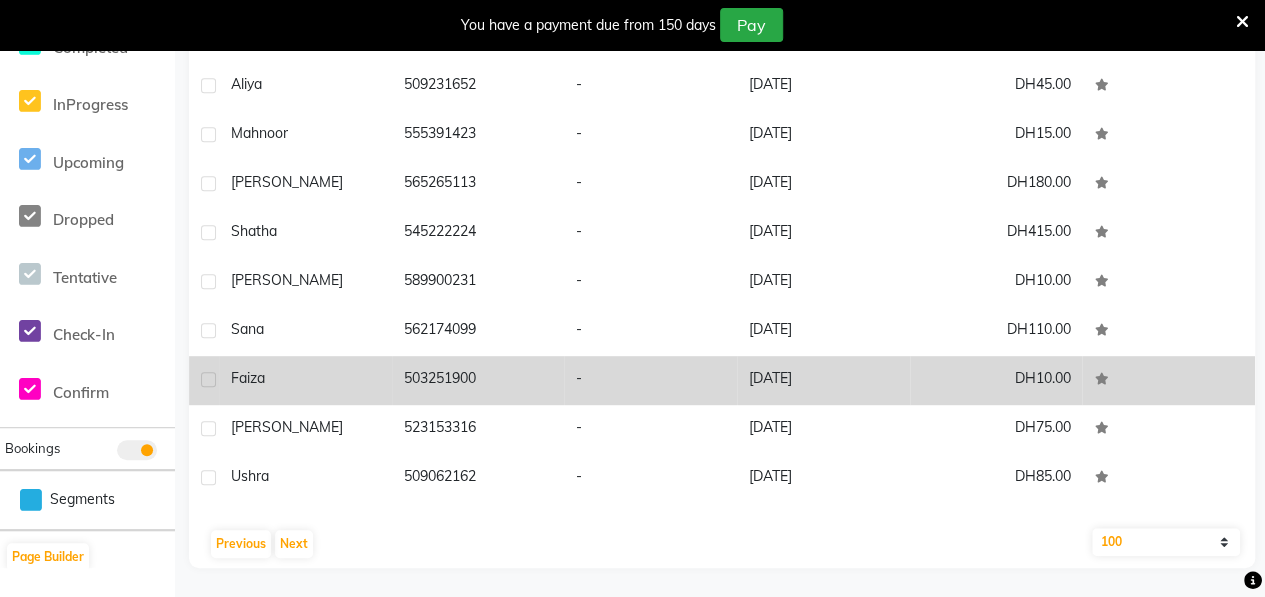 click on "Faiza" 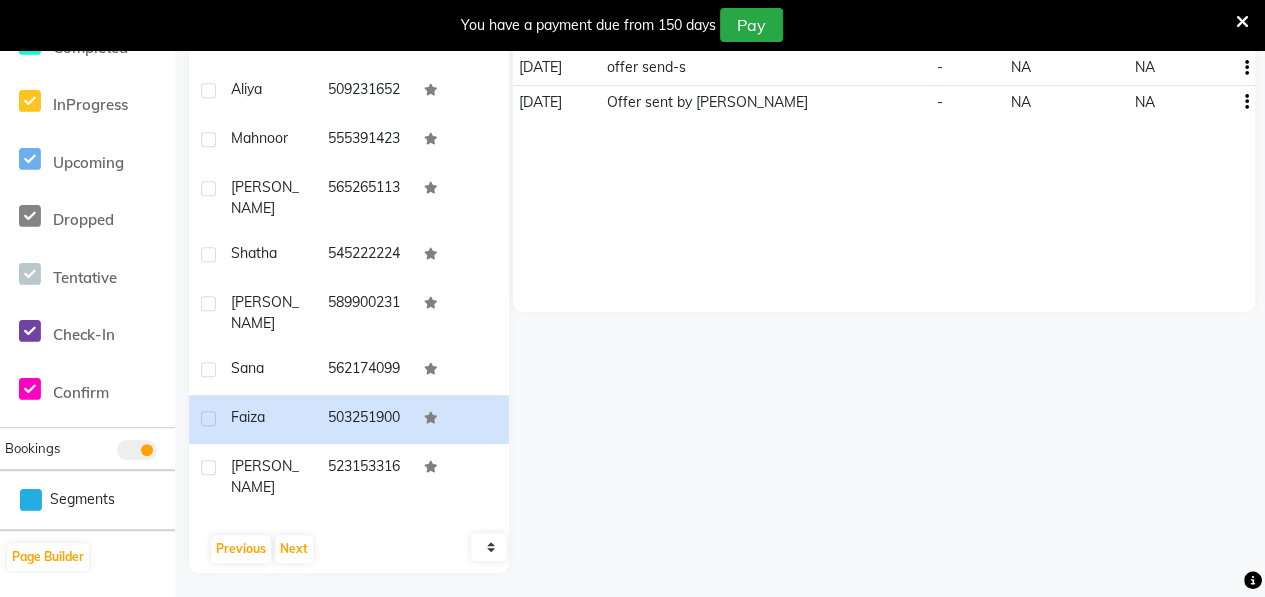 click on "10   50   100" 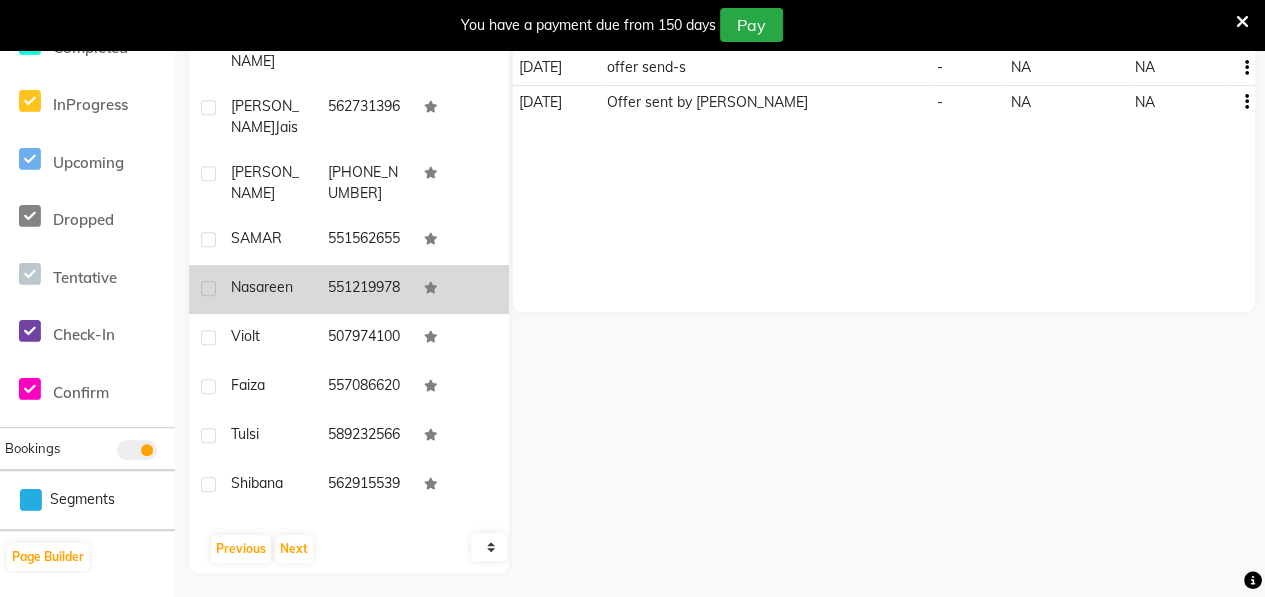 click on "Nasareen" 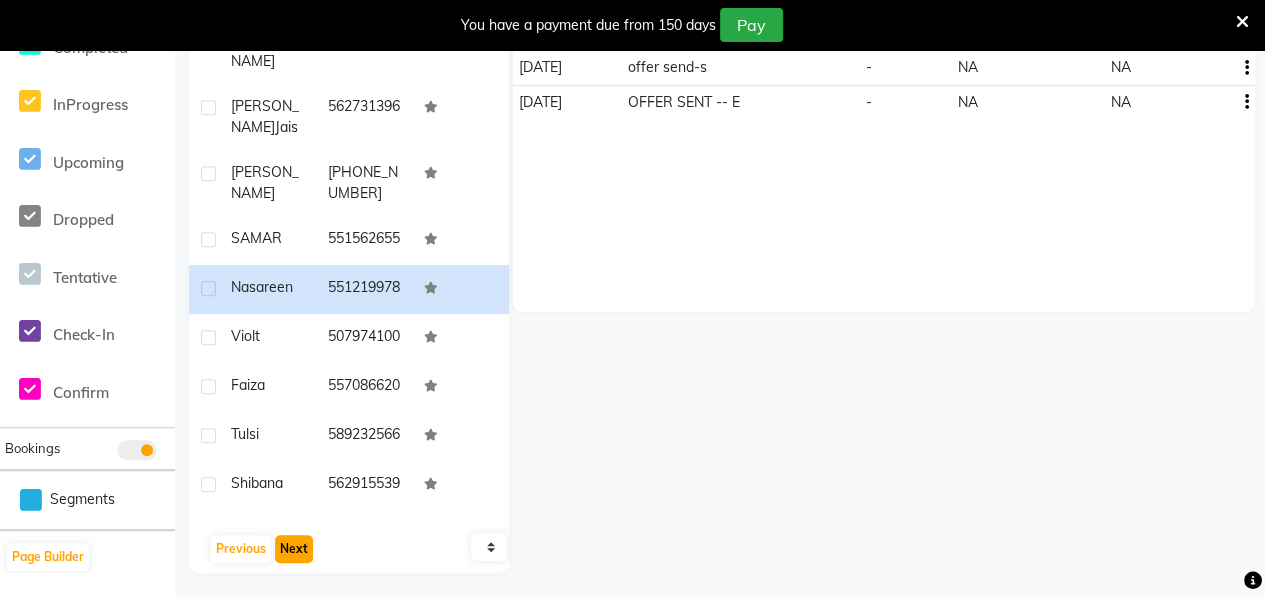 click on "Next" 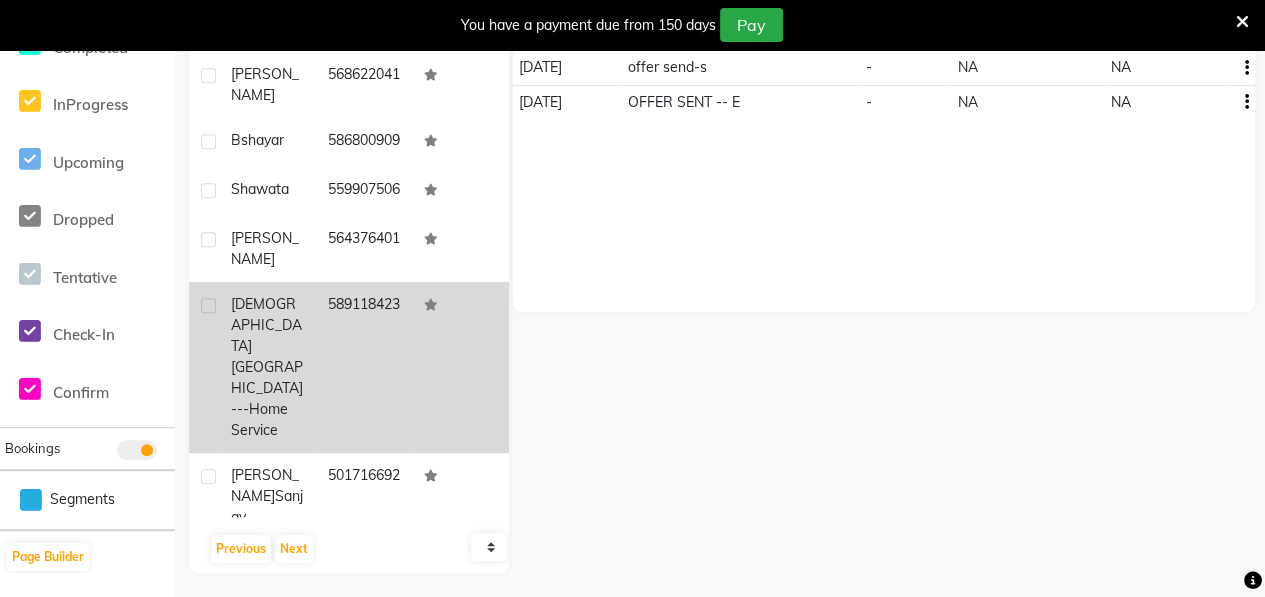 click on "[PERSON_NAME]---home service" 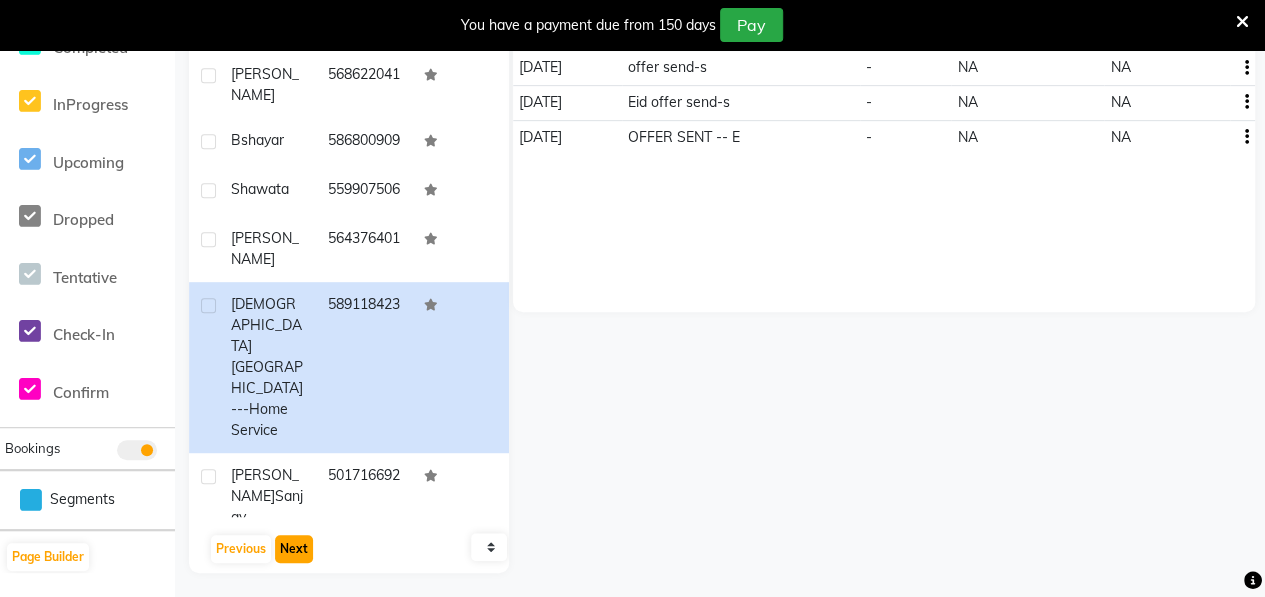 click on "Next" 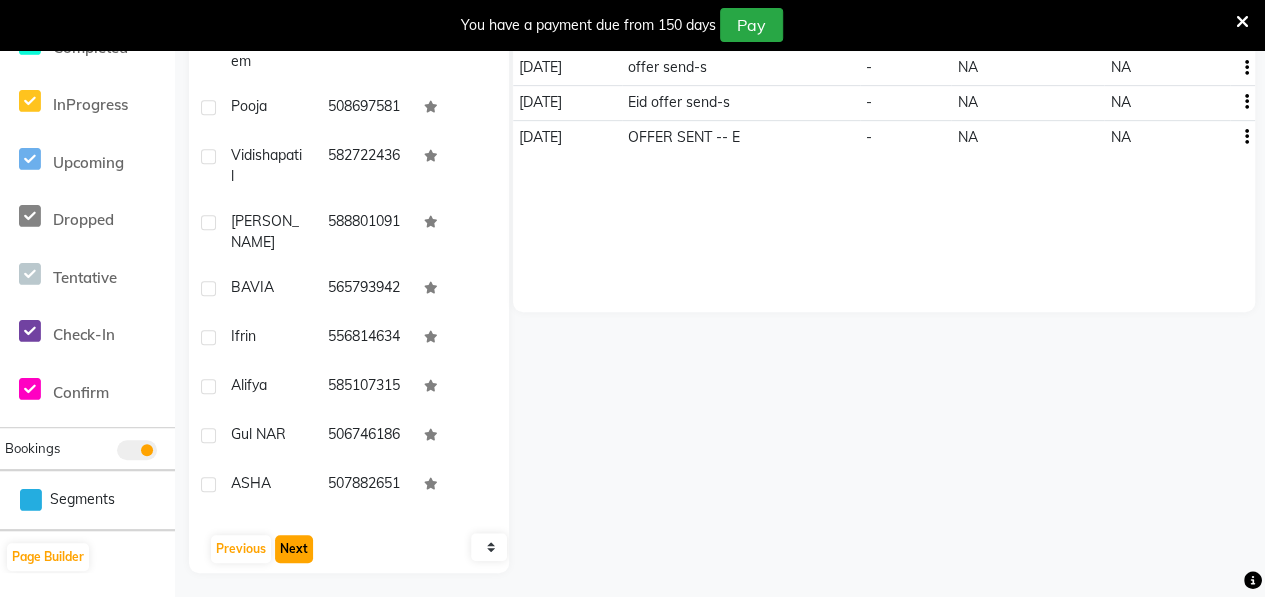 click on "Next" 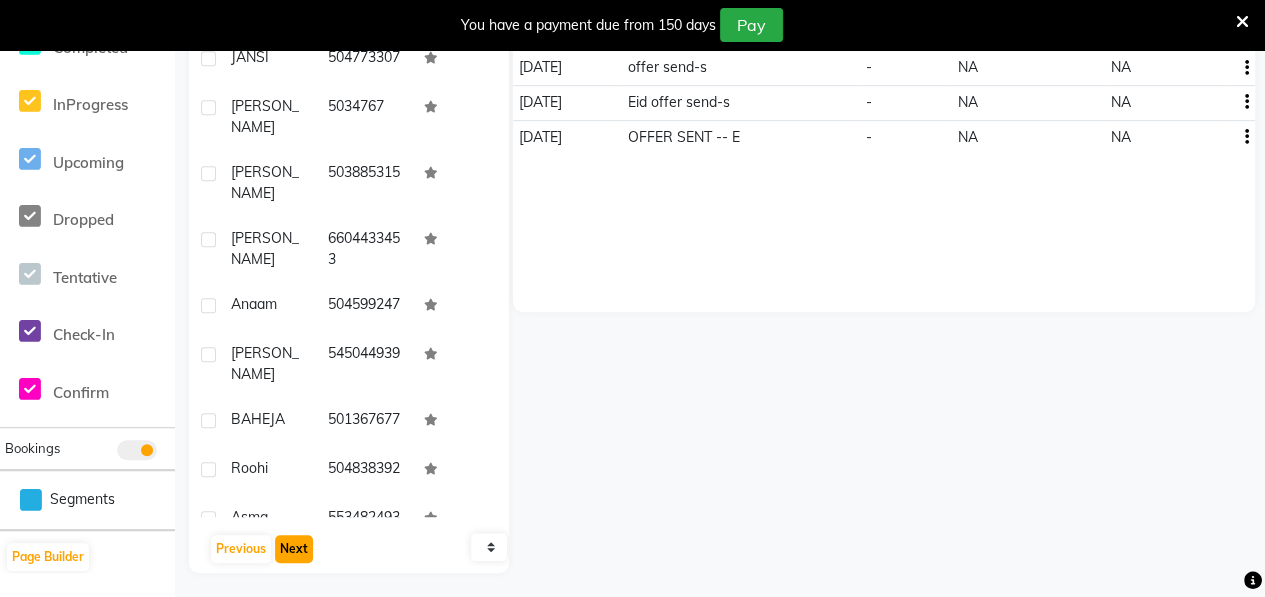 click on "Next" 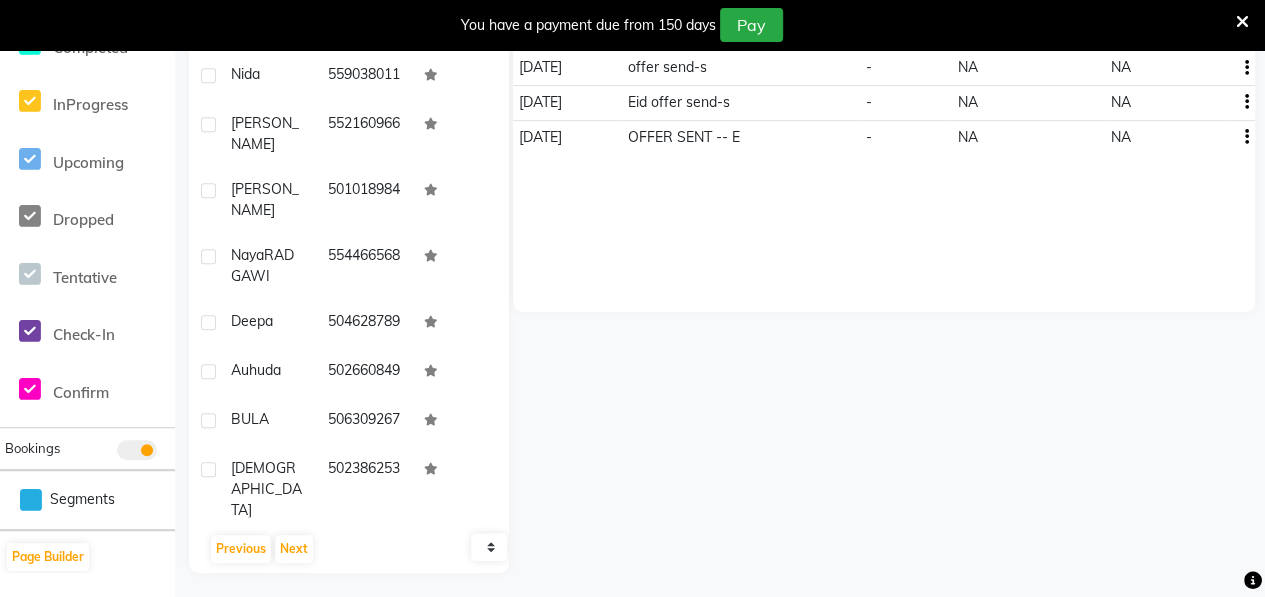 click on "Auhuda" 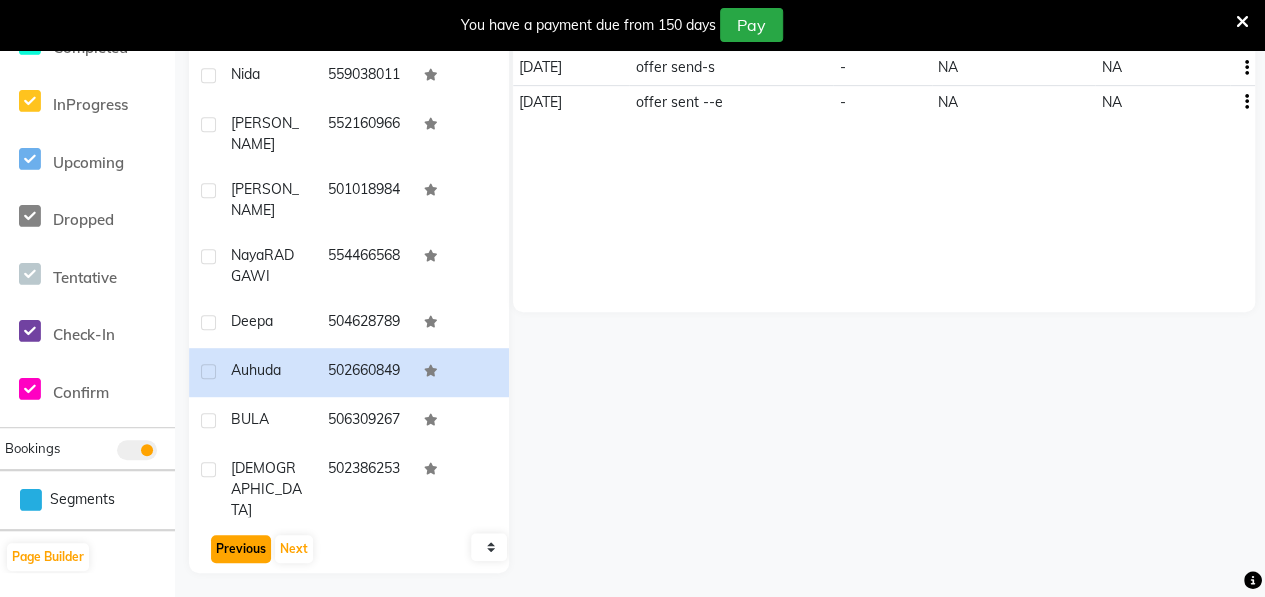 click on "Previous" 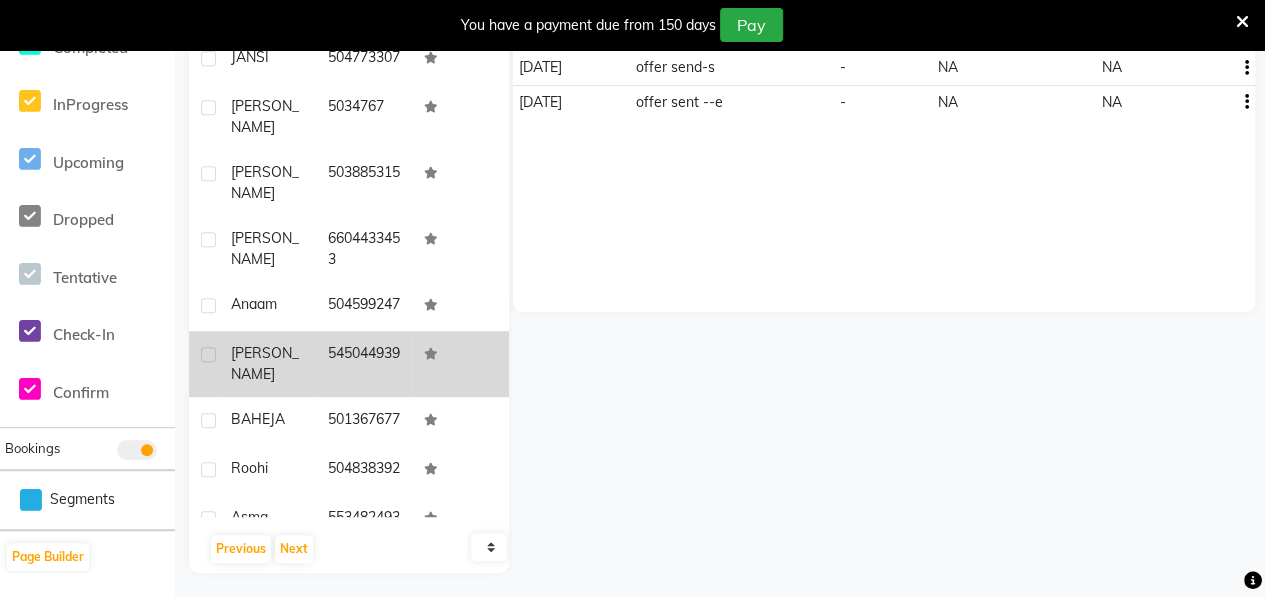 click on "[PERSON_NAME]" 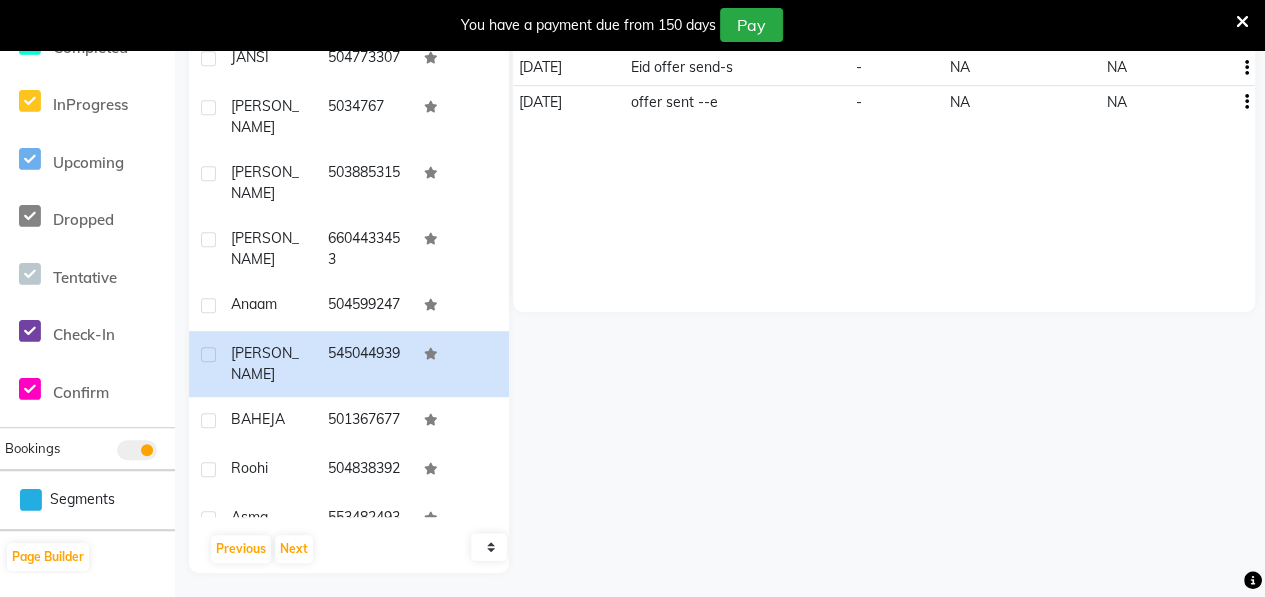 scroll, scrollTop: 522, scrollLeft: 0, axis: vertical 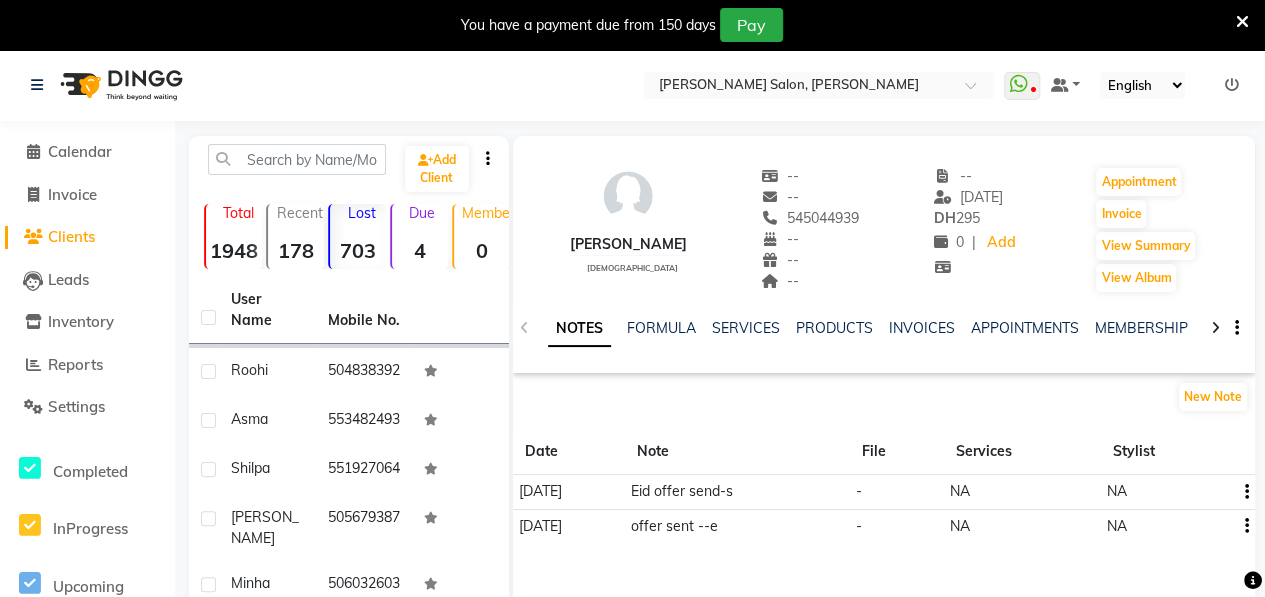 click on "BAHEJA" 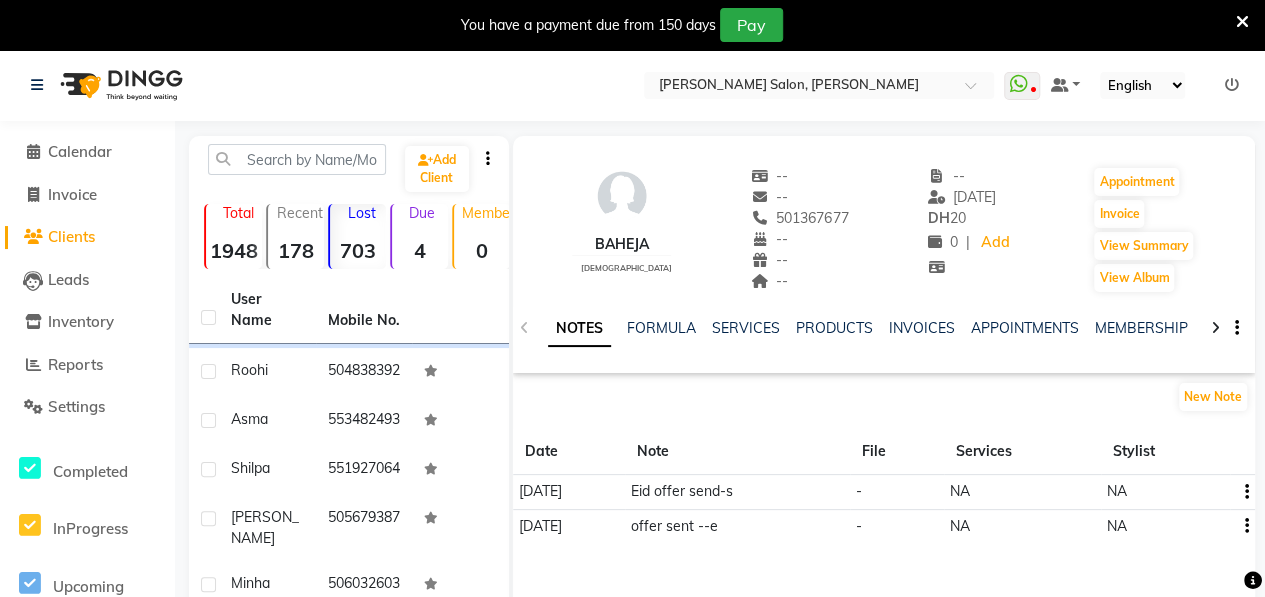 scroll, scrollTop: 430, scrollLeft: 0, axis: vertical 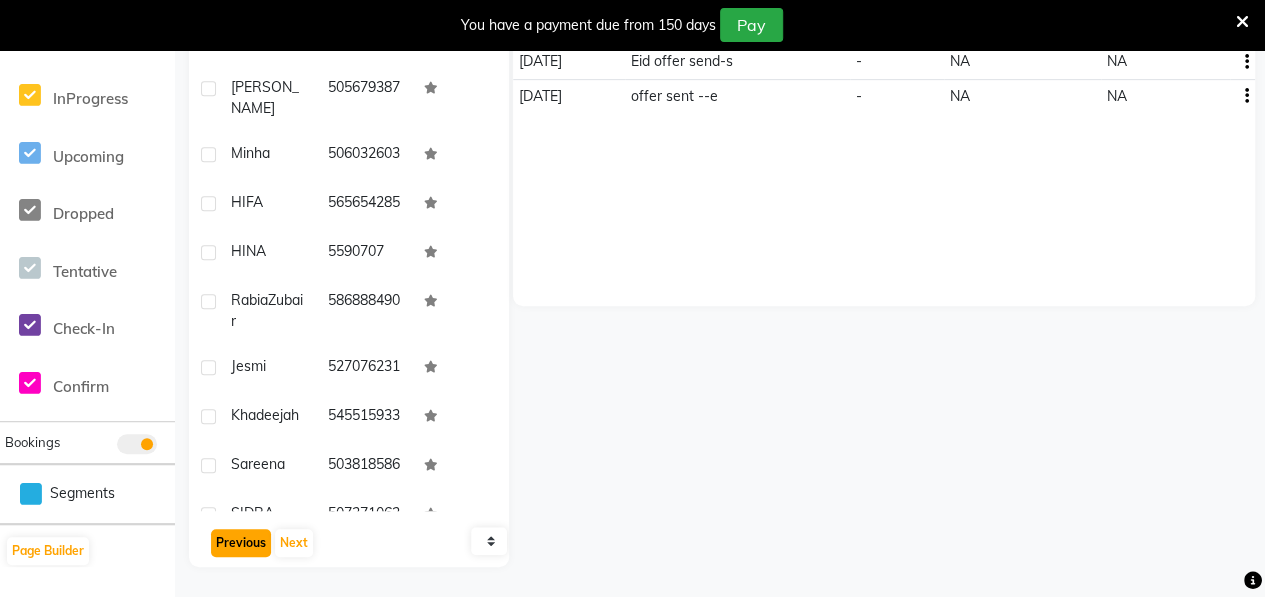 click on "Previous" 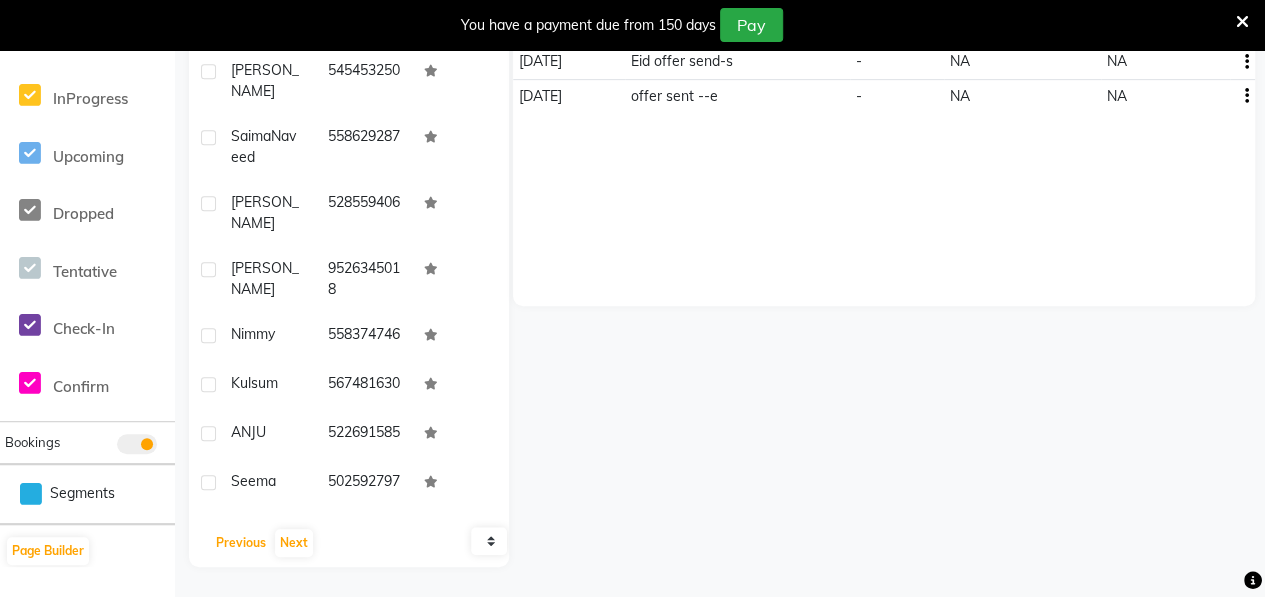 scroll, scrollTop: 0, scrollLeft: 0, axis: both 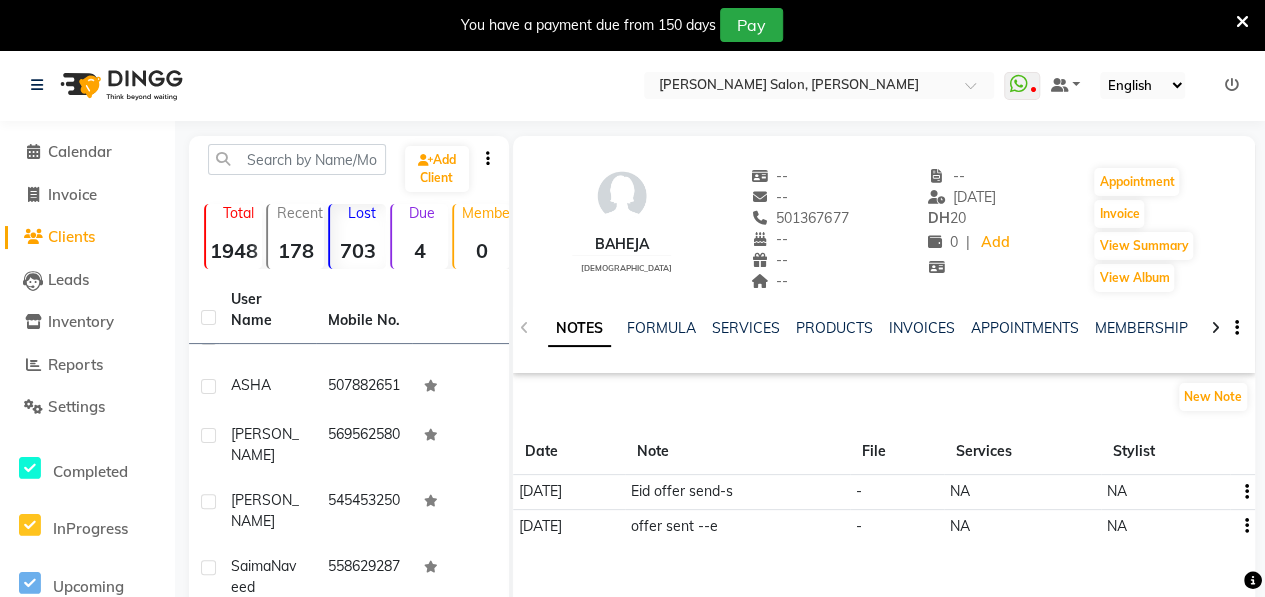 click on "Alifya" 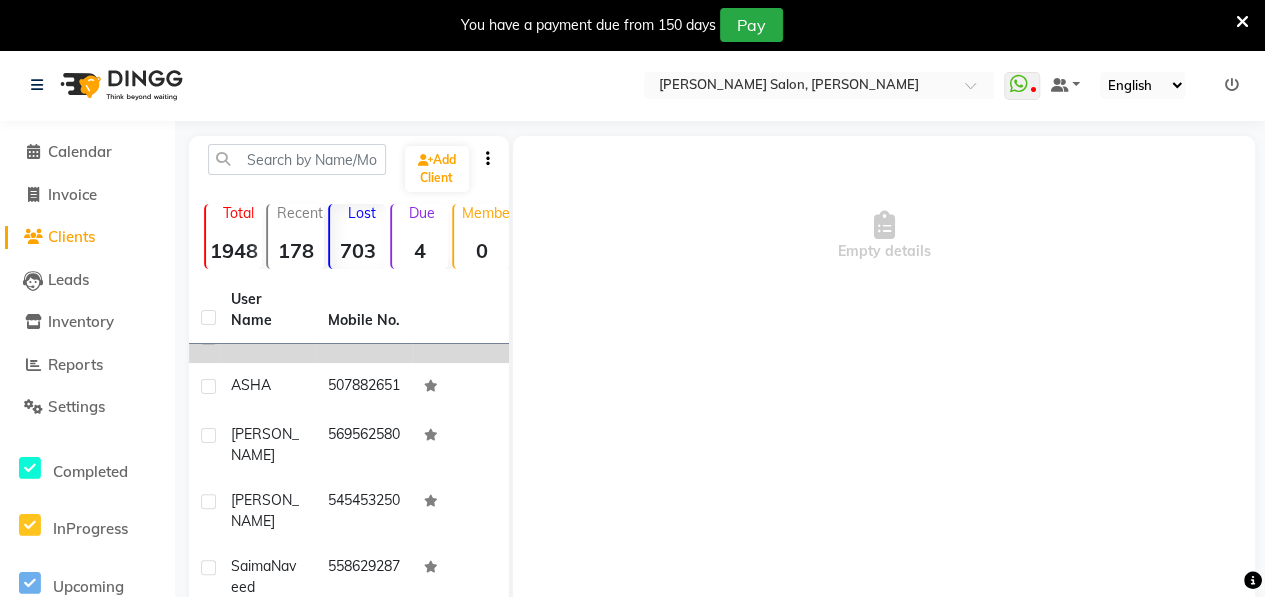 click on "Gul NAR" 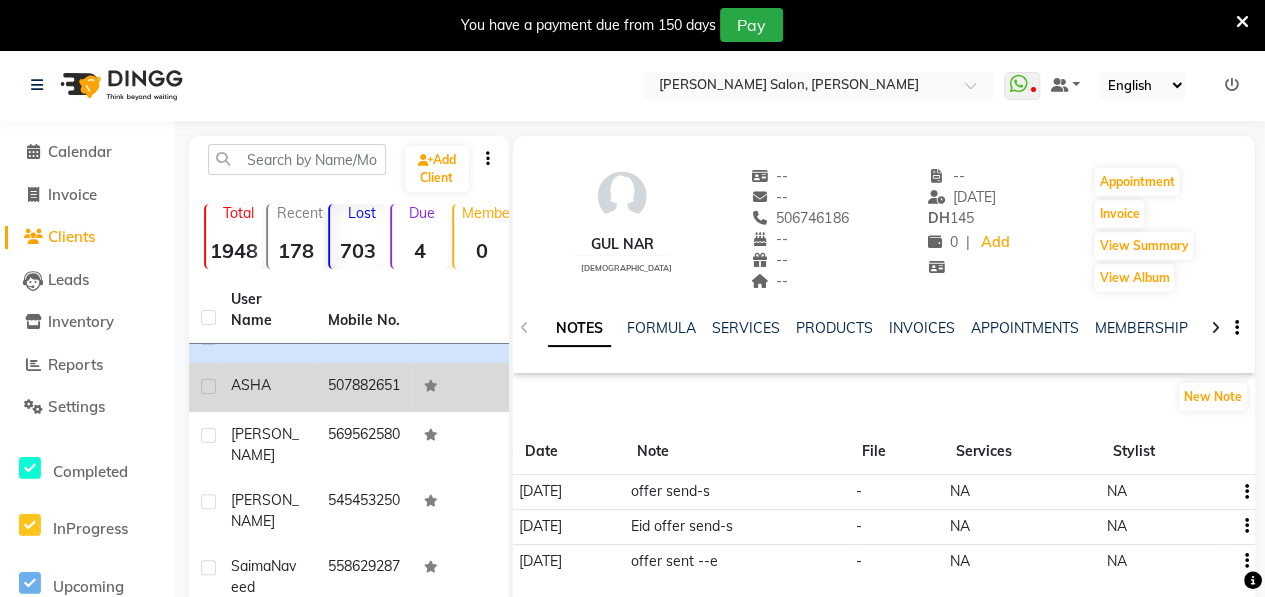 click on "ASHA" 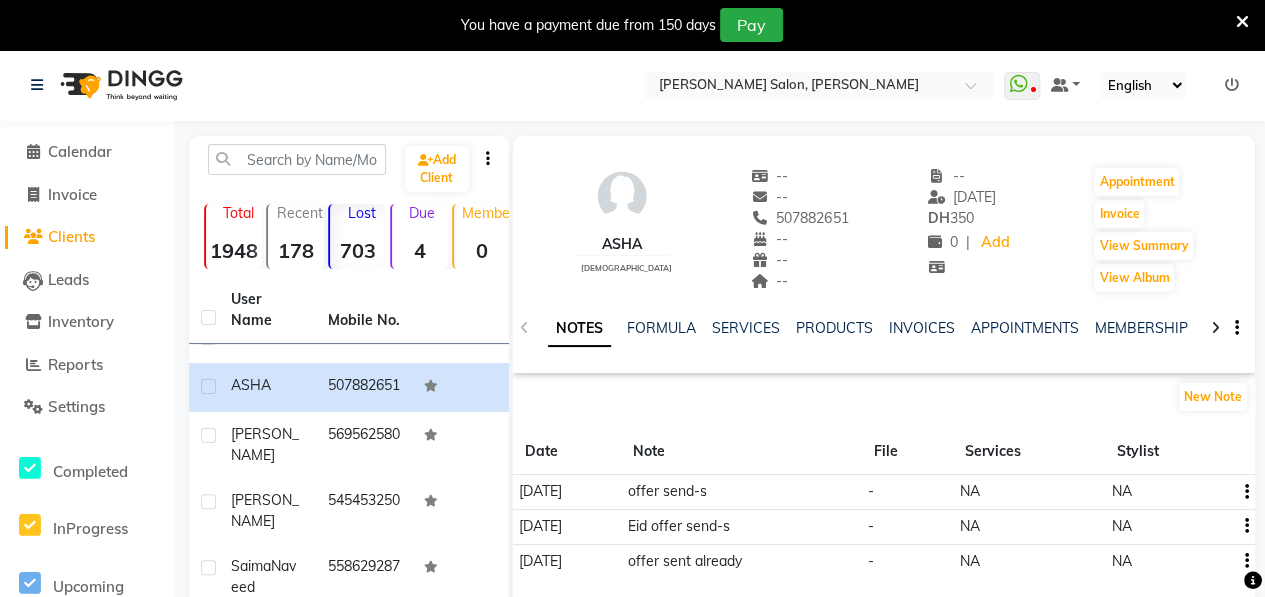 scroll, scrollTop: 430, scrollLeft: 0, axis: vertical 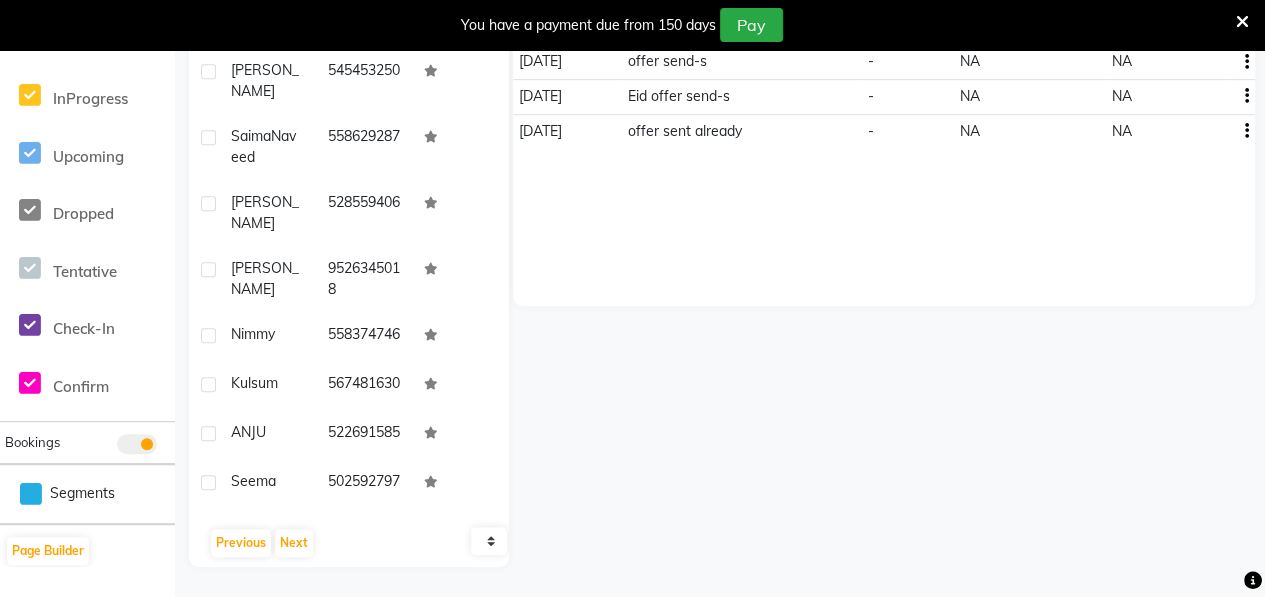 click on "[PERSON_NAME]" 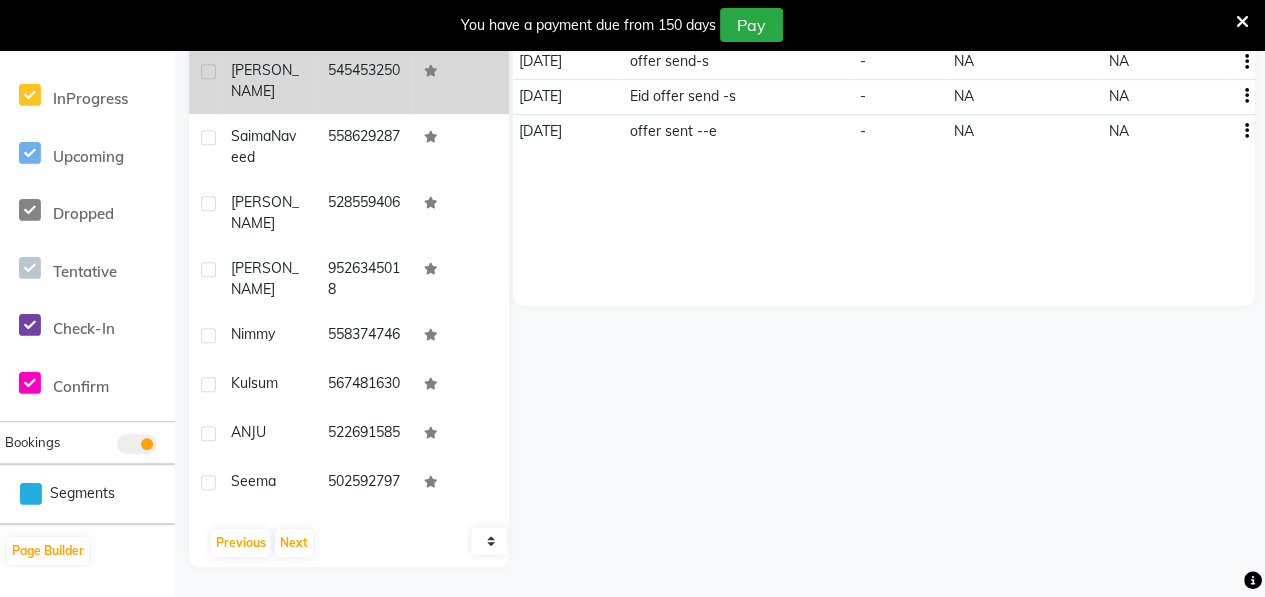 click on "[PERSON_NAME]" 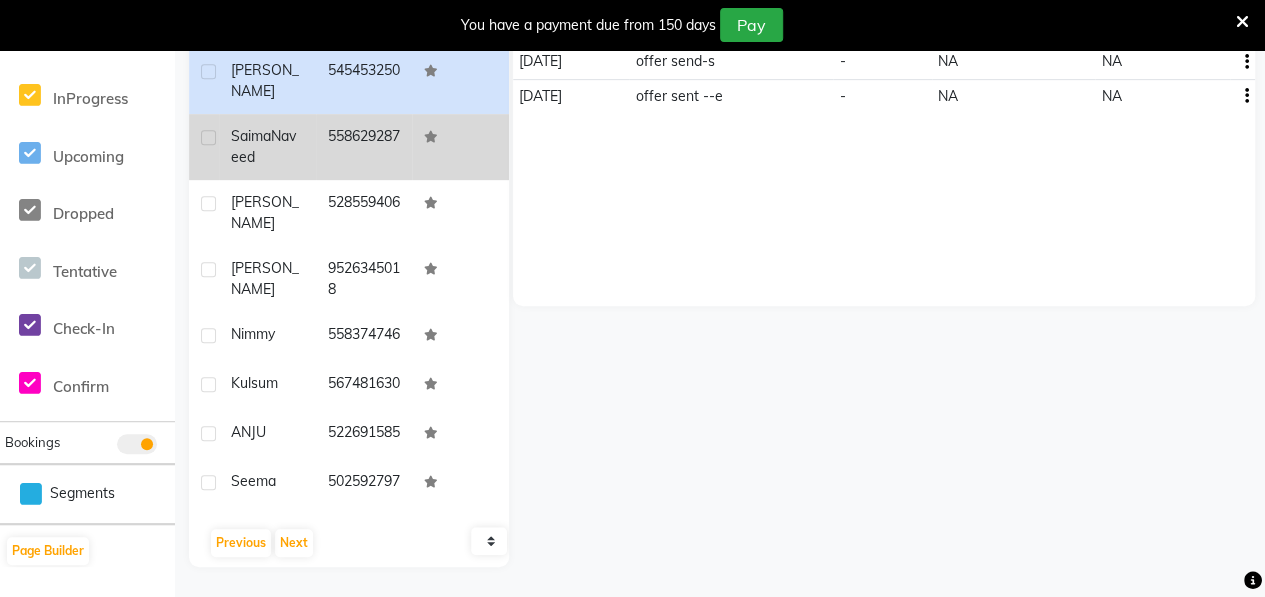 click on "[PERSON_NAME]" 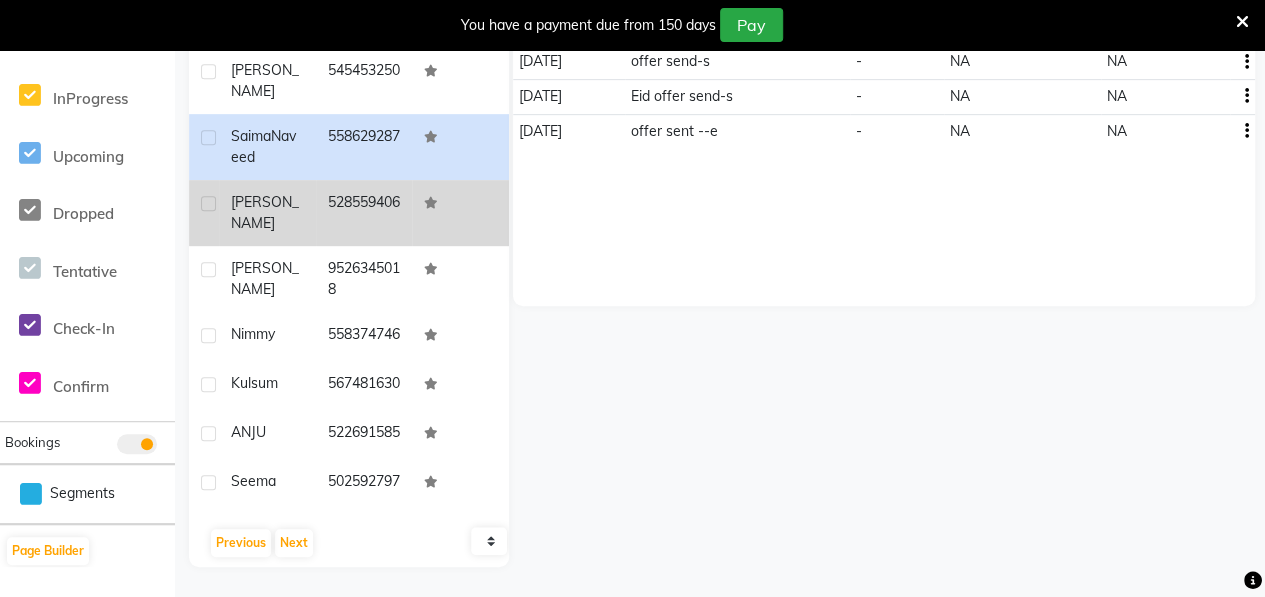 click on "[PERSON_NAME]" 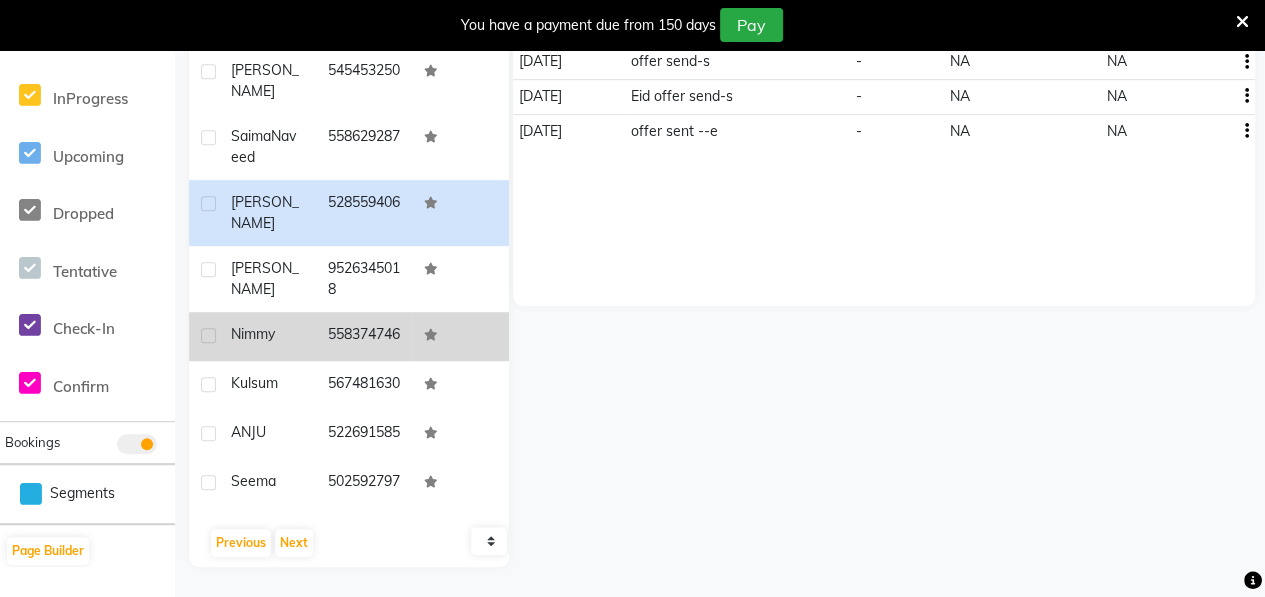 click on "Nimmy" 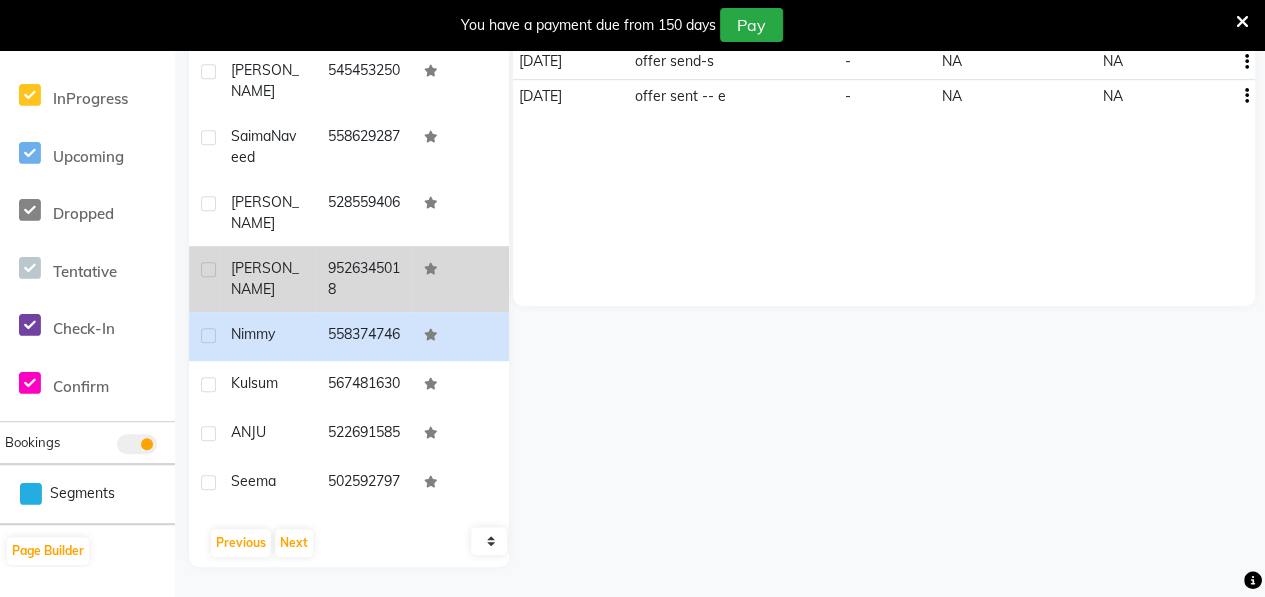 scroll, scrollTop: 1045, scrollLeft: 0, axis: vertical 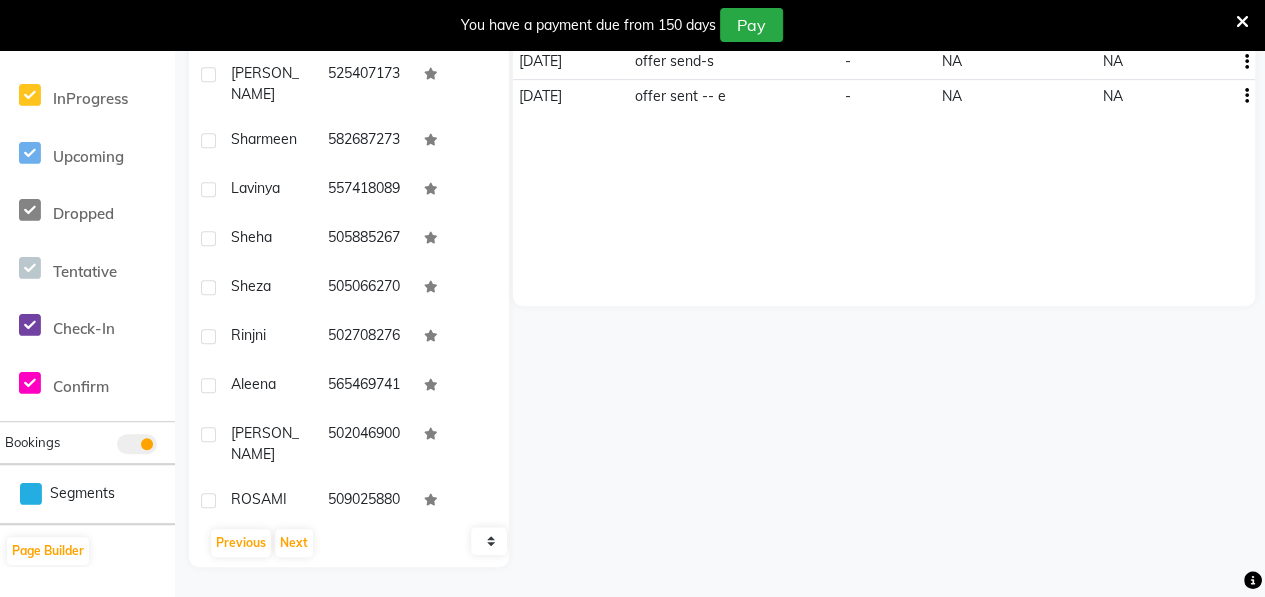 click on "ANJU" 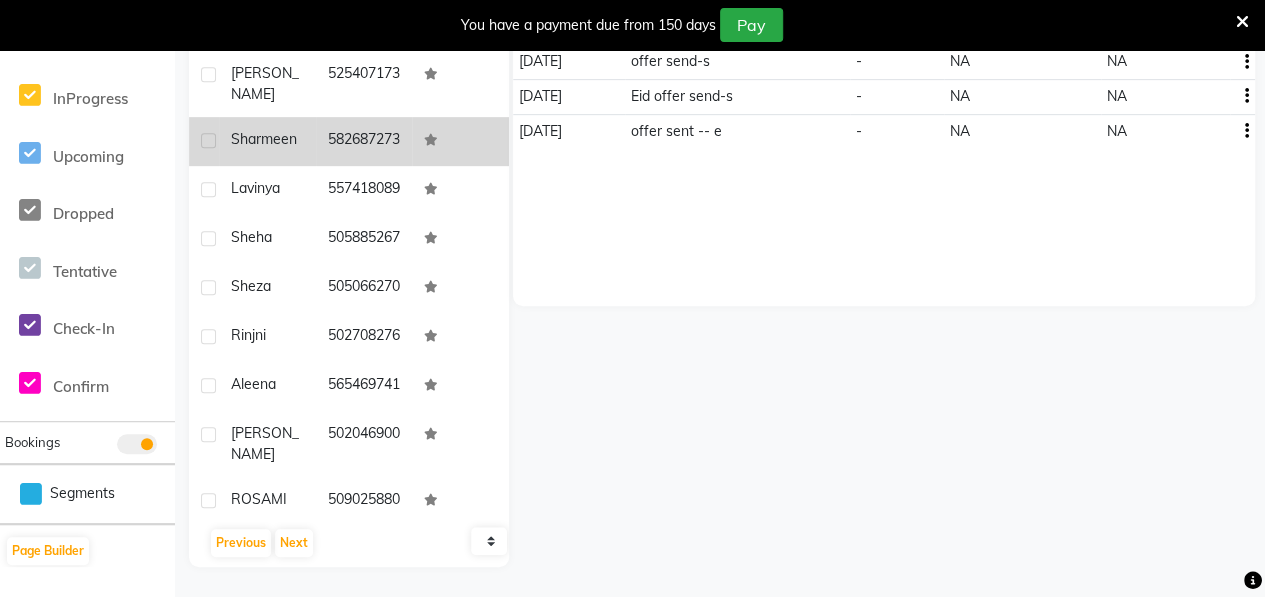 click on "Sharmeen" 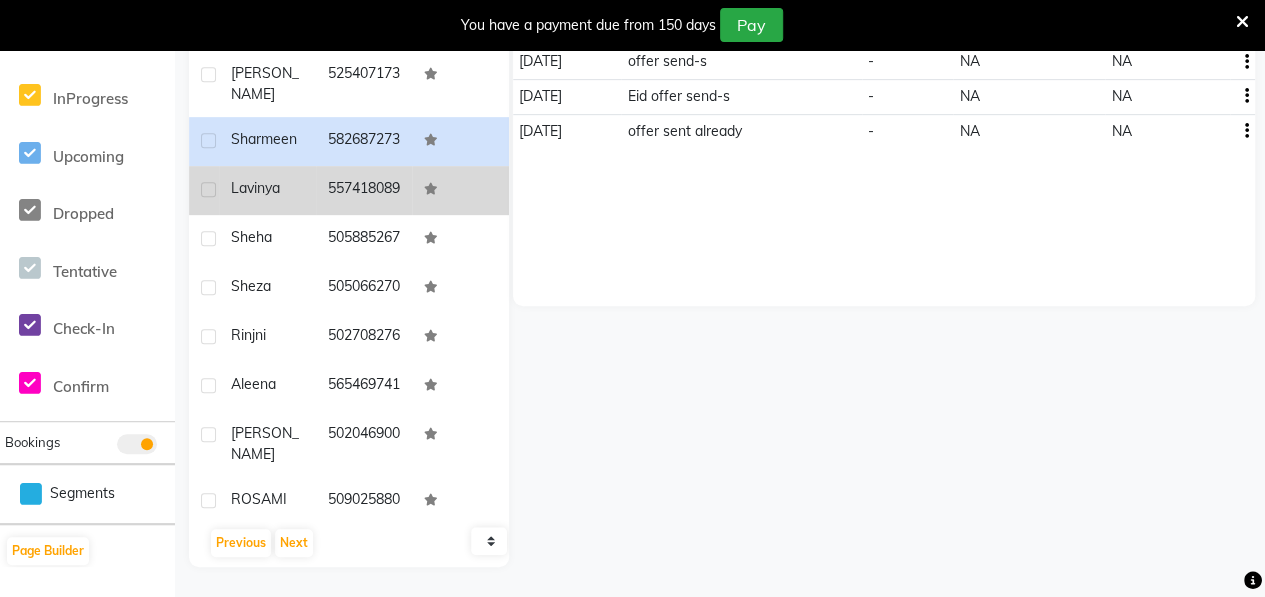 click on "Lavinya" 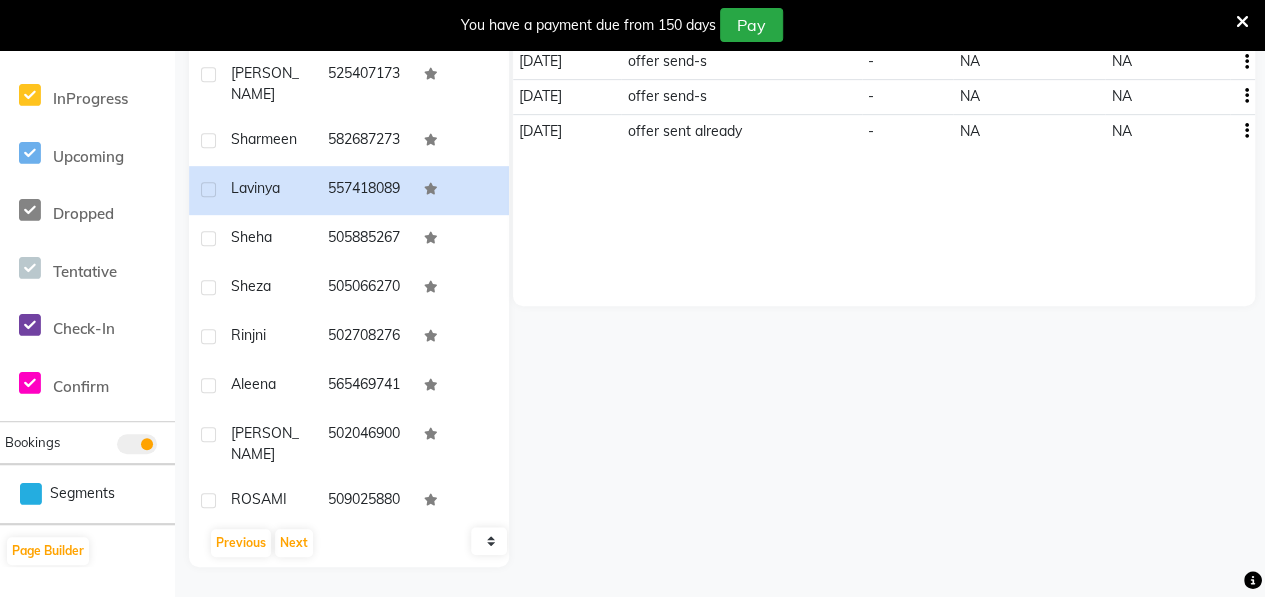 scroll, scrollTop: 1568, scrollLeft: 0, axis: vertical 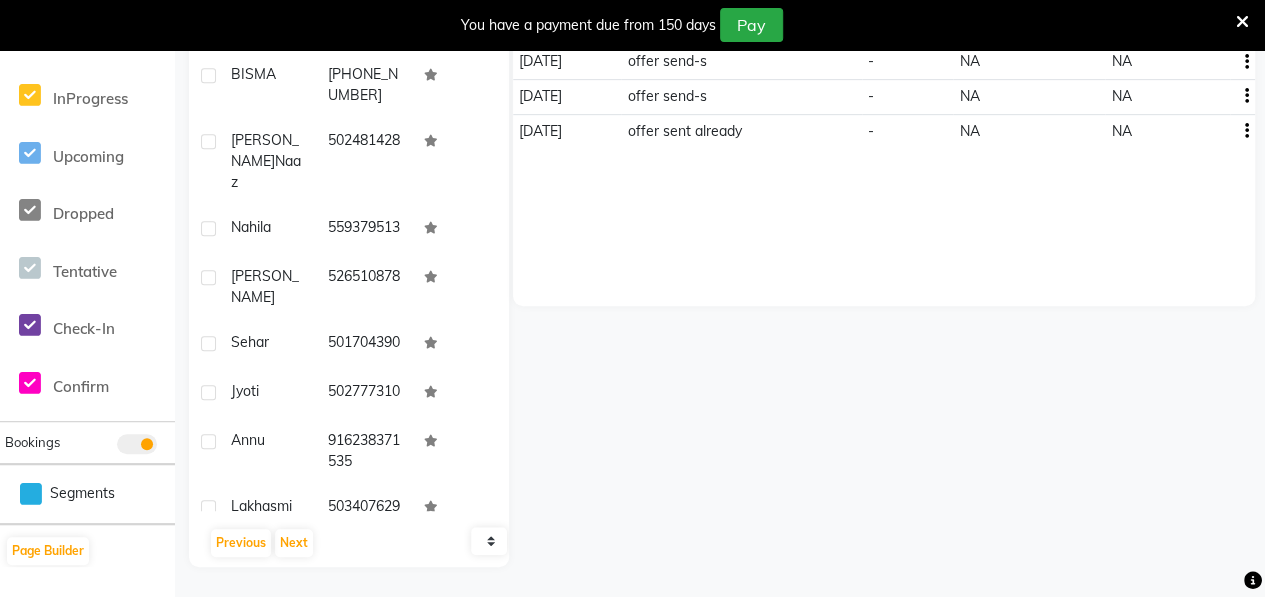 click on "ROSAMI" 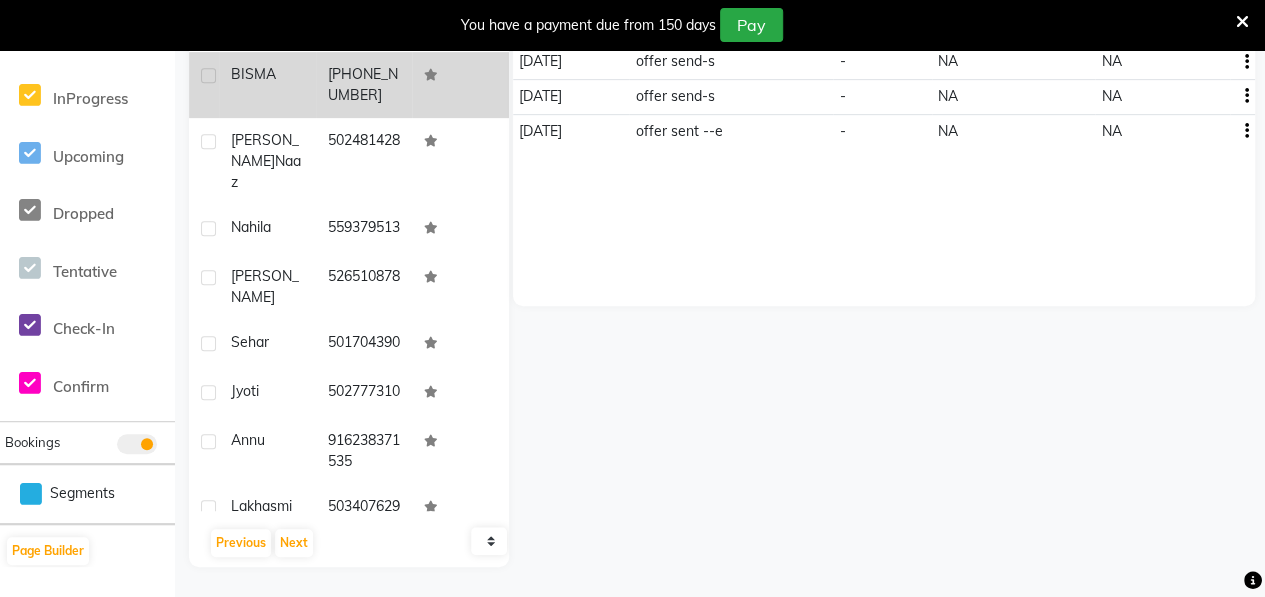click on "BISMA" 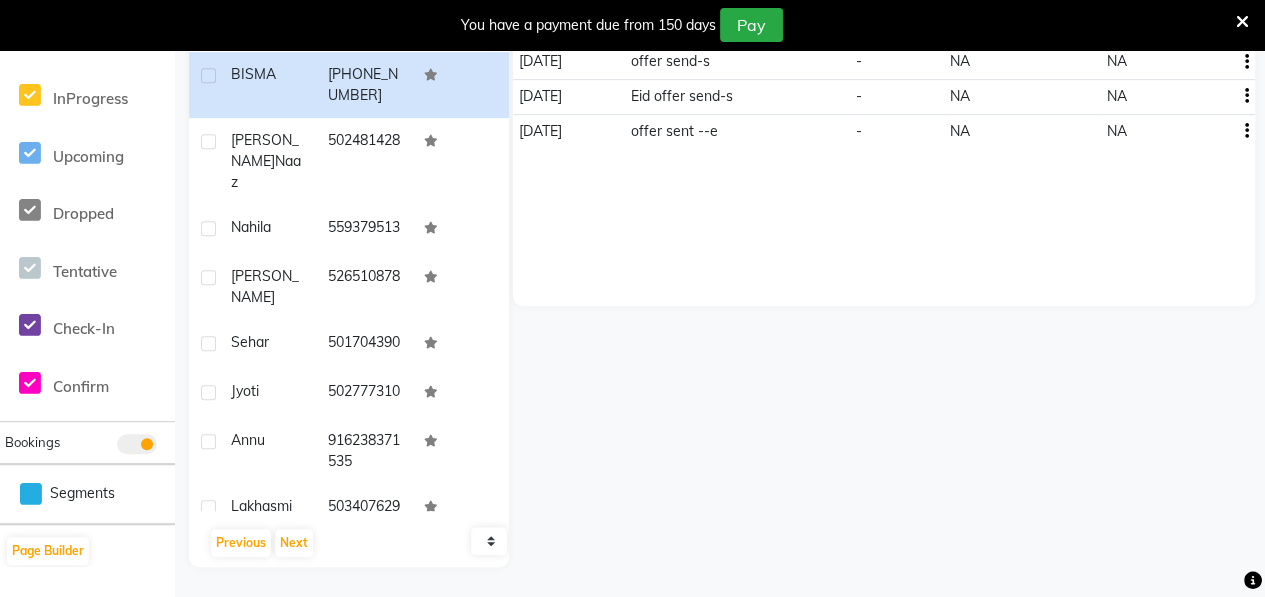 scroll, scrollTop: 2090, scrollLeft: 0, axis: vertical 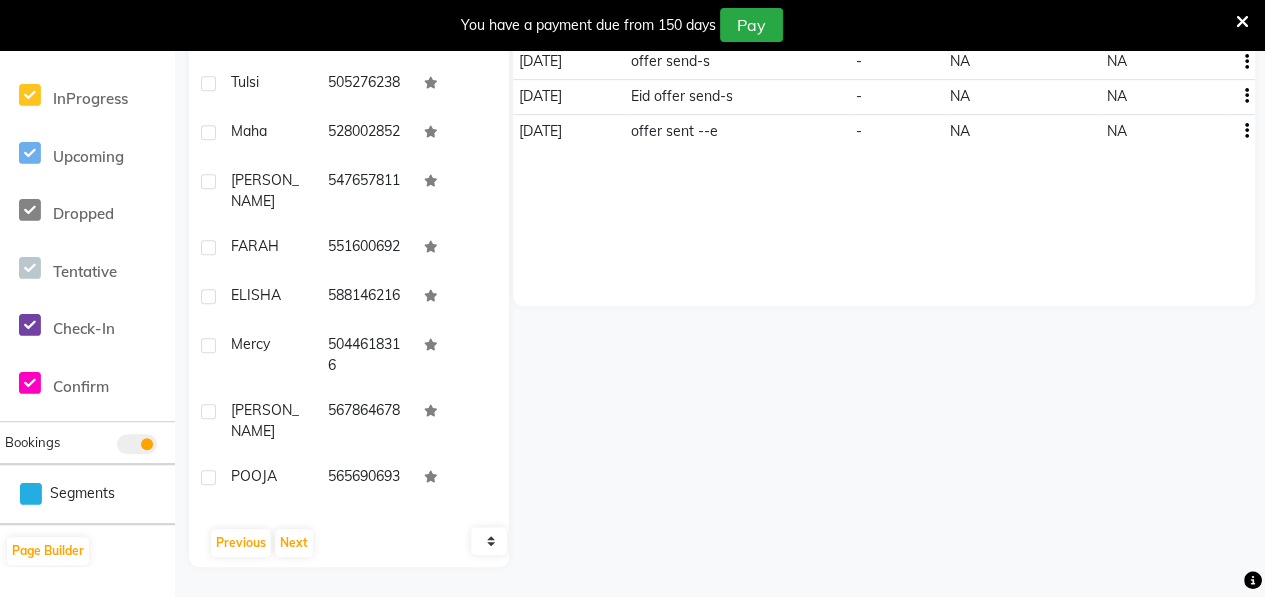 click on "Annu" 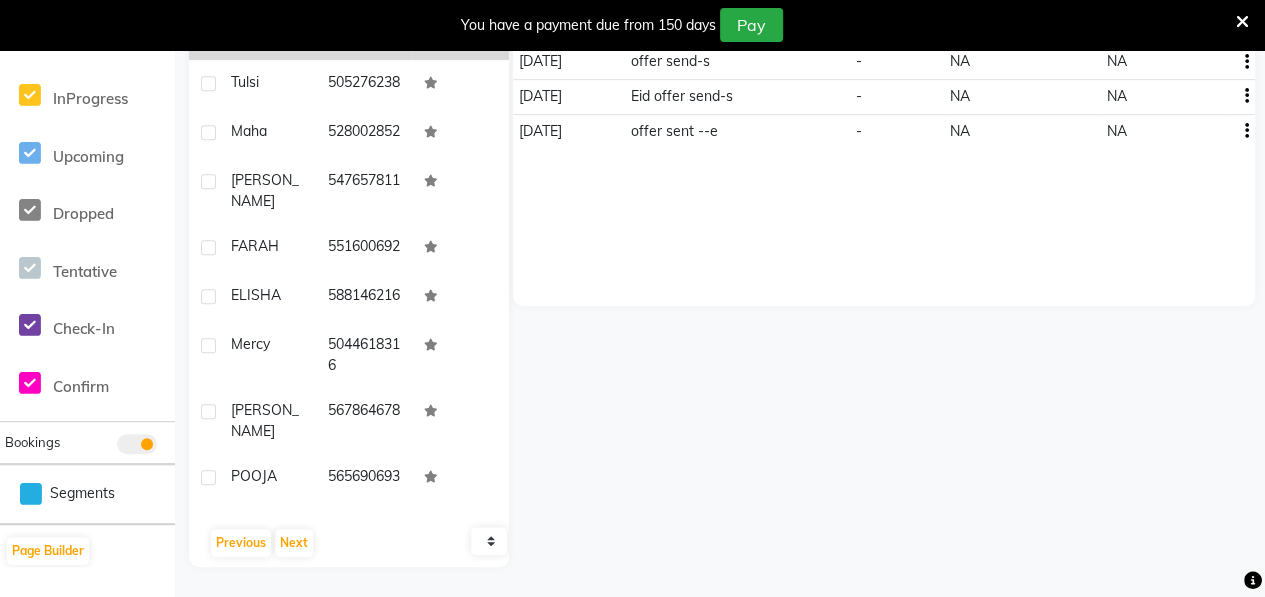 click on "wanshika" 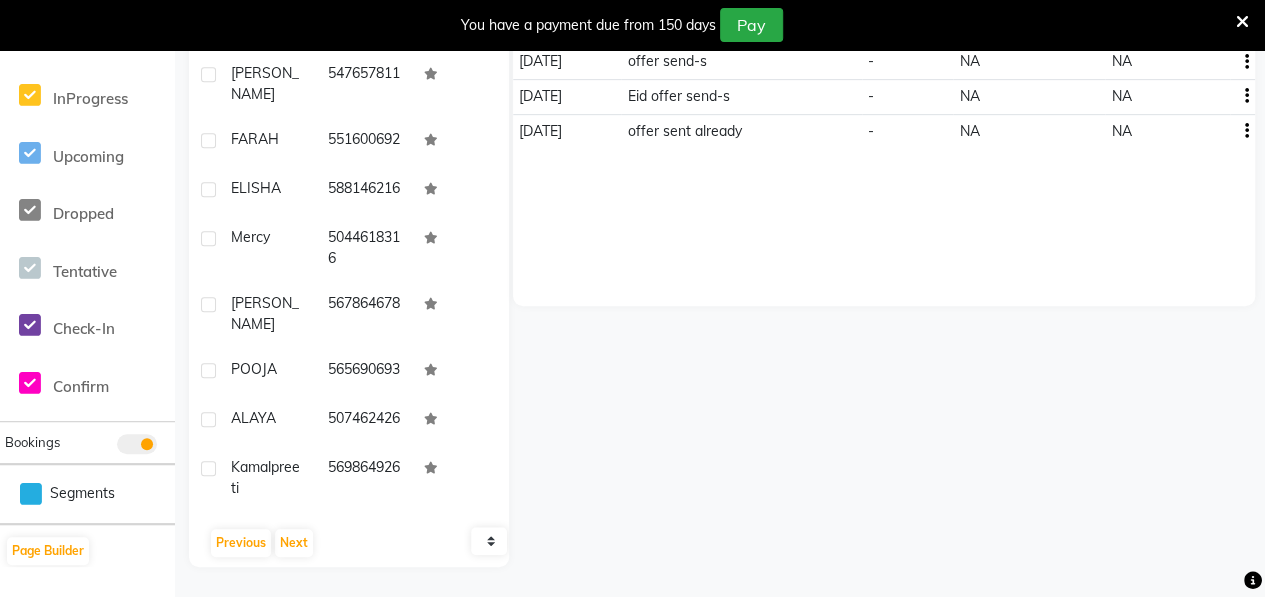scroll, scrollTop: 2330, scrollLeft: 0, axis: vertical 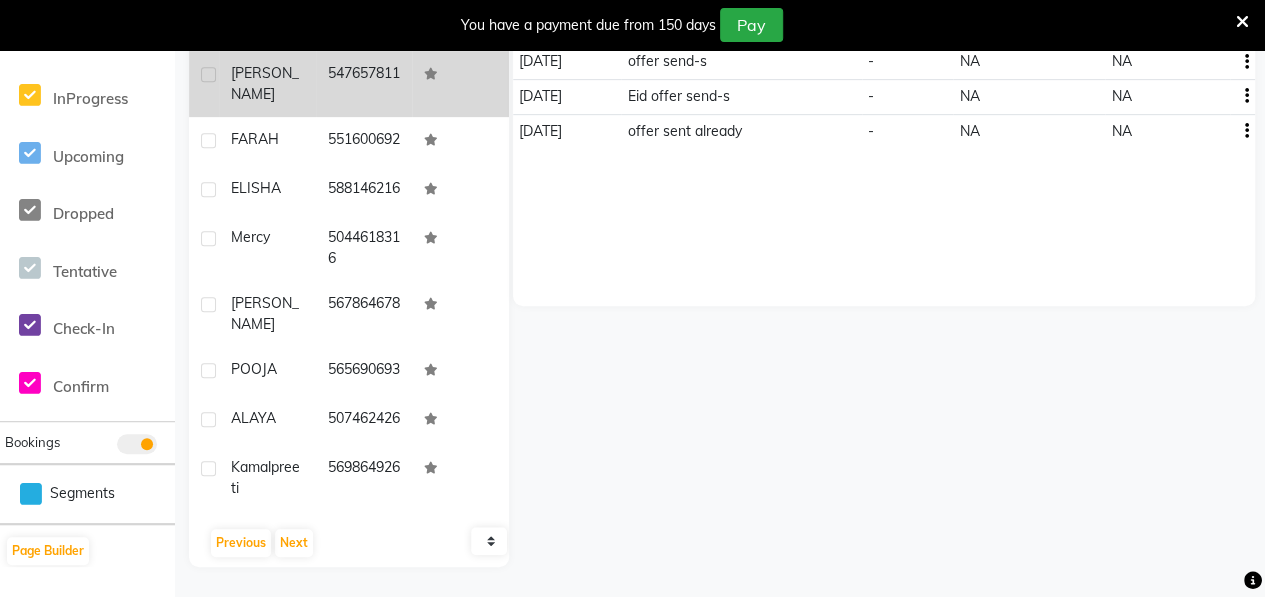 click on "[PERSON_NAME]" 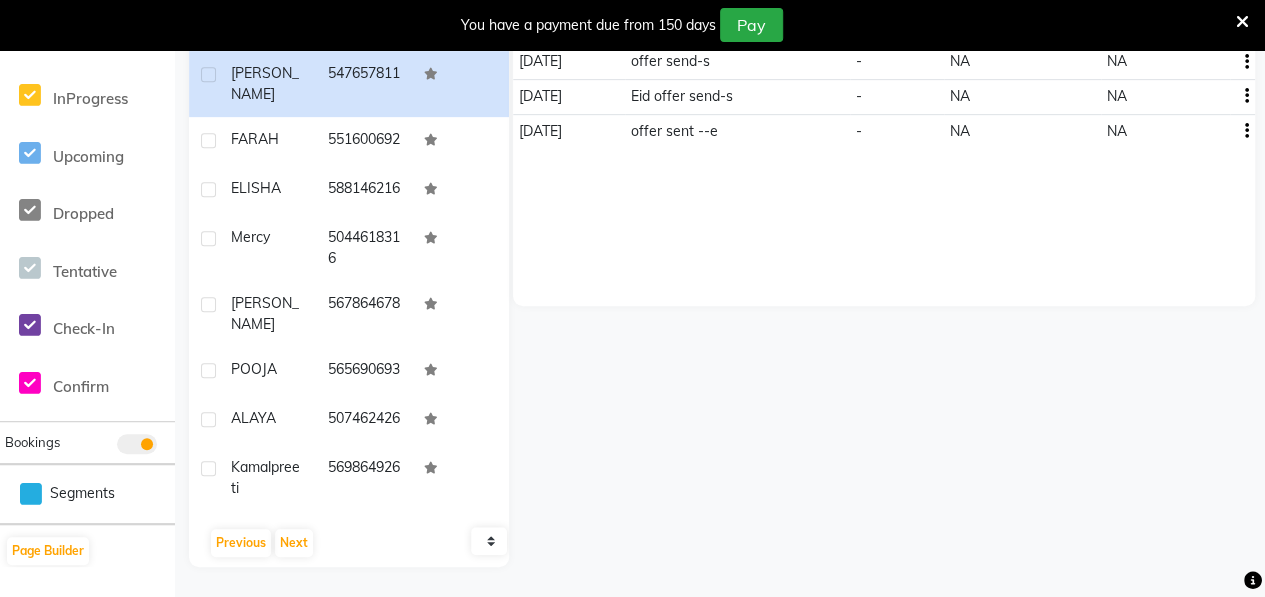 scroll, scrollTop: 2723, scrollLeft: 0, axis: vertical 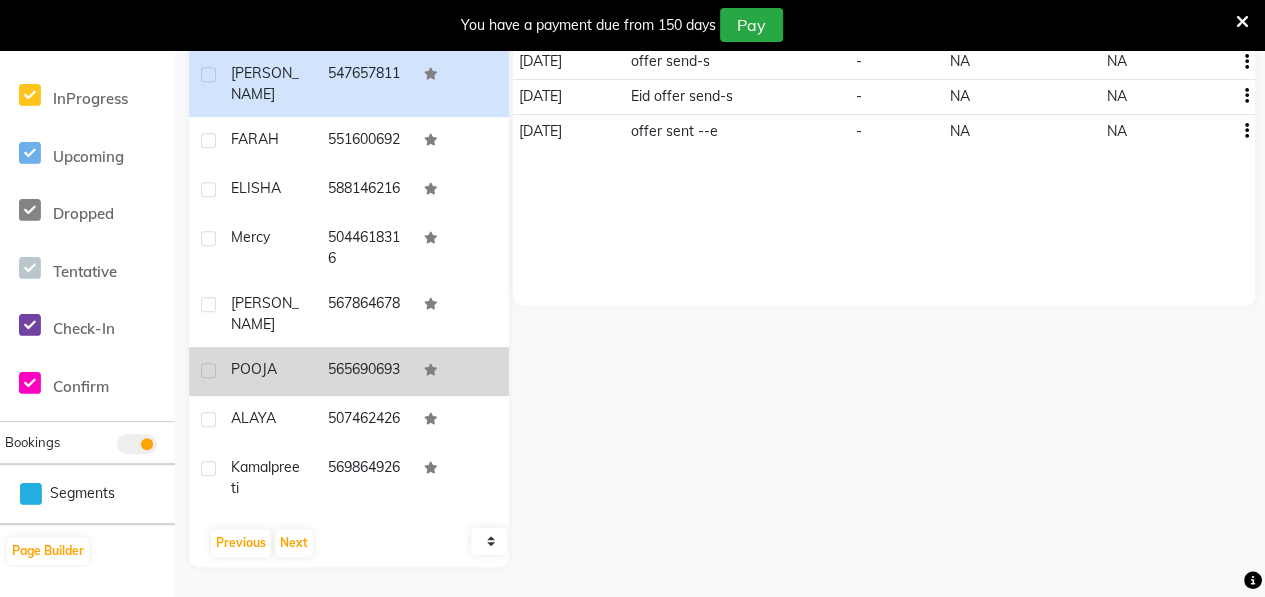 click on "POOJA" 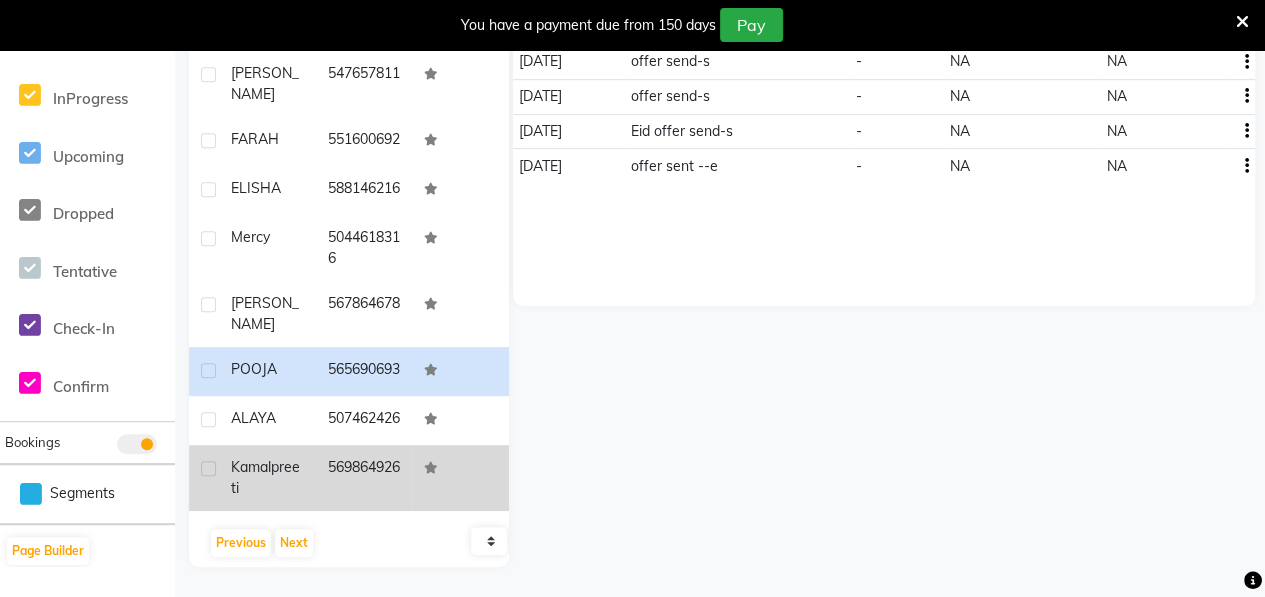 click on "kamalpreeti" 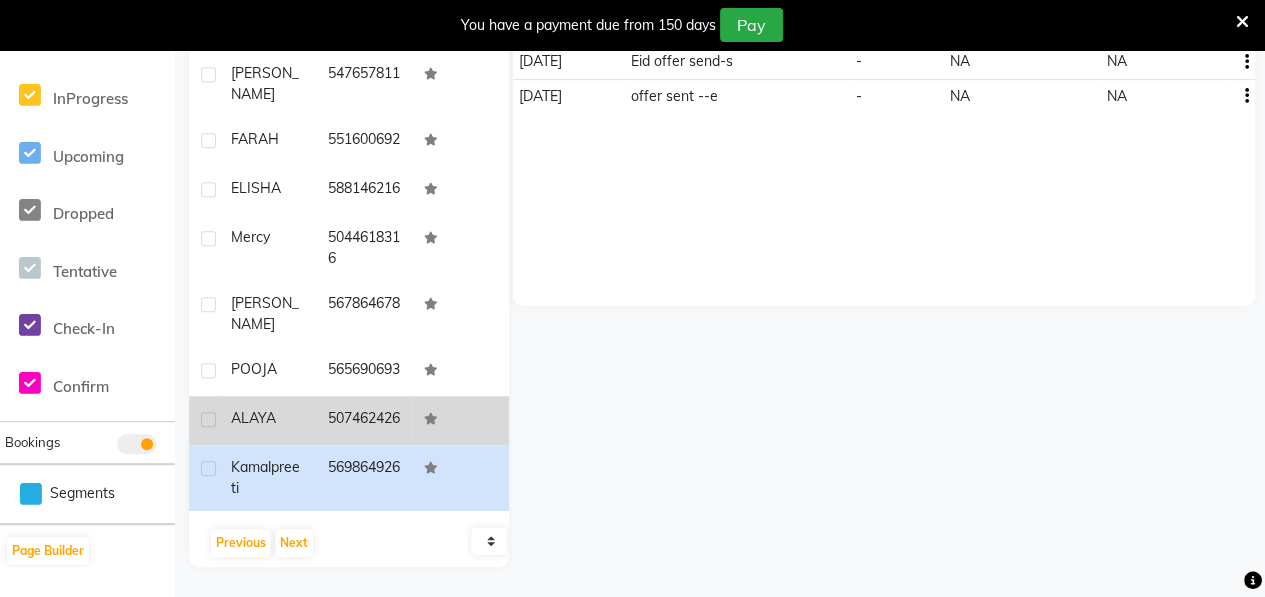 click on "ALAYA" 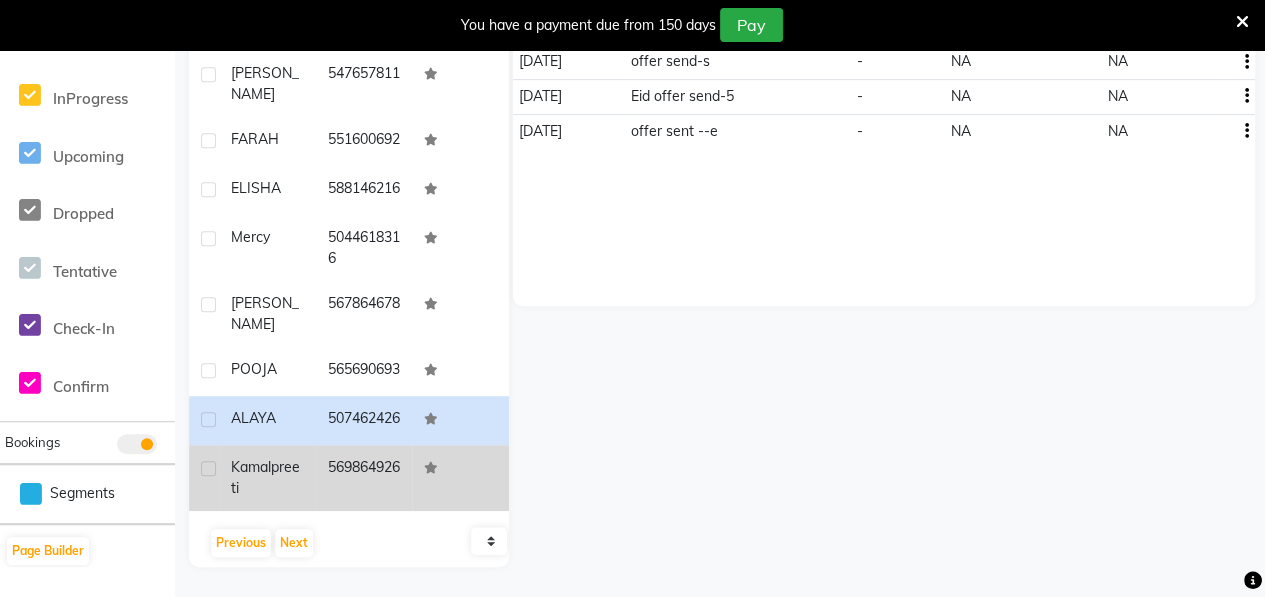 click on "kamalpreeti" 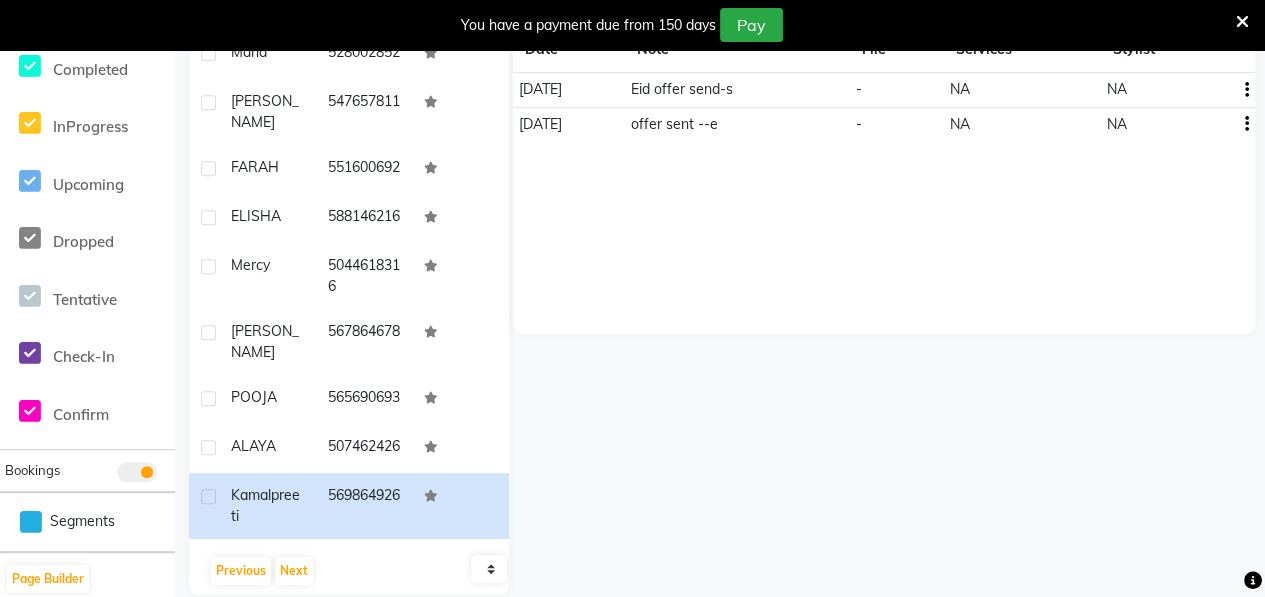 scroll, scrollTop: 0, scrollLeft: 0, axis: both 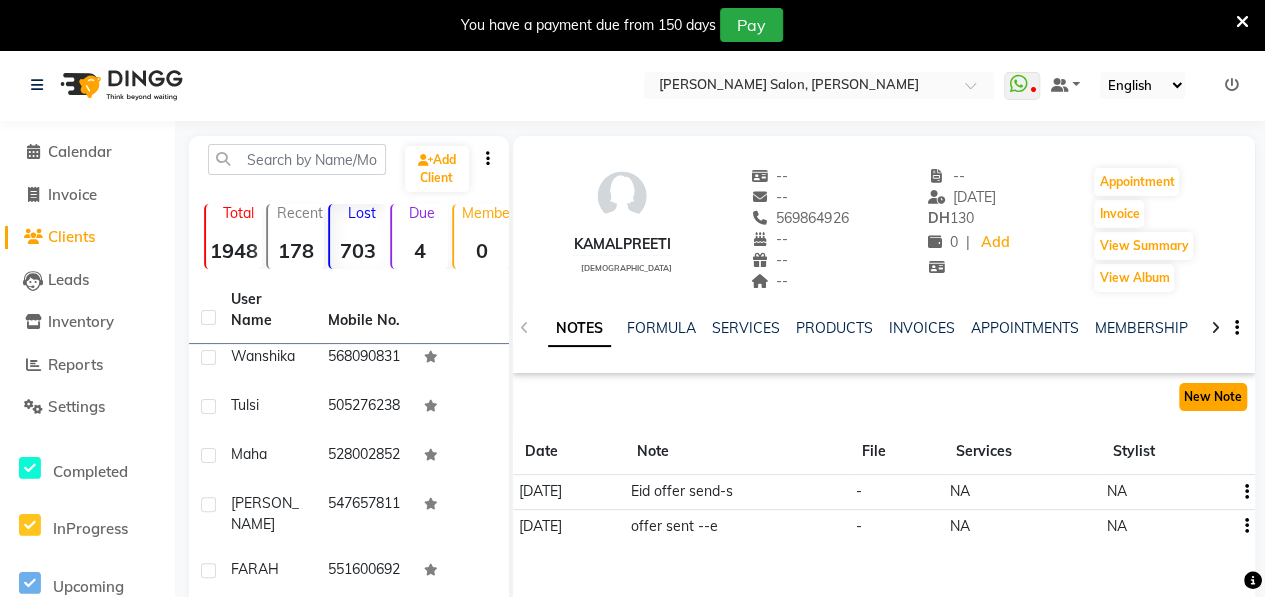 click on "New Note" 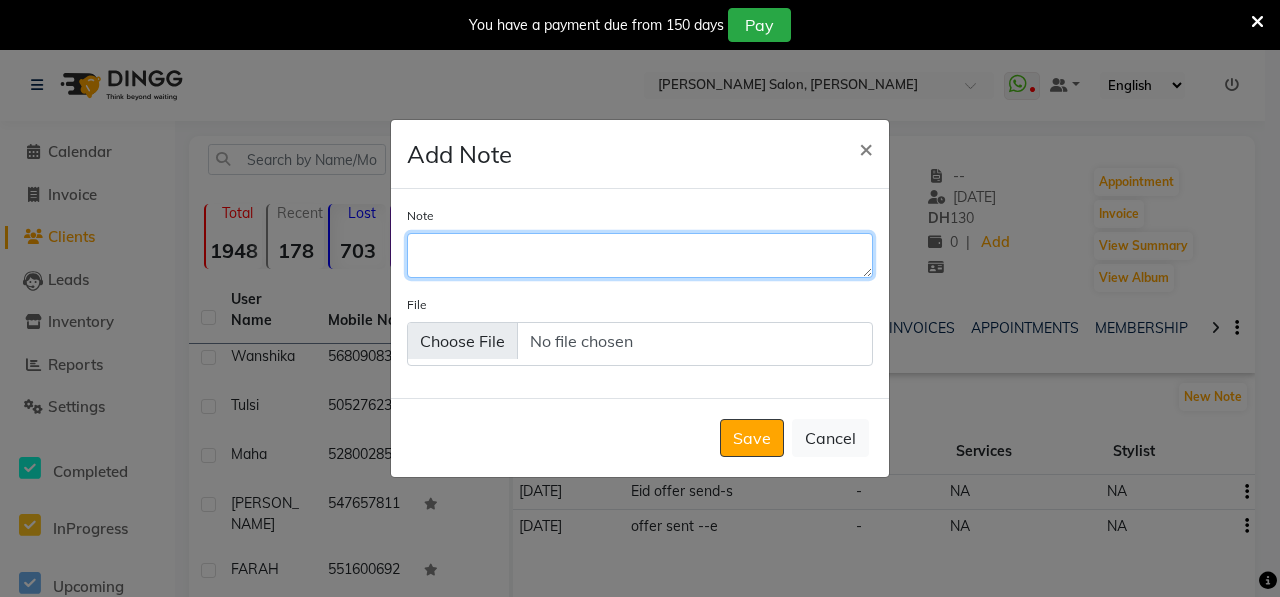click on "Note" at bounding box center (640, 255) 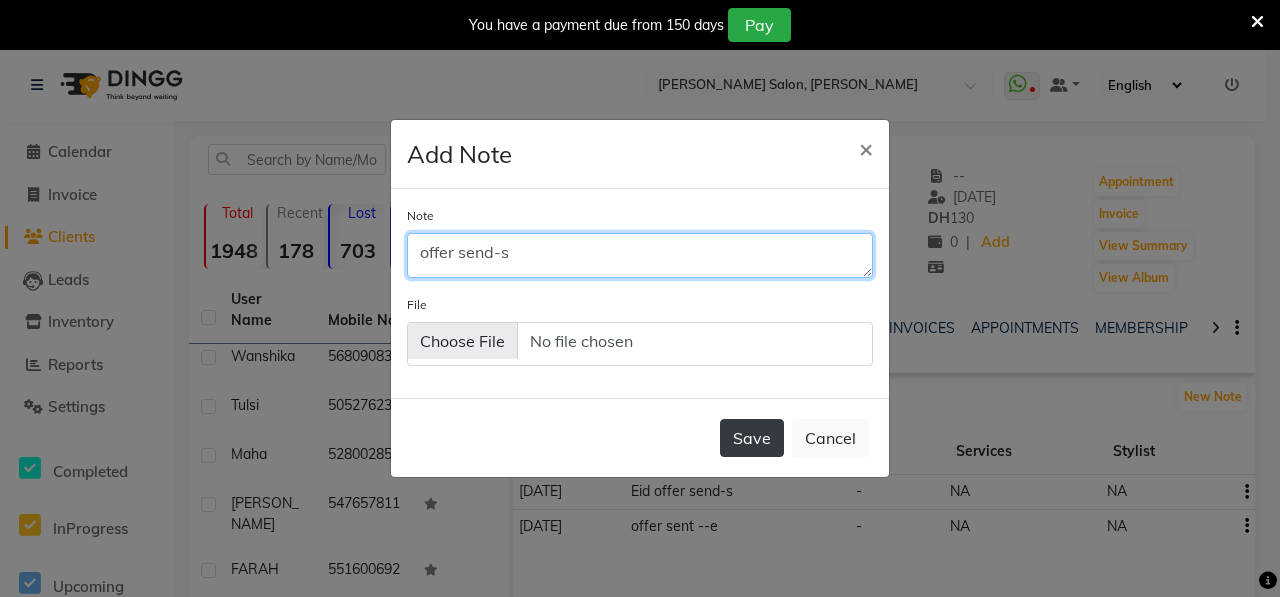 type on "offer send-s" 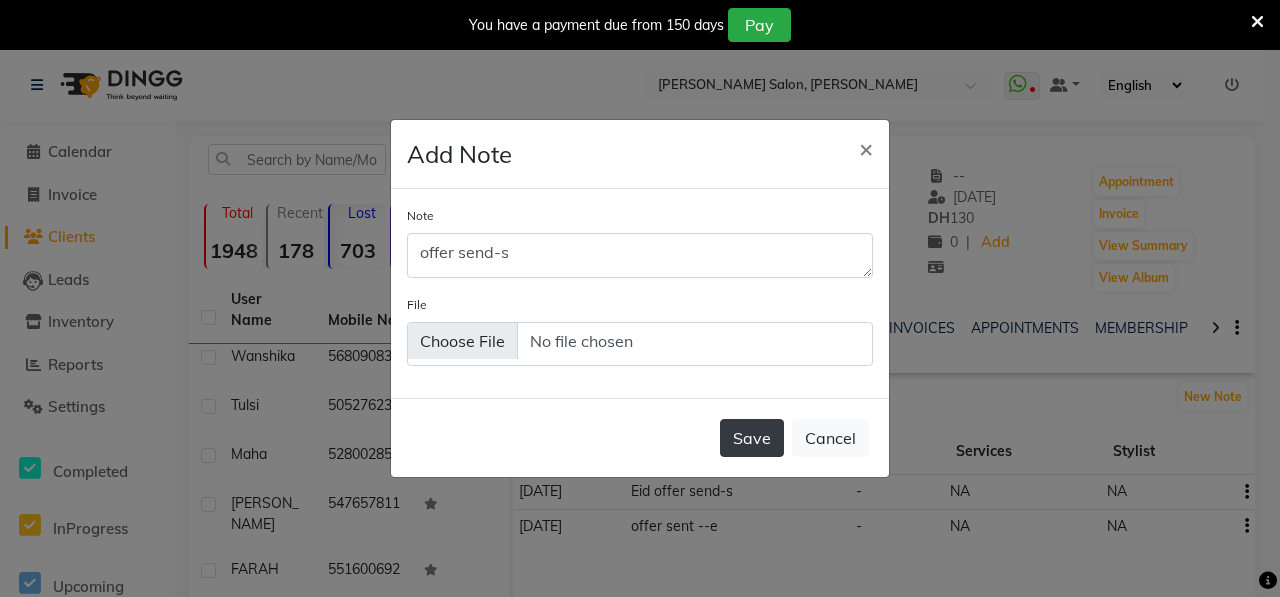 click on "Save" 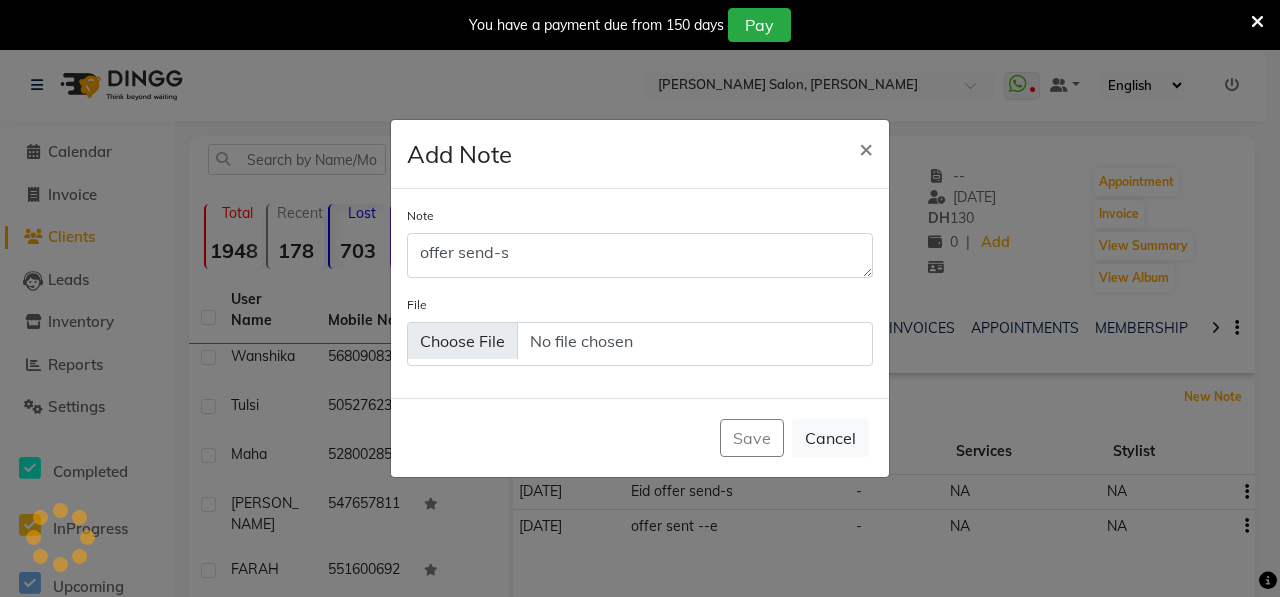 type 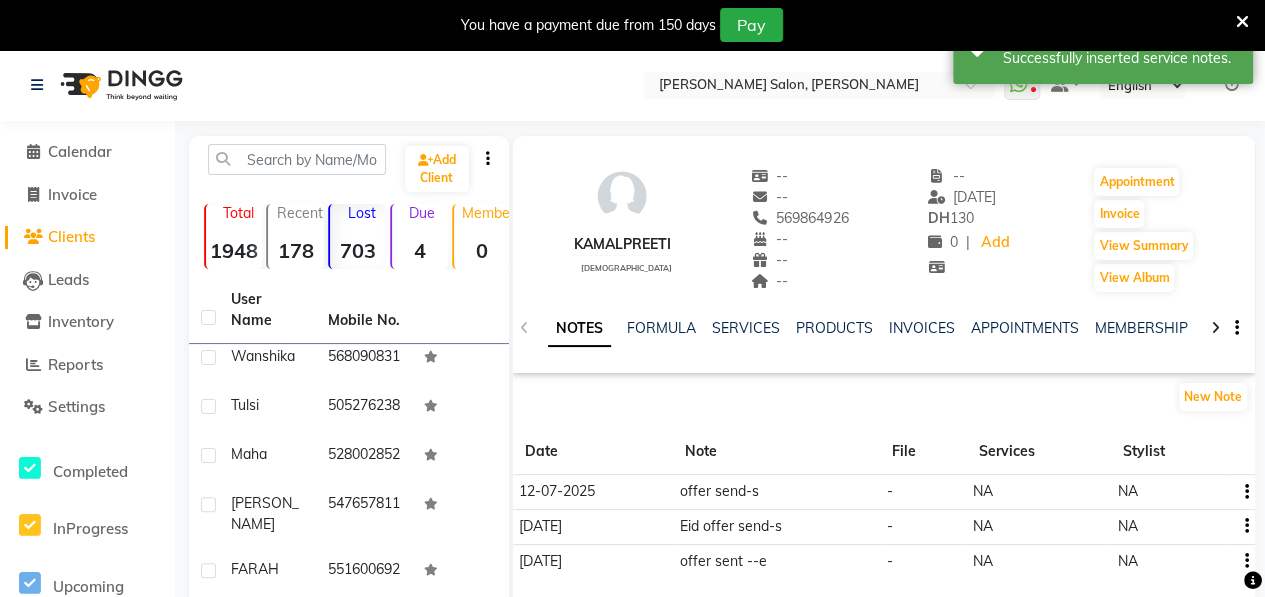 click on "Add Client  Total  1948  Recent  178  Lost  703  Due  4  Member  0 User Name Mobile No. Bava     529088737  NAZIA     508331423  [PERSON_NAME]   527460400  Pooja     508697581  Vidishapatil     582722436  [PERSON_NAME]     588801091  BAVIA     565793942  Ifrin     556814634  Alifya     585107315  Gul NAR     506746186  ASHA     507882651  [PERSON_NAME]     569562580  [PERSON_NAME]     545453250  [PERSON_NAME]   558629287  [PERSON_NAME]     528559406  surya     9526345018  Nimmy     558374746  kulsum     567481630  ANJU     522691585  Seema     502592797  [PERSON_NAME]   508653174  [PERSON_NAME]     525407173  Sharmeen     582687273  Lavinya     557418089  Sheha     505885267  sheza     505066270  Rinjni     502708276  Aleena     565469741  [PERSON_NAME]     502046900  ROSAMI     509025880  Gehna     569587161  BISMA    [PHONE_NUMBER]  [PERSON_NAME]   502481428  nahila     559379513  [PERSON_NAME]     526510878  Sehar     501704390  Jyoti     502777310  Annu     916238371535  lakhasmi     503407629  wanshika     568090831  Tulsi     505276238  Maha" 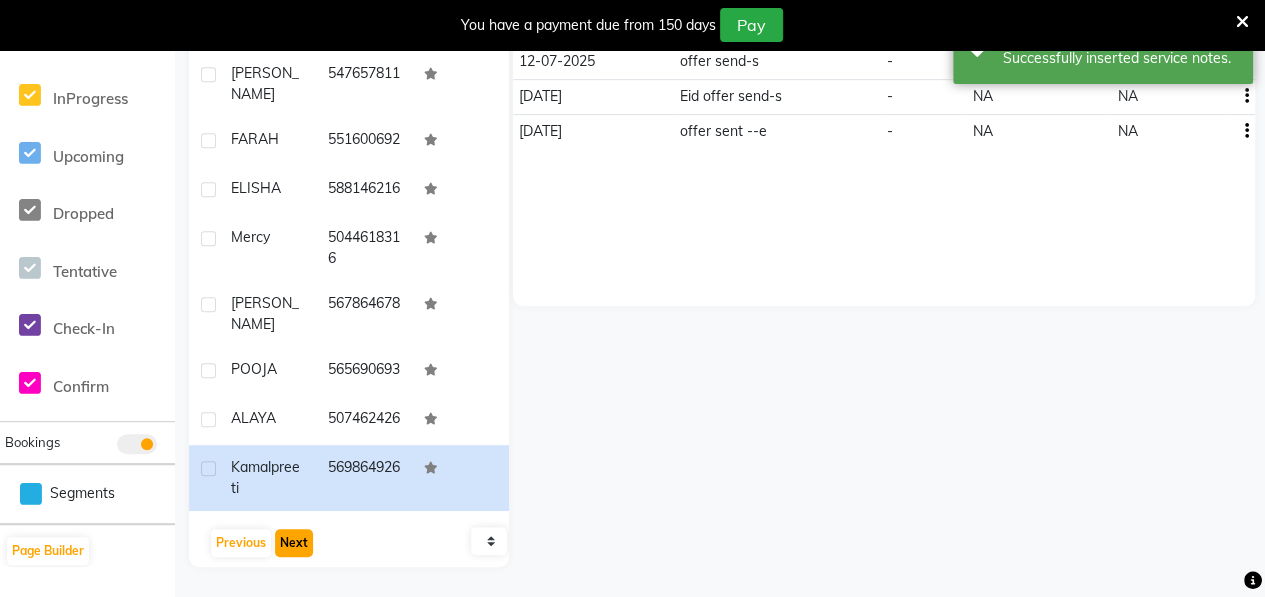 click on "Next" 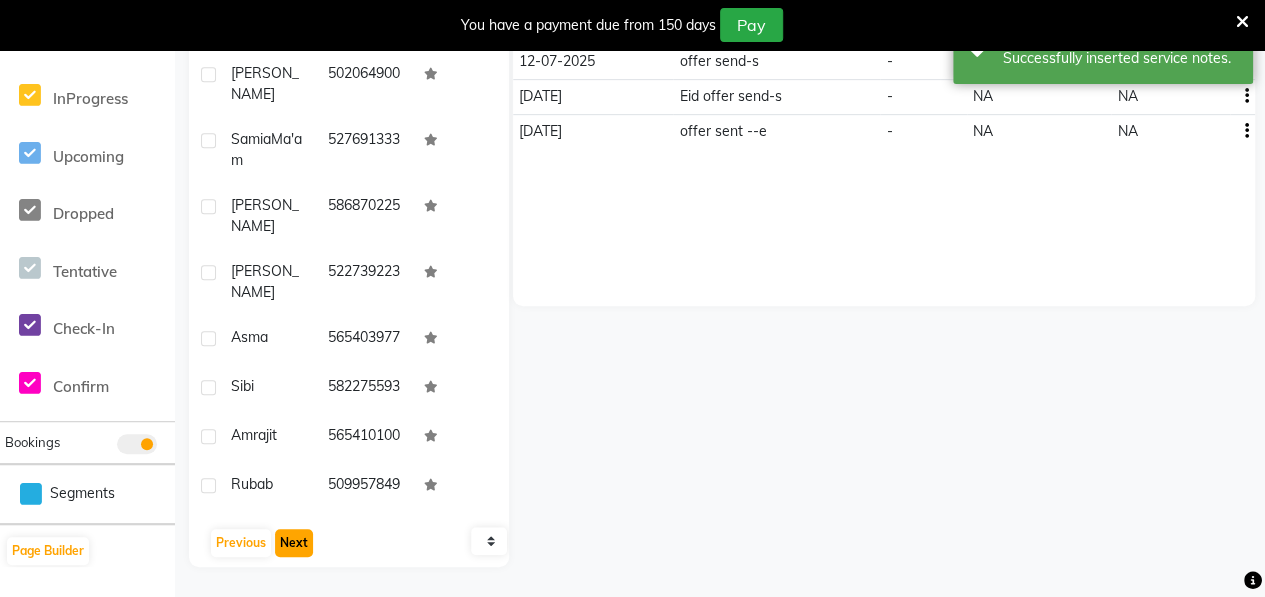 scroll, scrollTop: 2668, scrollLeft: 0, axis: vertical 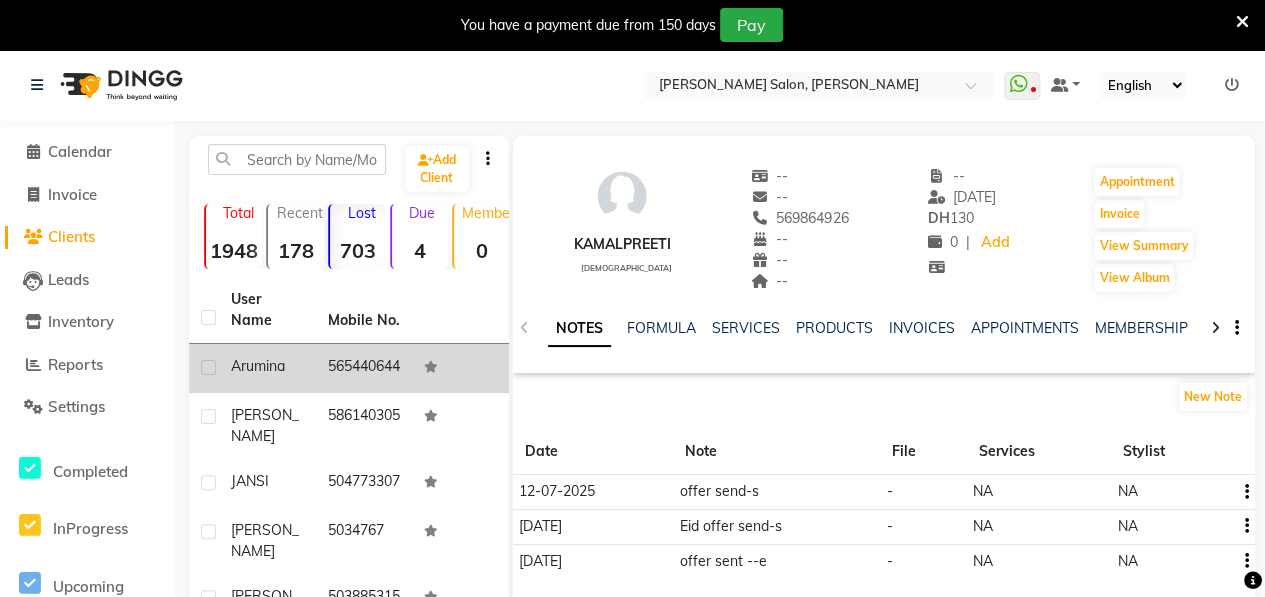 click on "Arumina" 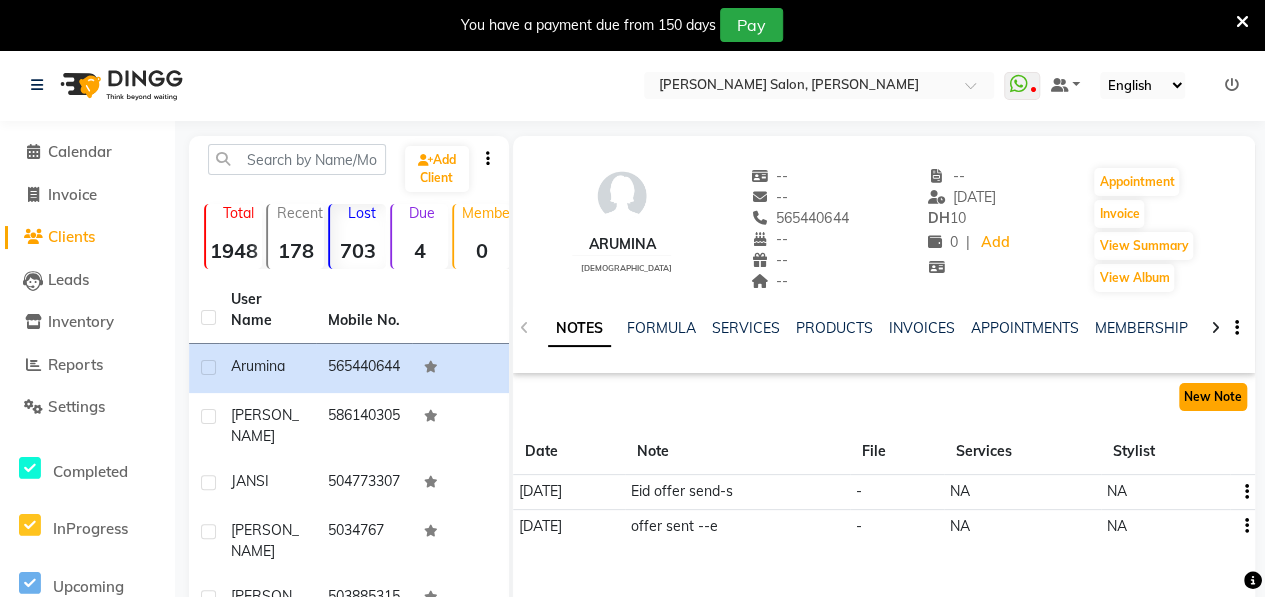 click on "New Note" 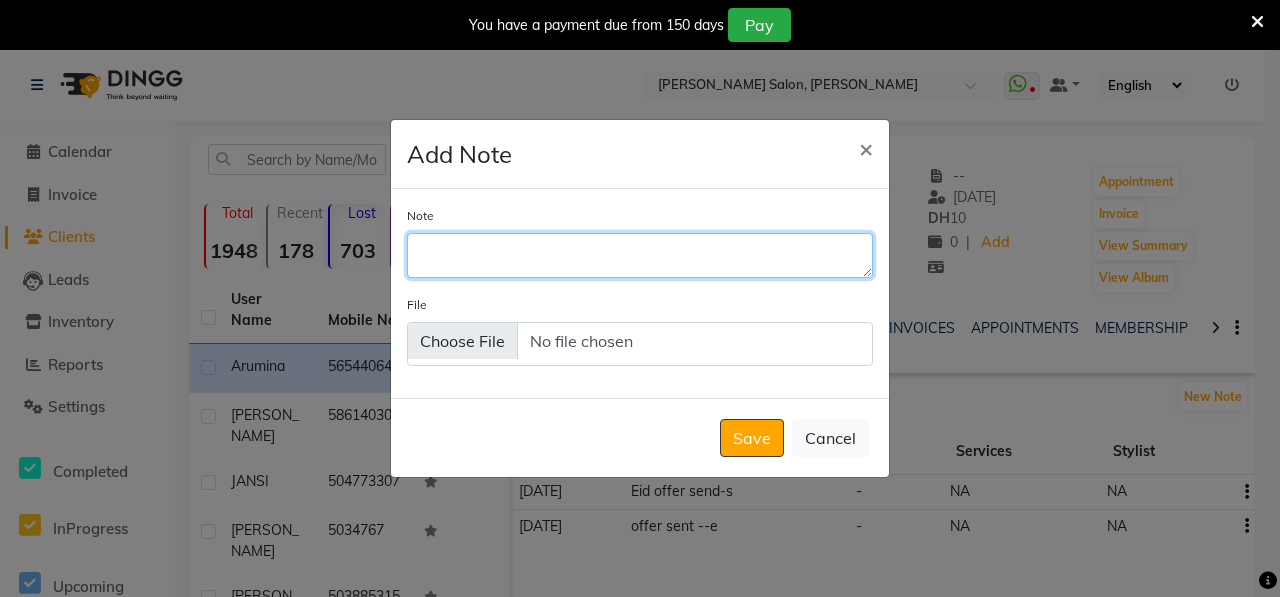 click on "Note" at bounding box center [640, 255] 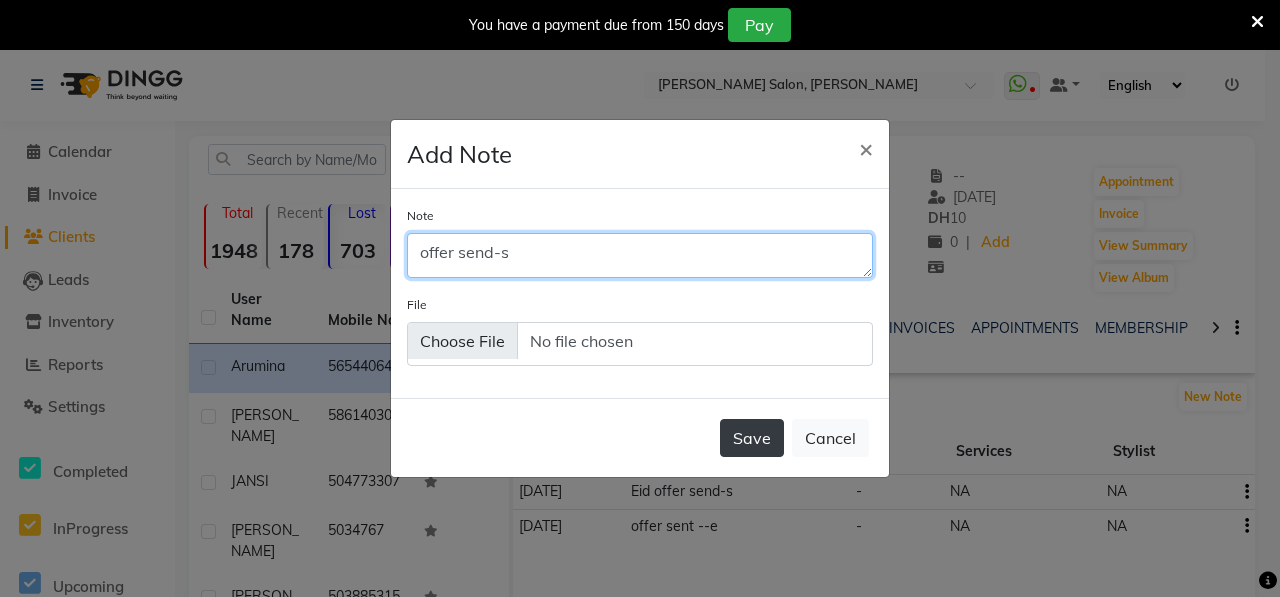 type on "offer send-s" 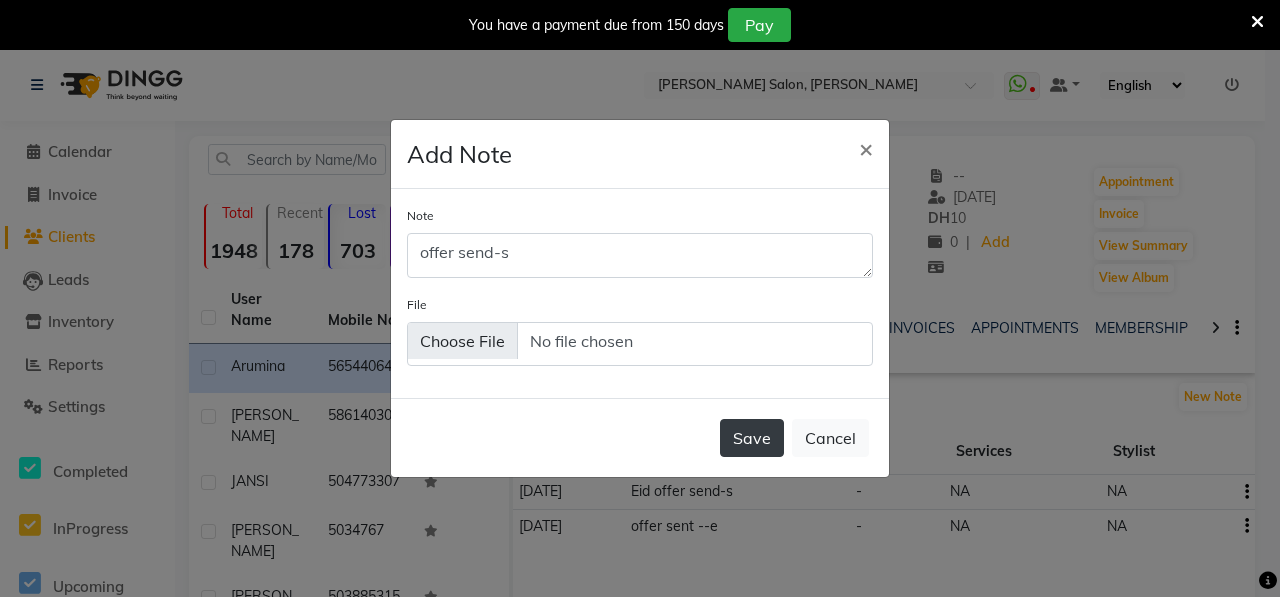 click on "Save" 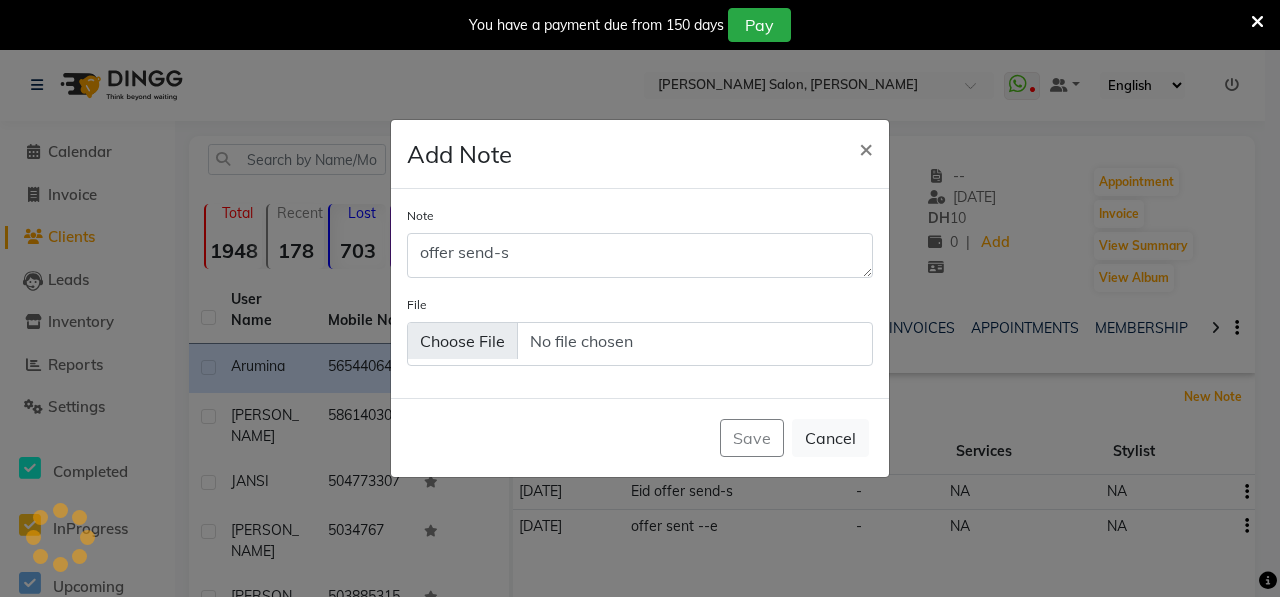 type 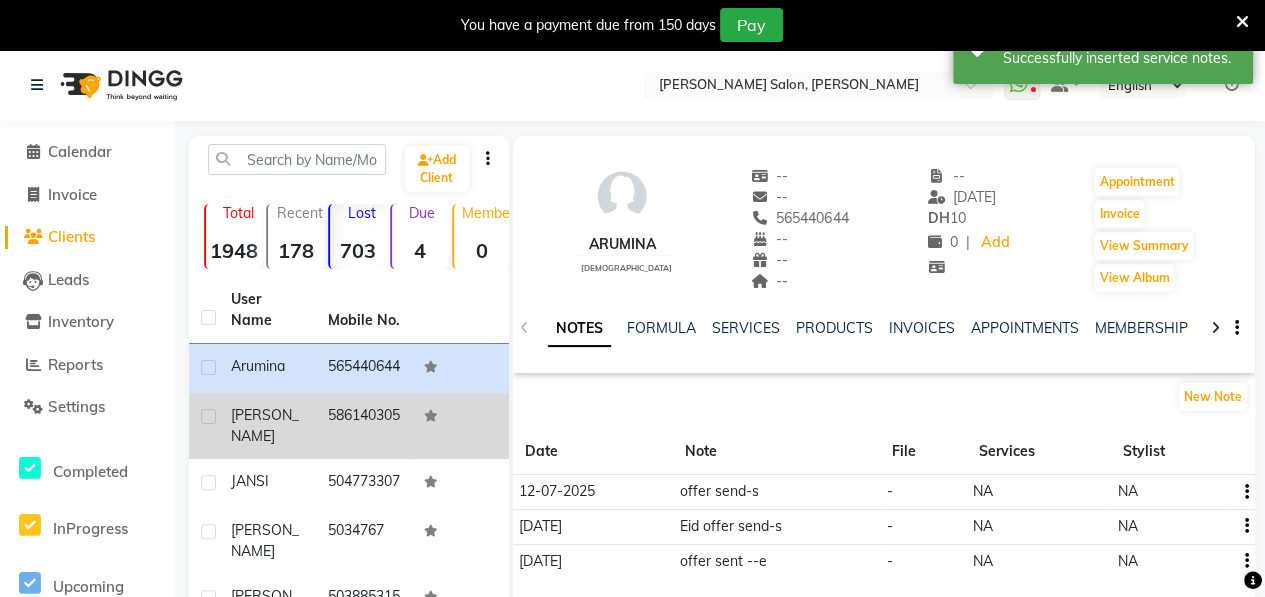 click on "[PERSON_NAME]" 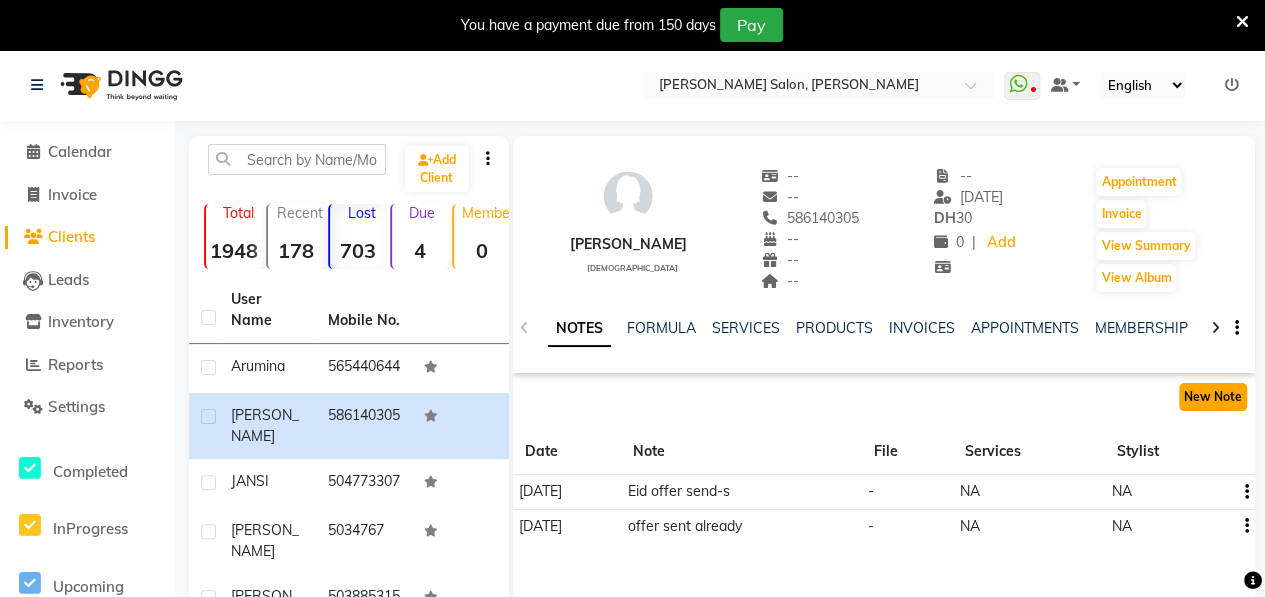 click on "New Note" 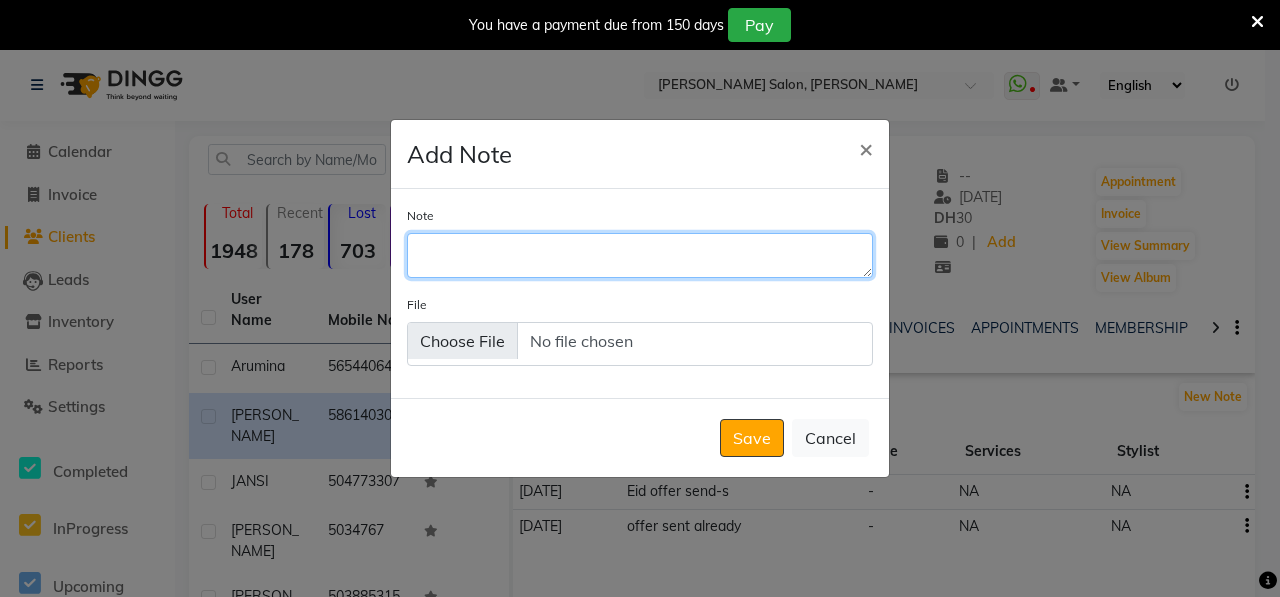 click on "Note" at bounding box center (640, 255) 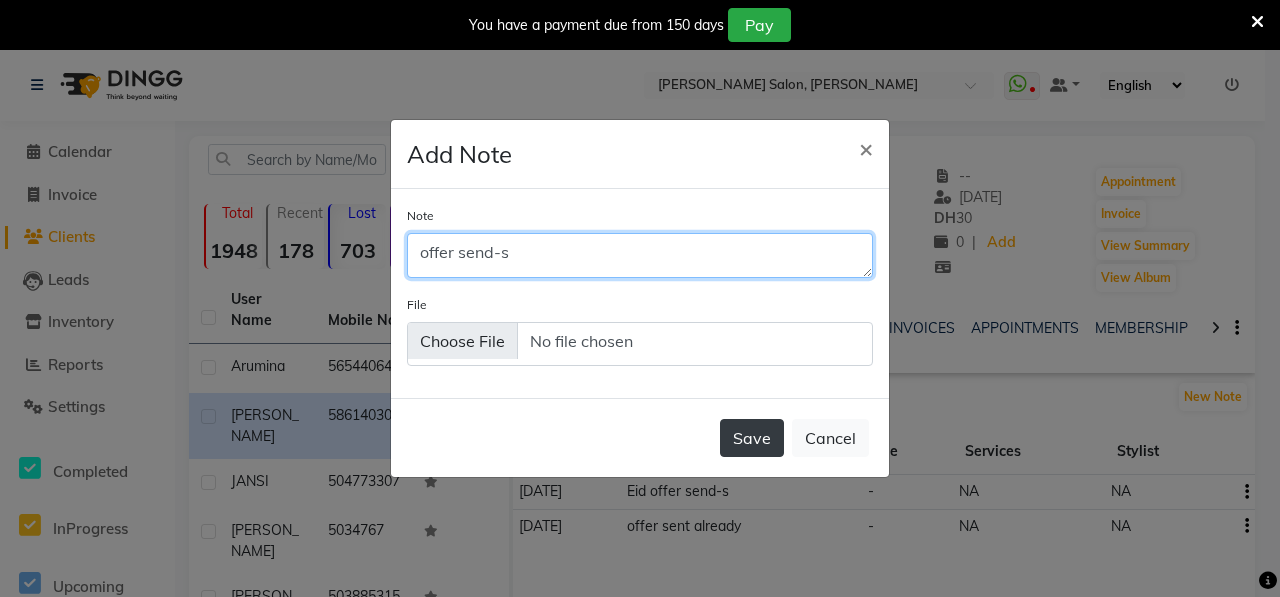 type on "offer send-s" 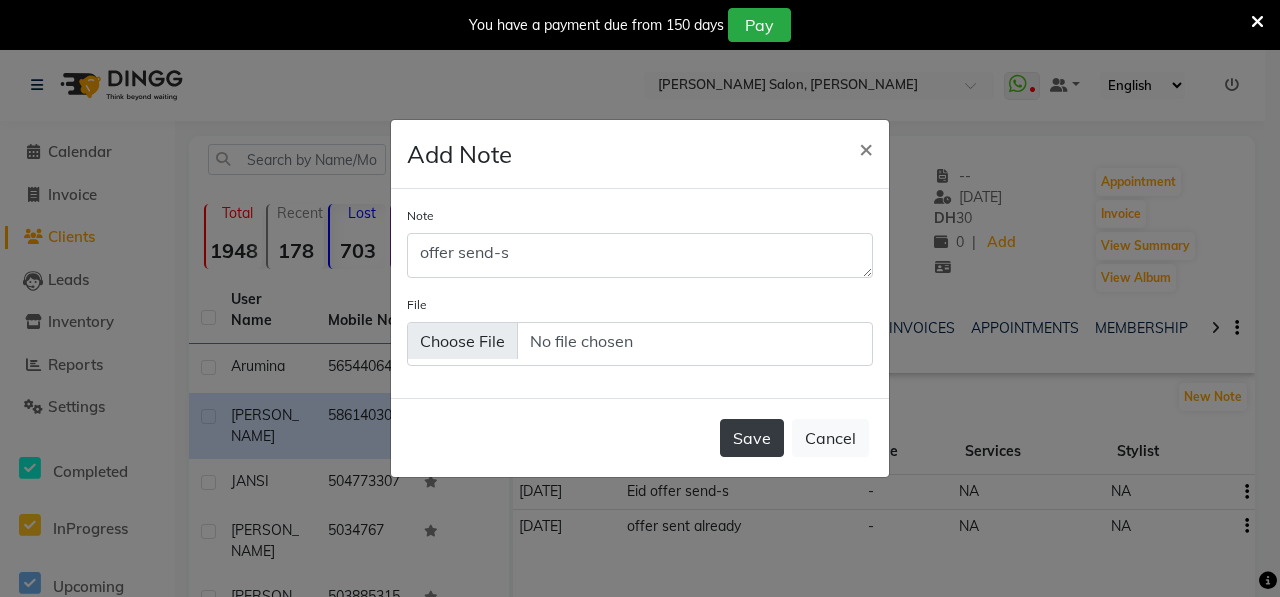 click on "Save" 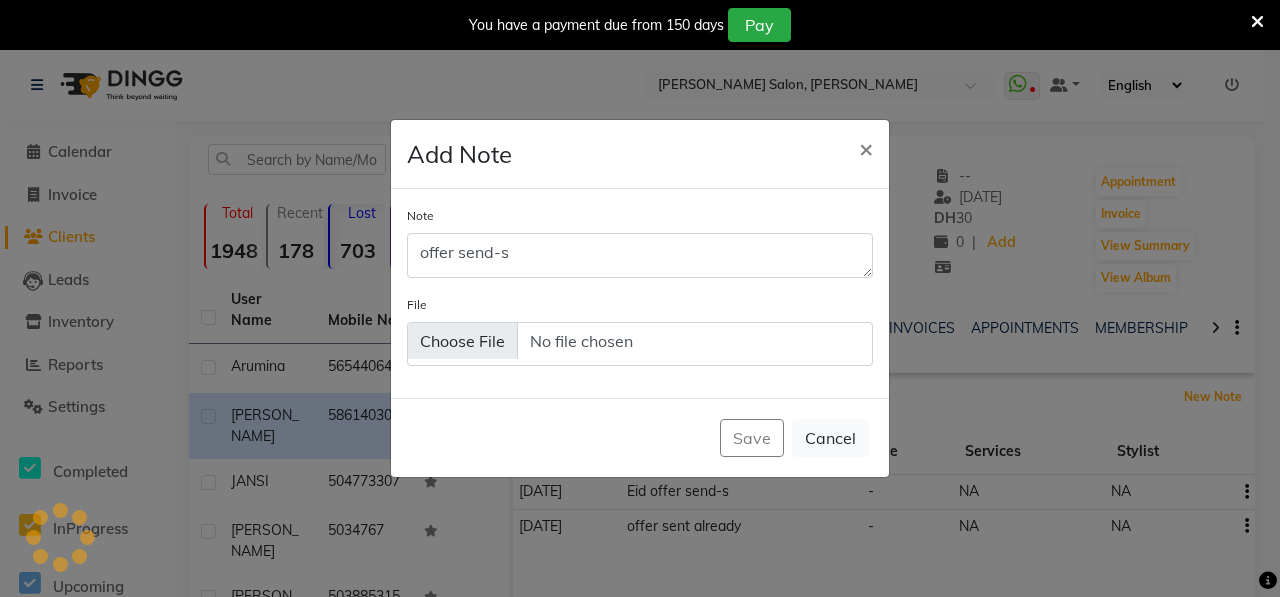 type 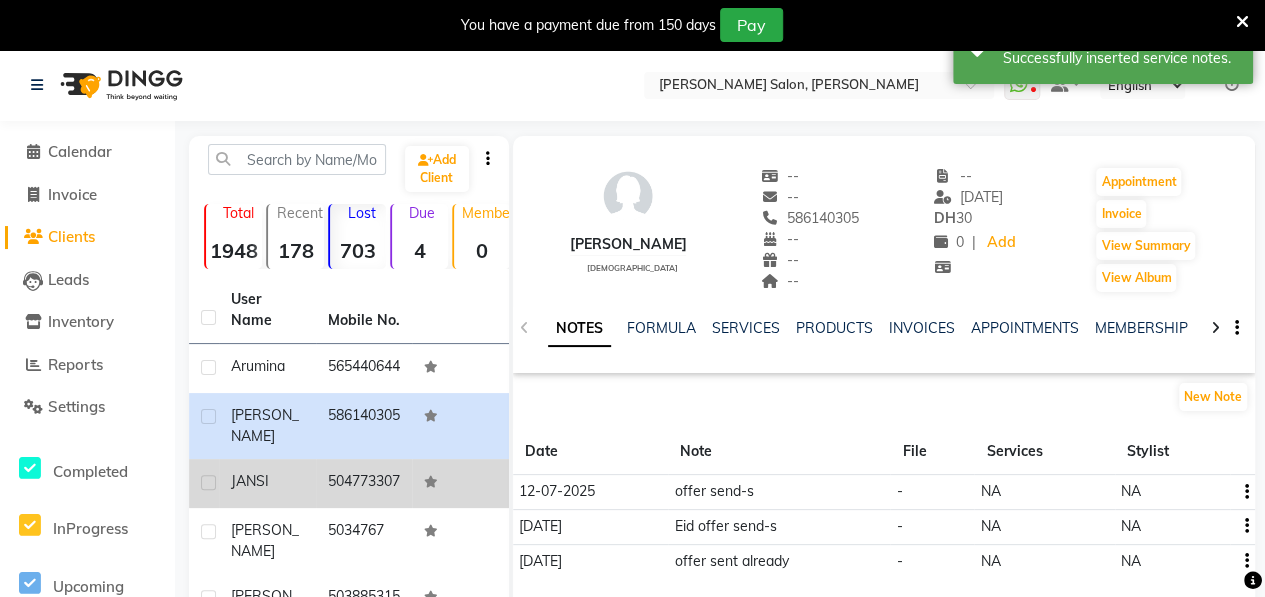 click on "JANSI" 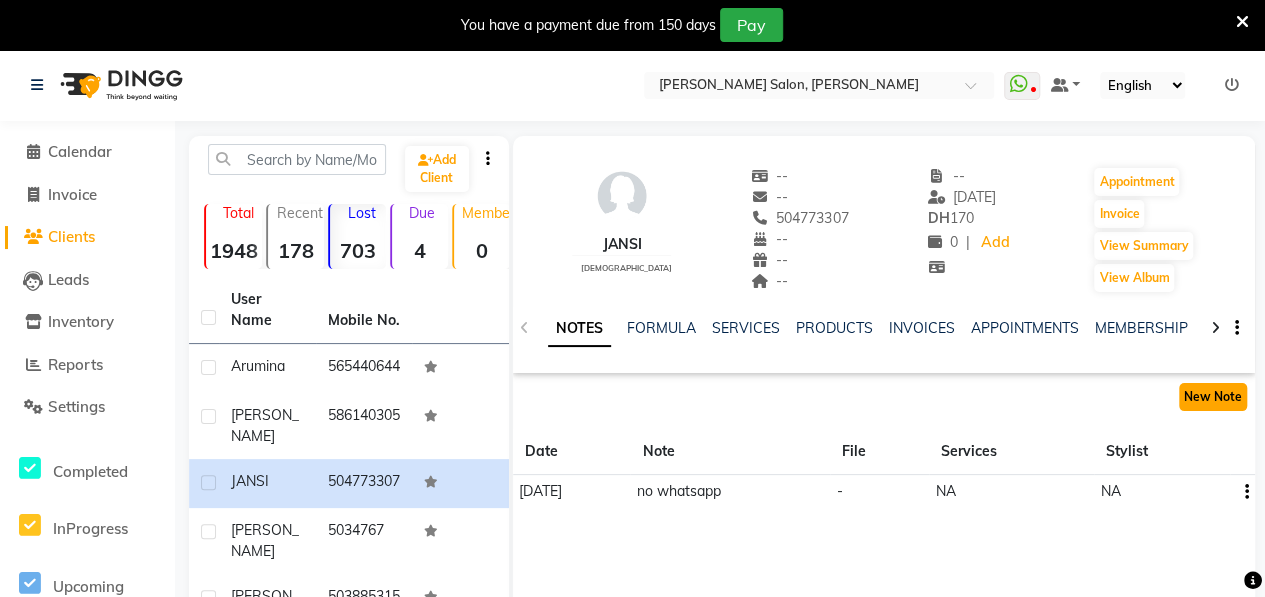 click on "New Note" 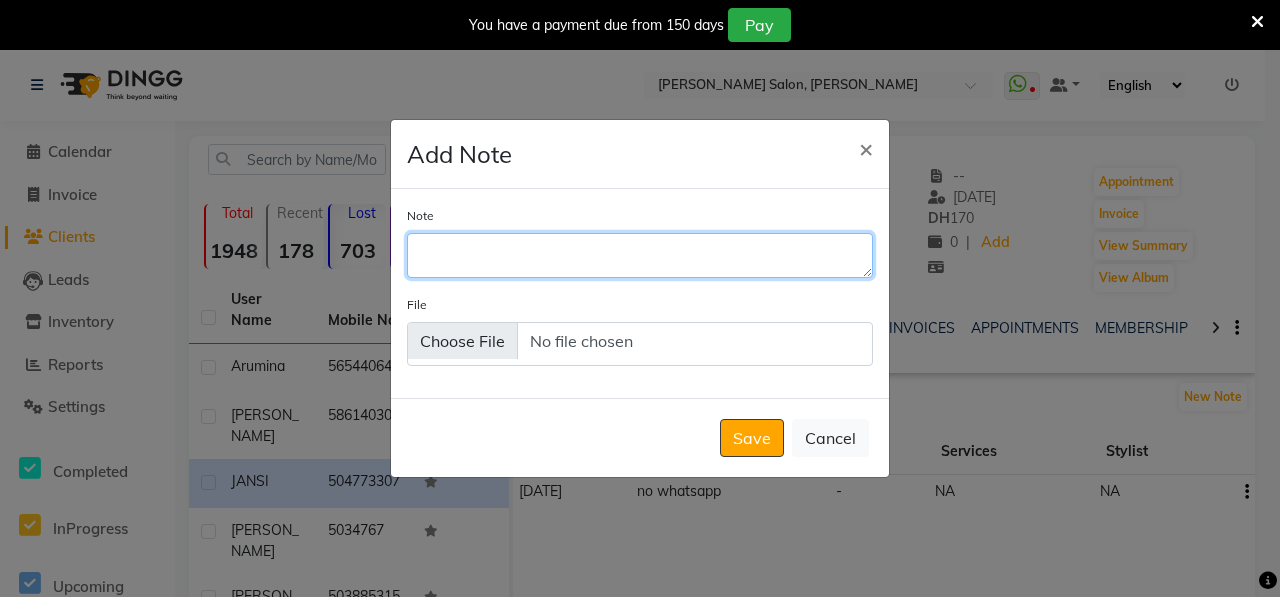 click on "Note" at bounding box center (640, 255) 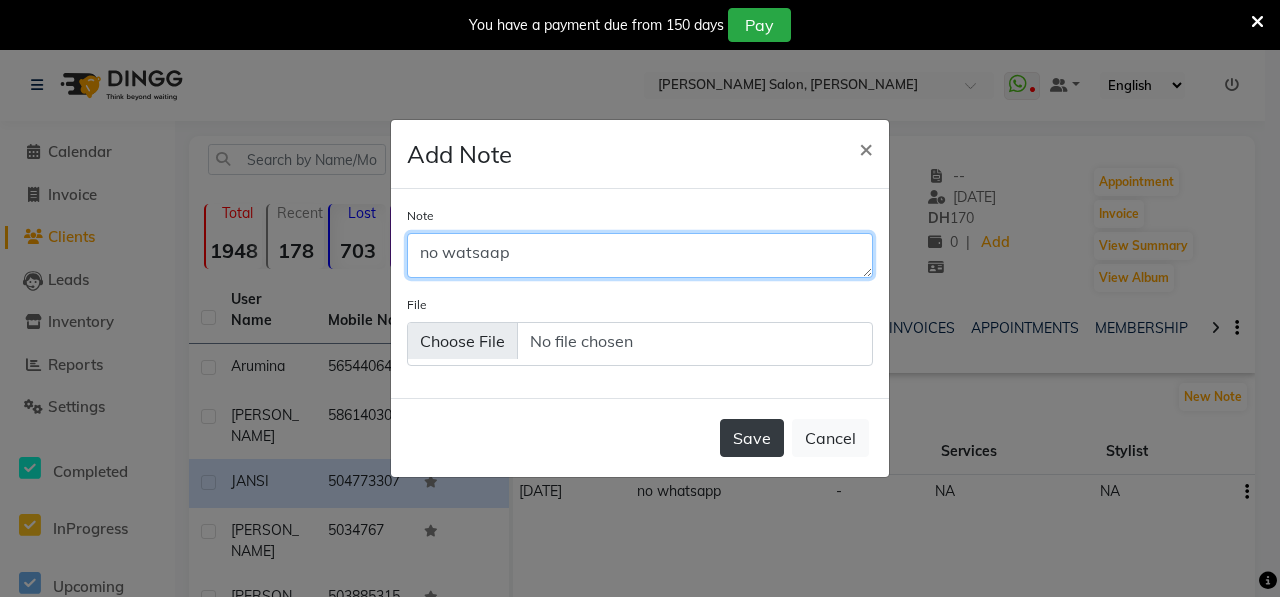 type on "no watsaap" 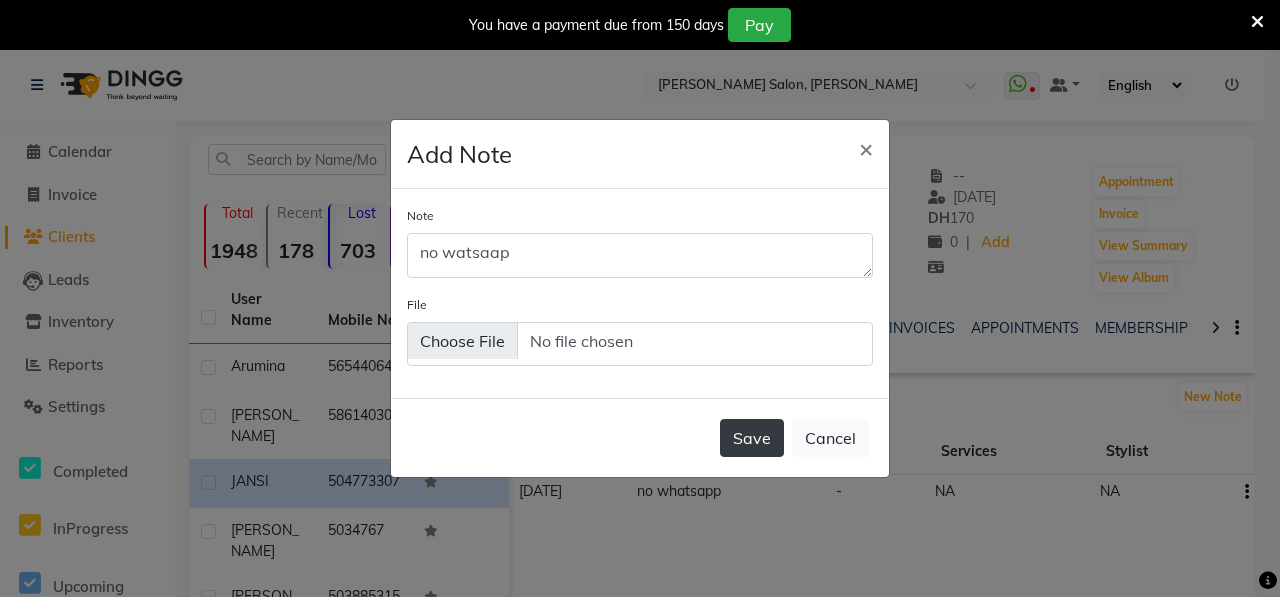 click on "Save" 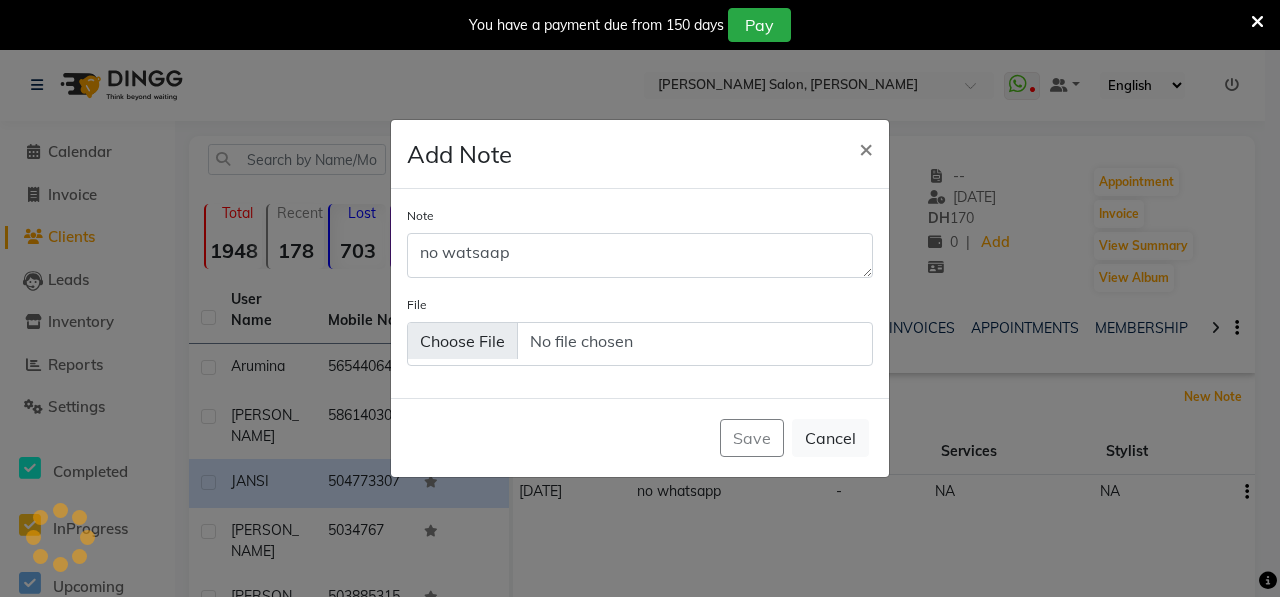 type 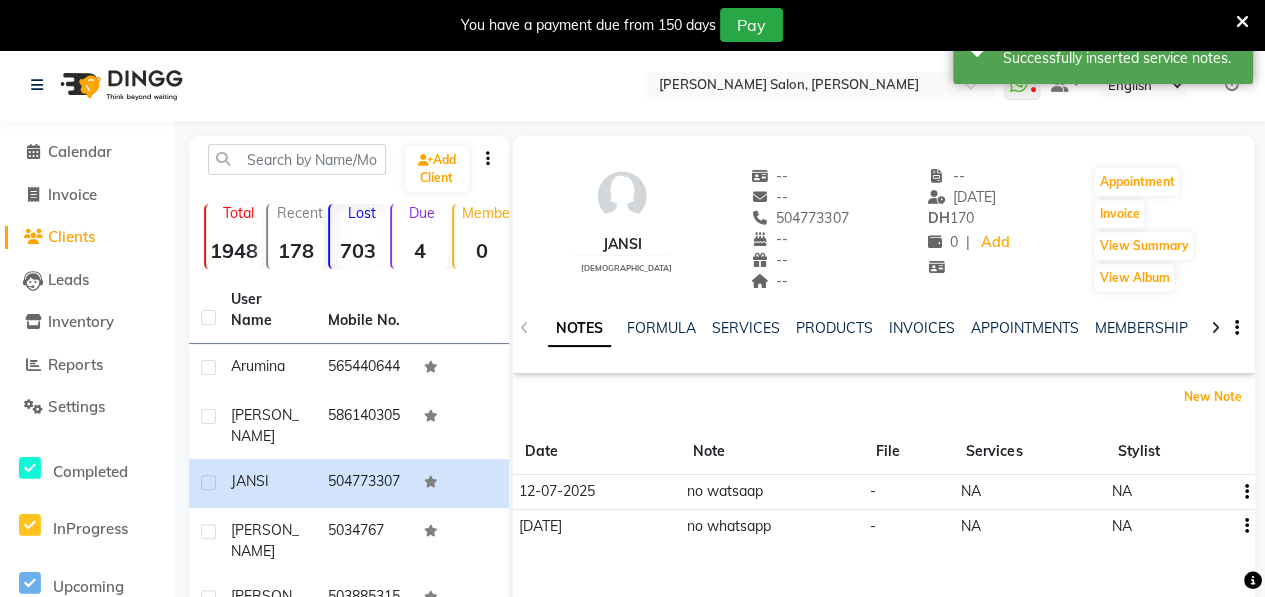 scroll, scrollTop: 430, scrollLeft: 0, axis: vertical 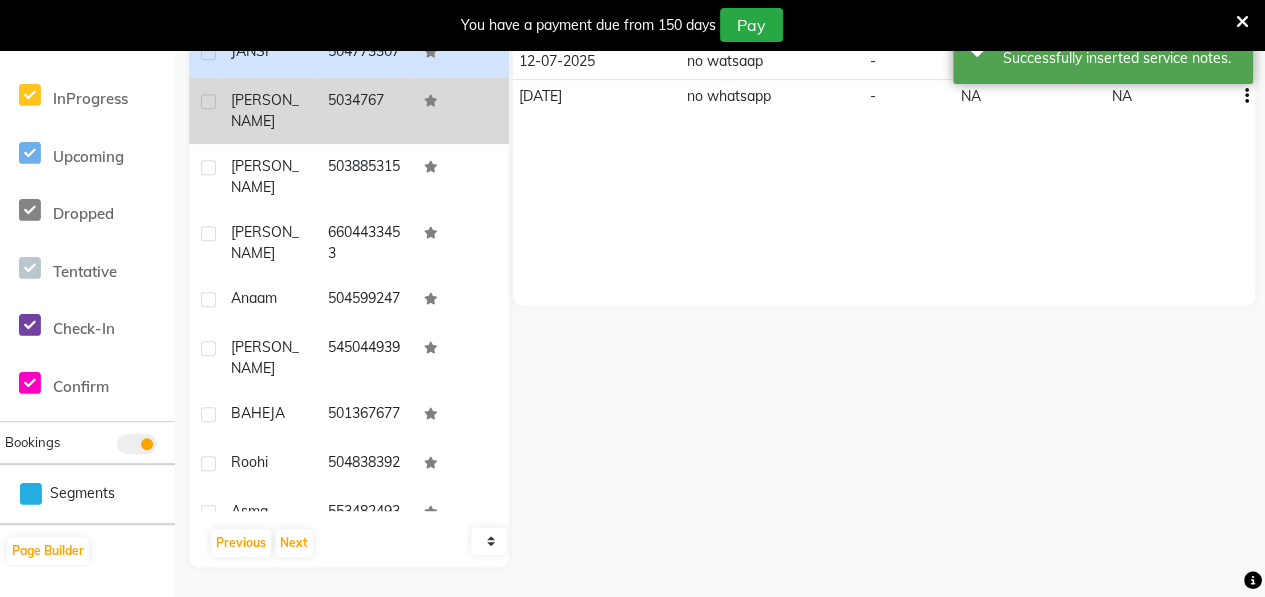 click on "[PERSON_NAME]" 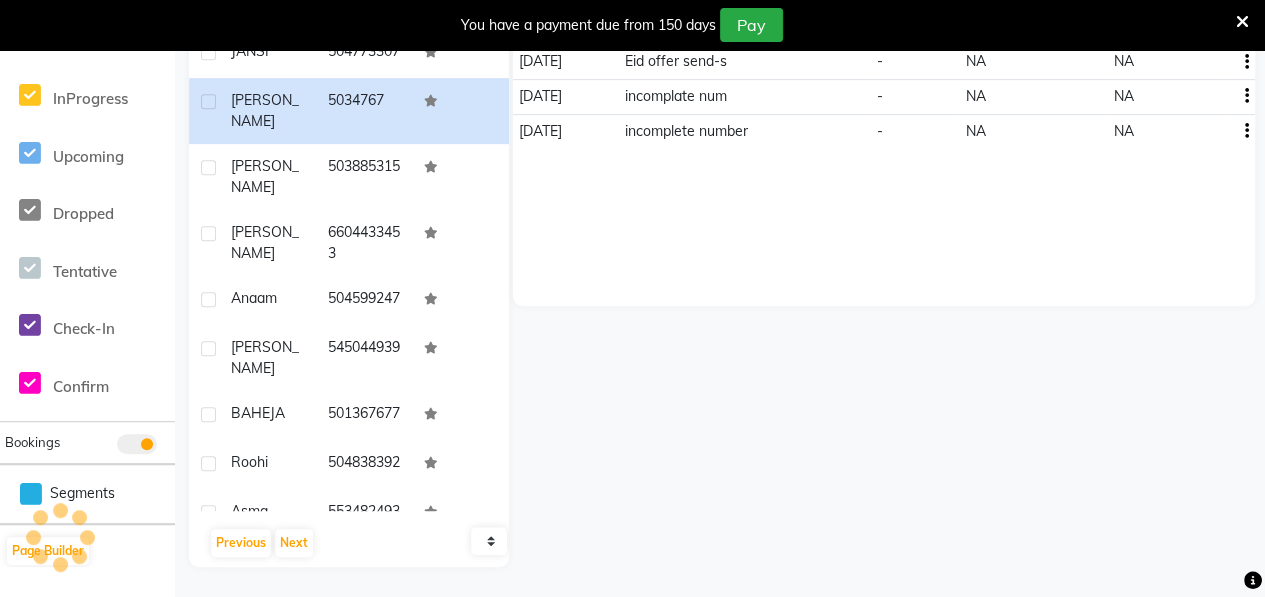 scroll, scrollTop: 0, scrollLeft: 0, axis: both 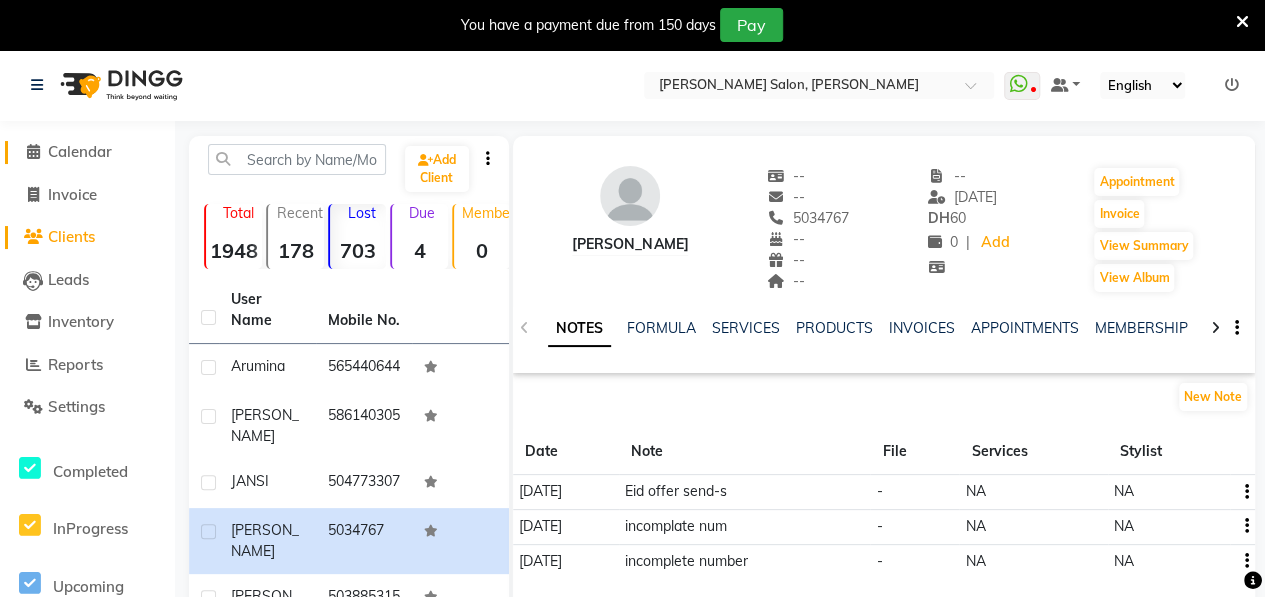 click on "Calendar" 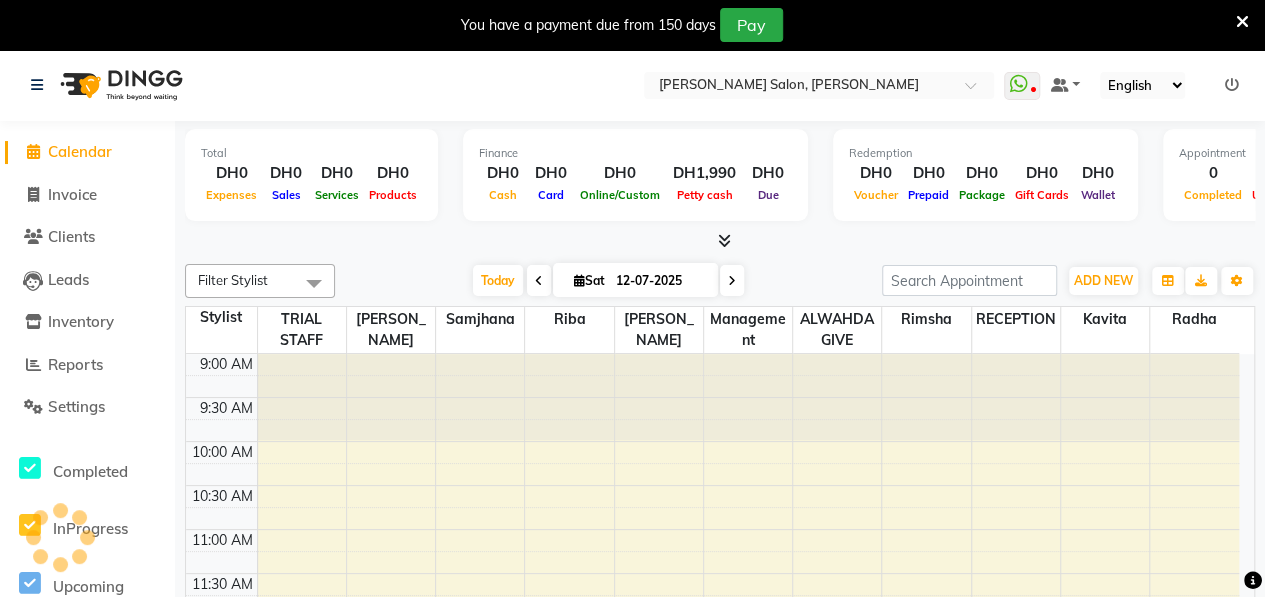 scroll, scrollTop: 0, scrollLeft: 0, axis: both 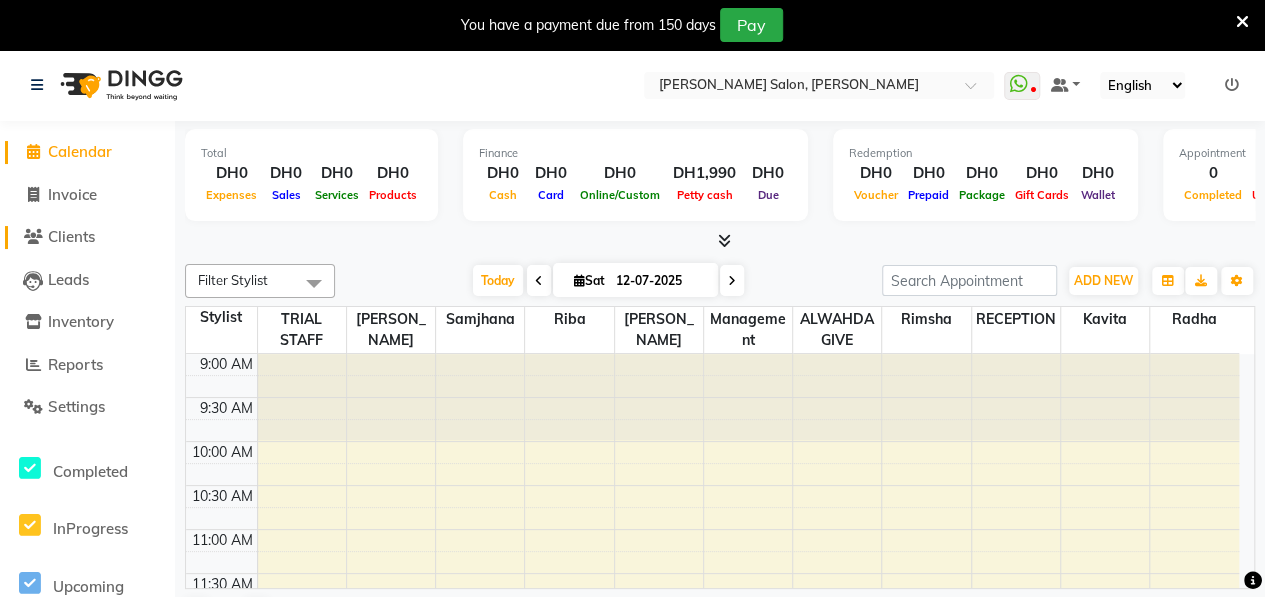 click on "Clients" 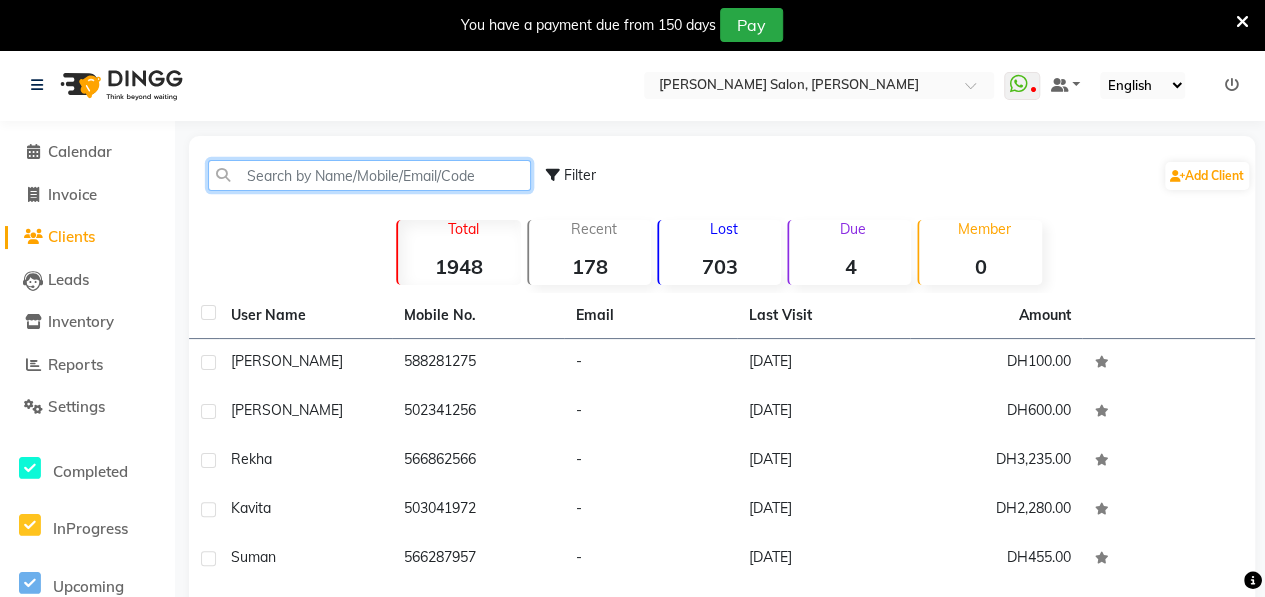 click 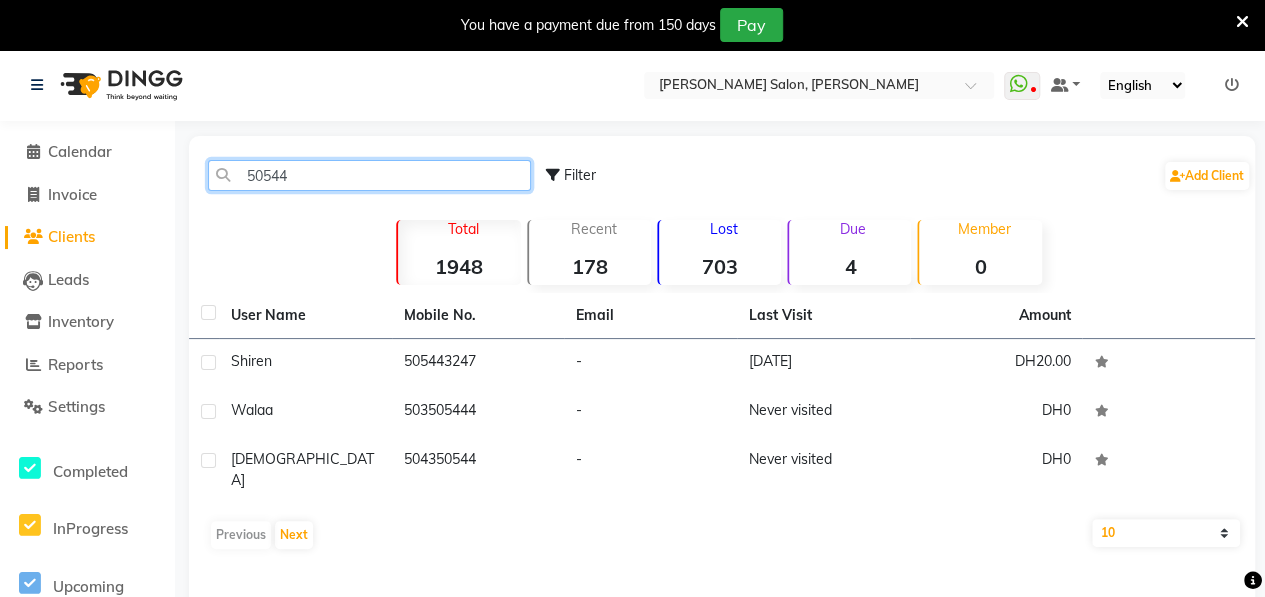 click on "50544" 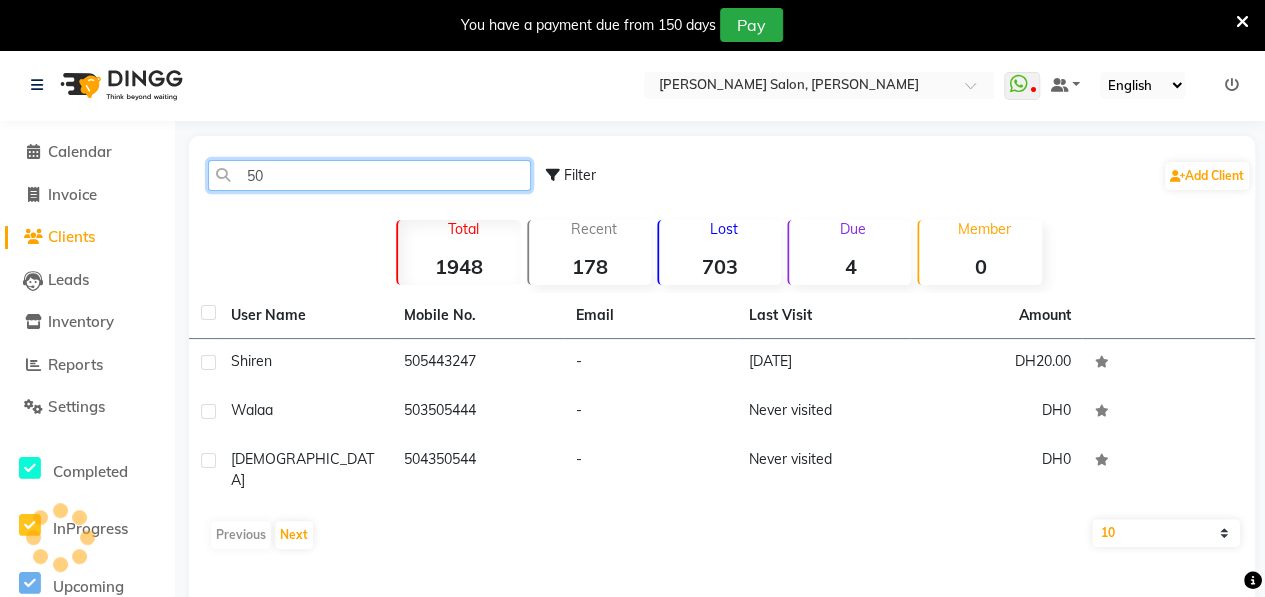 type on "5" 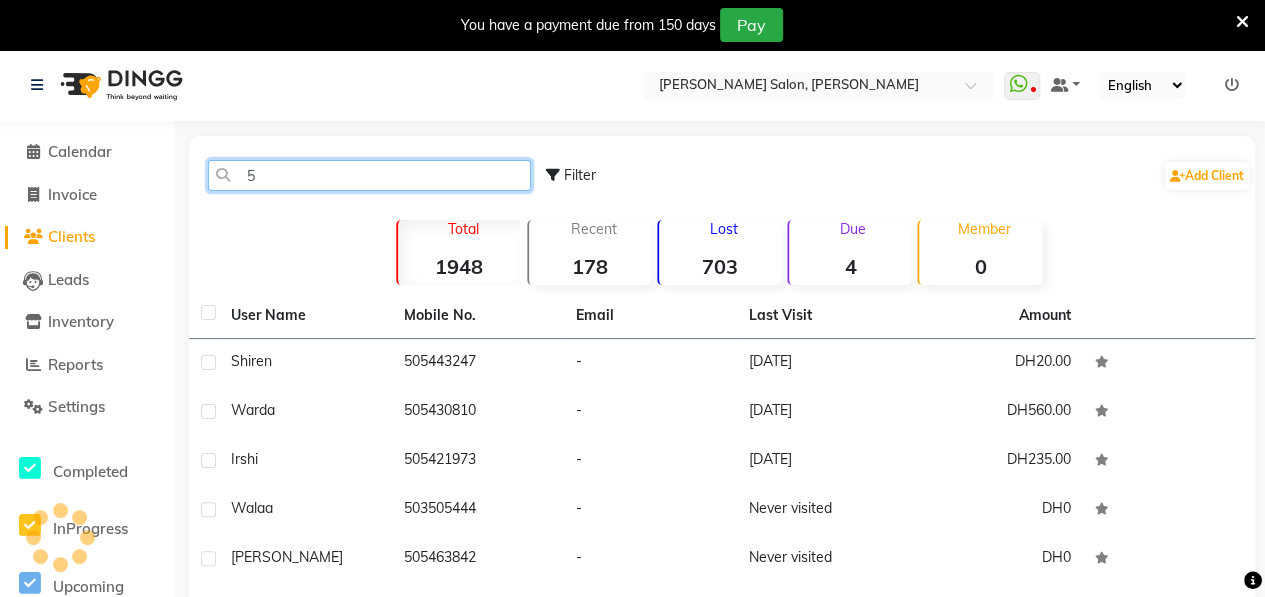 type 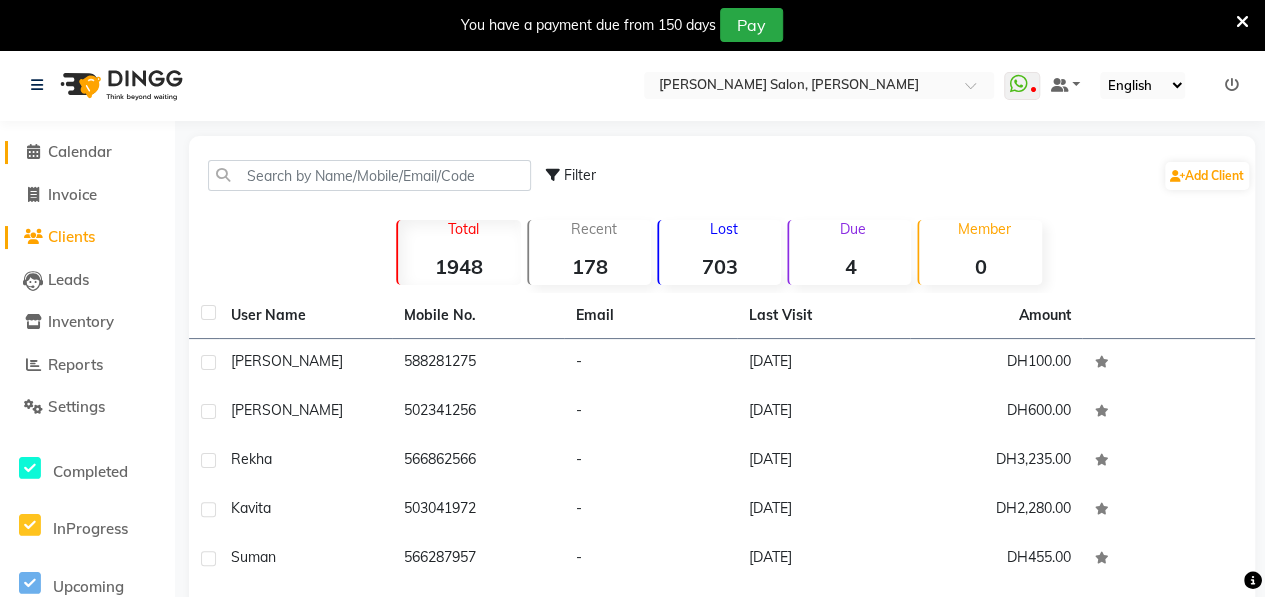 click on "Calendar" 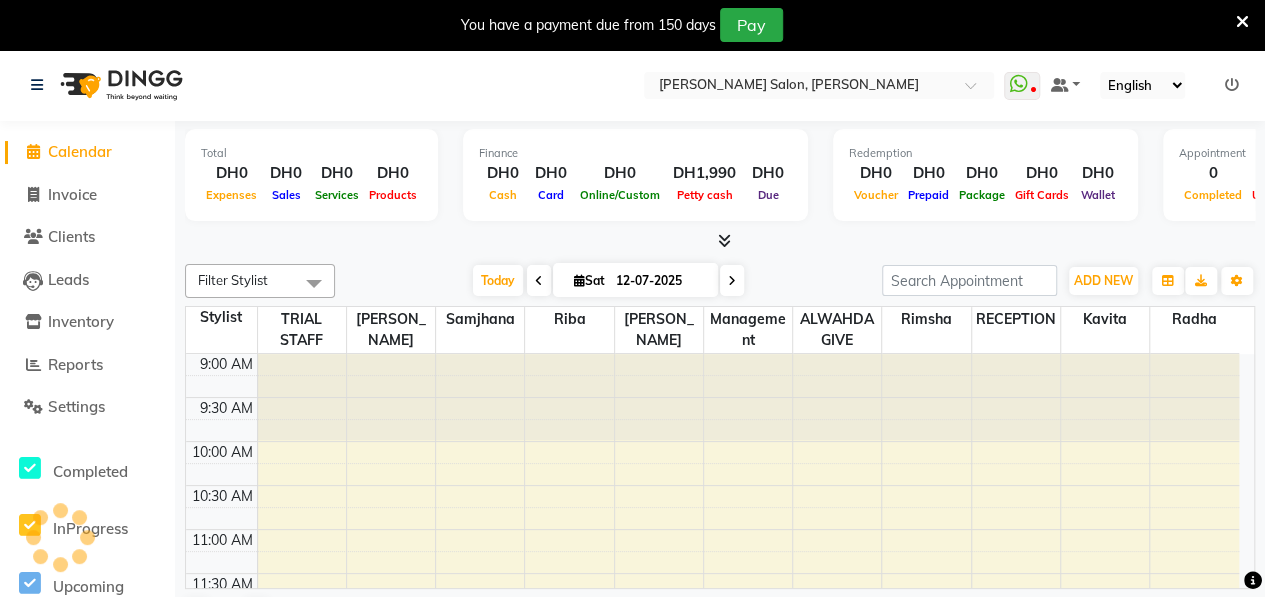 scroll, scrollTop: 0, scrollLeft: 0, axis: both 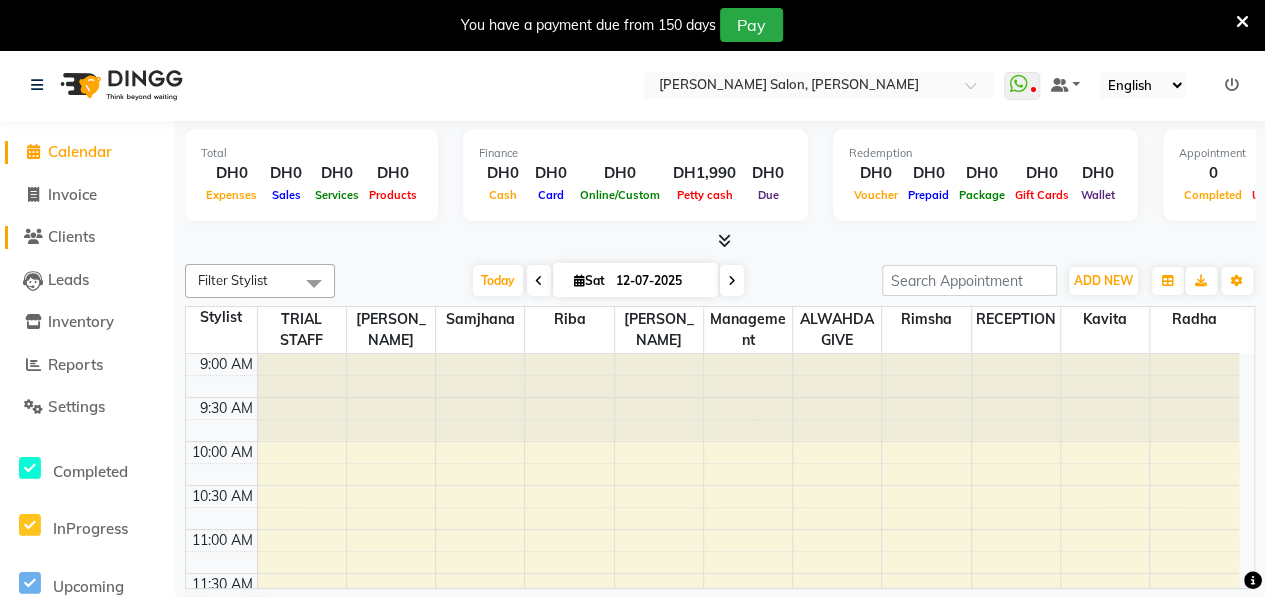 click on "Clients" 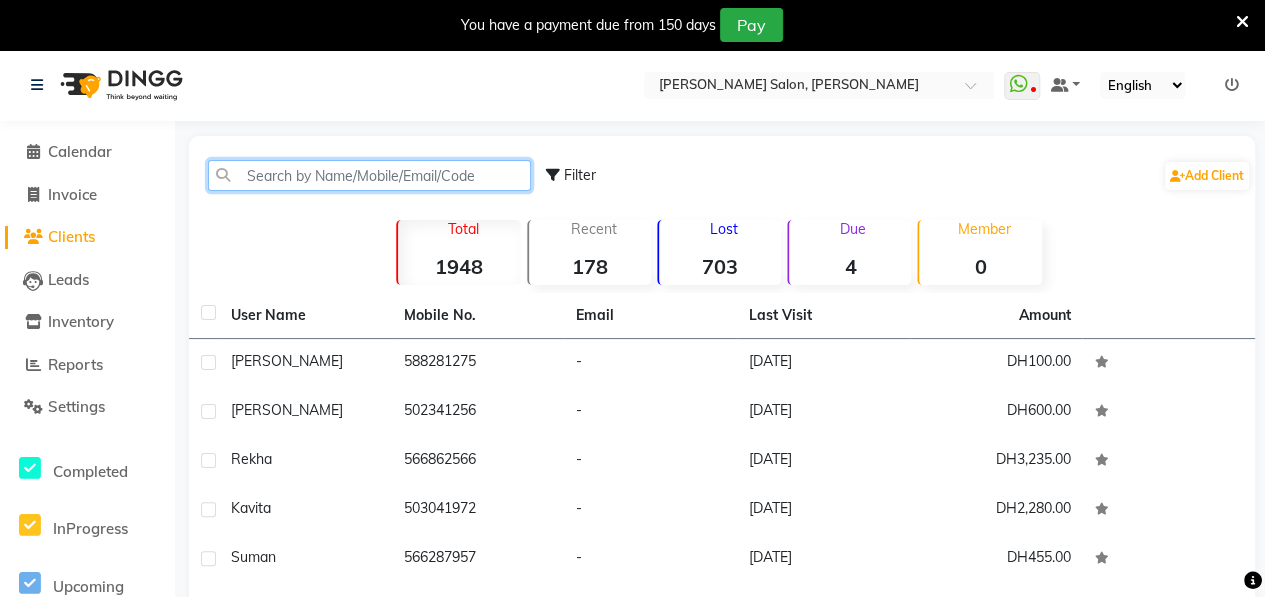 click 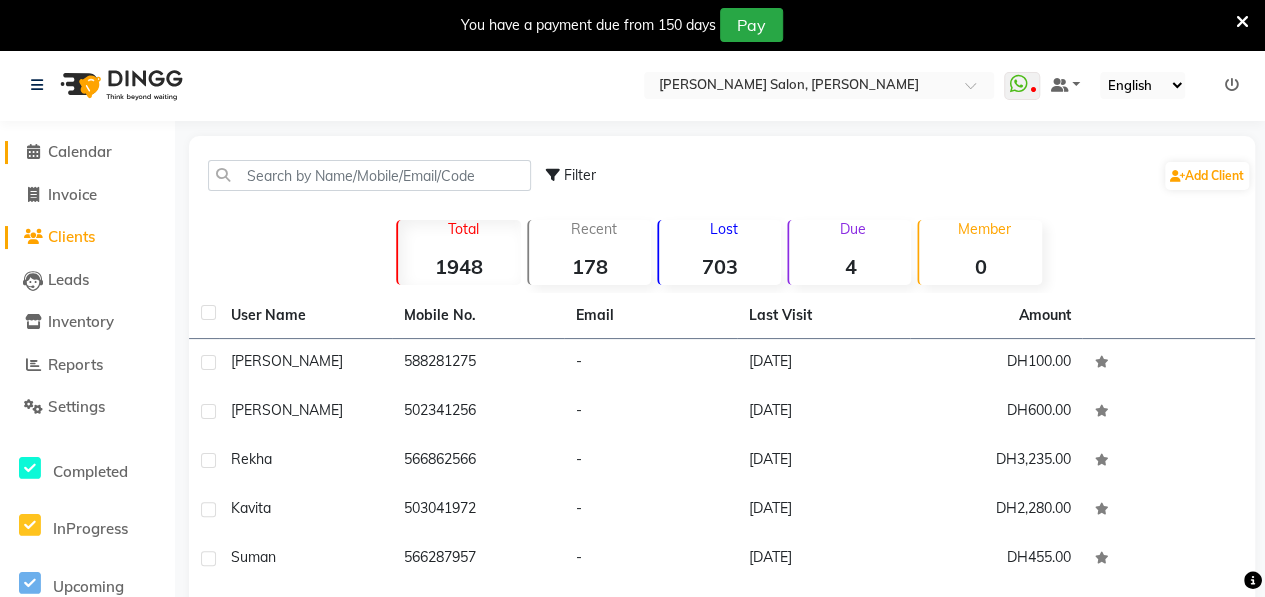 click 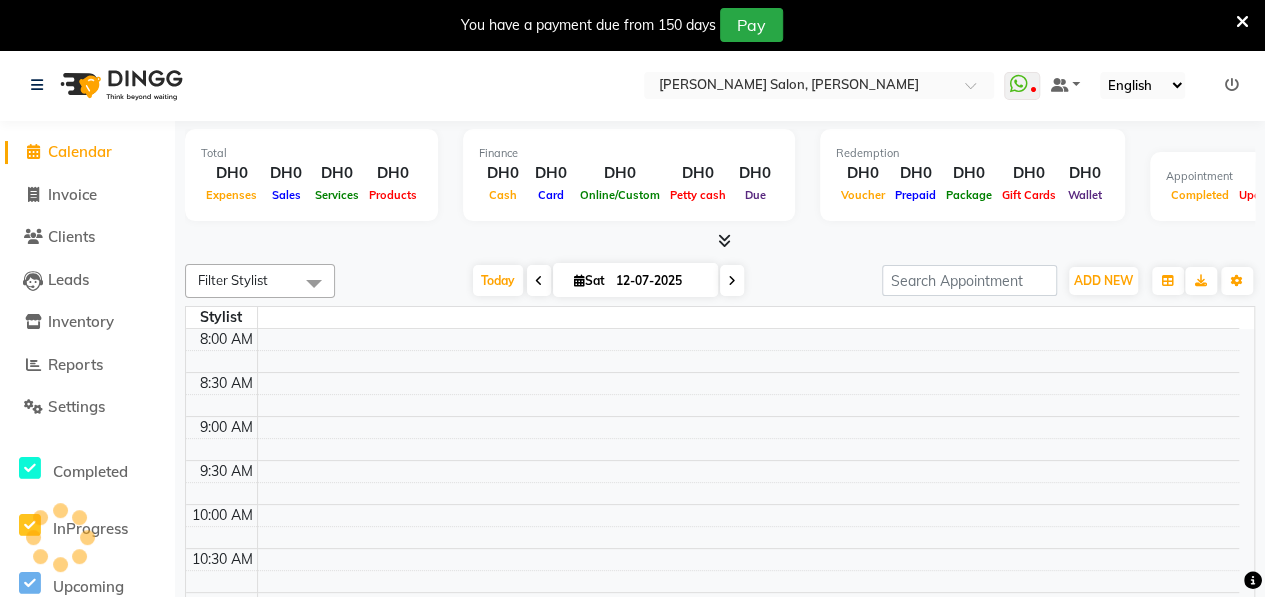 scroll, scrollTop: 0, scrollLeft: 0, axis: both 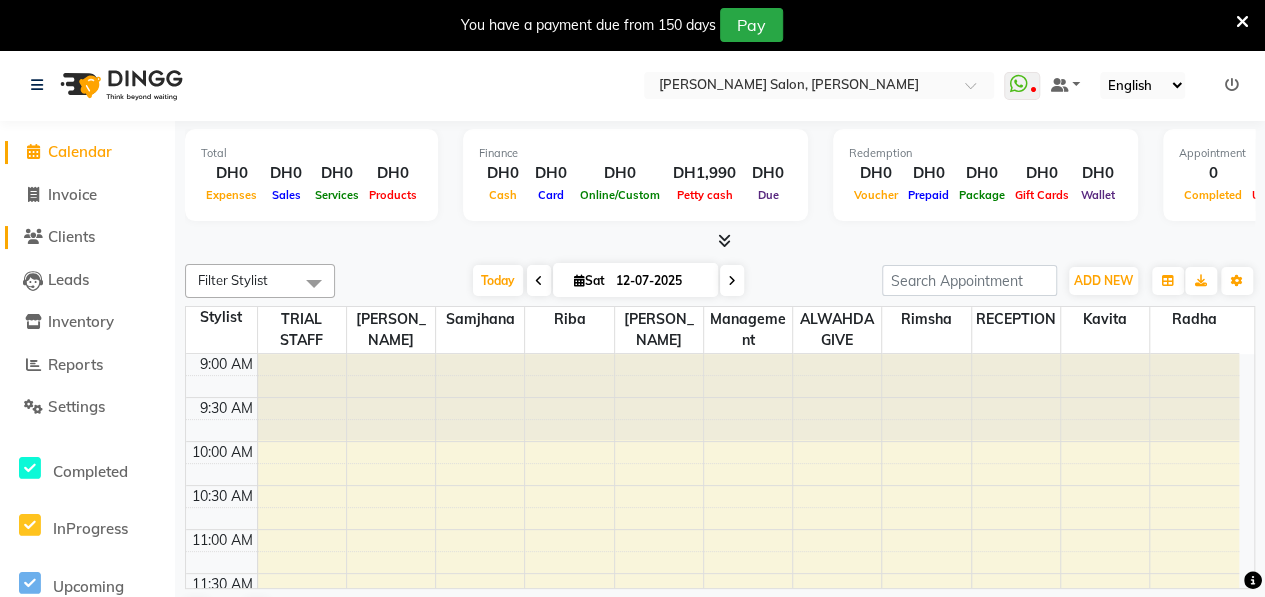 click on "Clients" 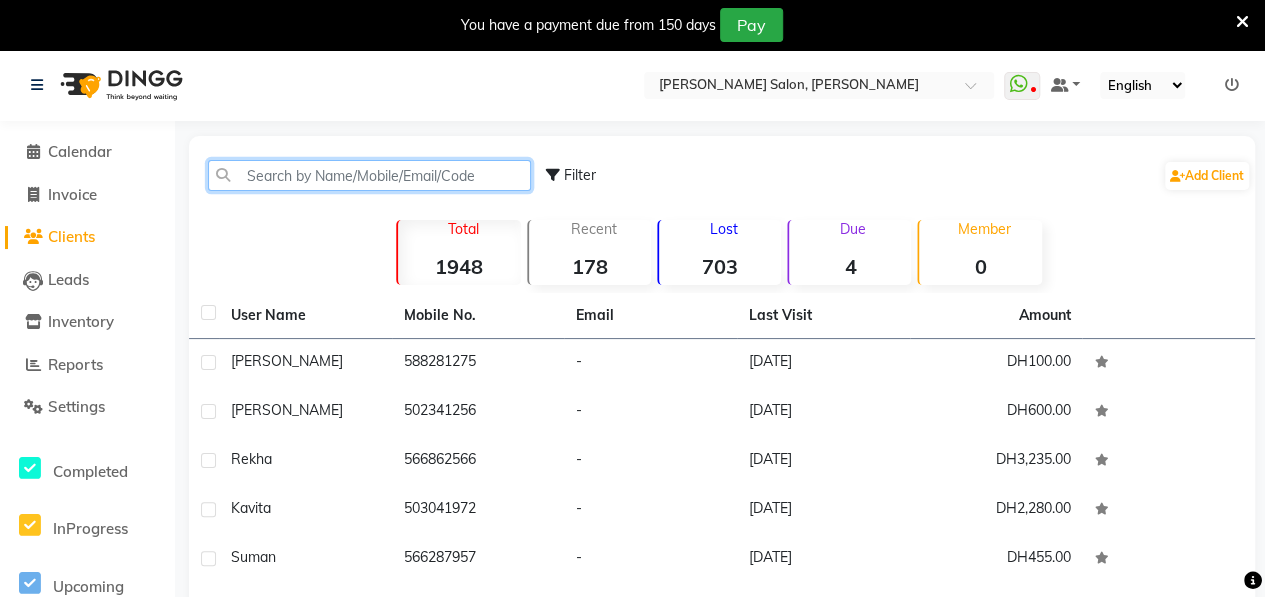 click 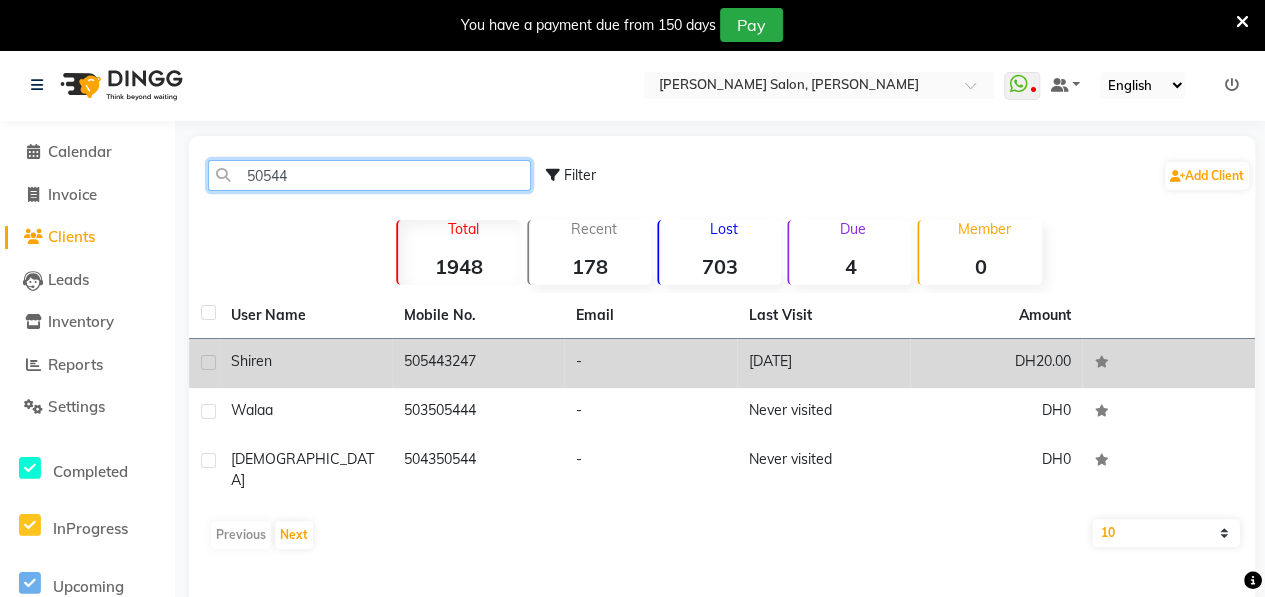 type on "50544" 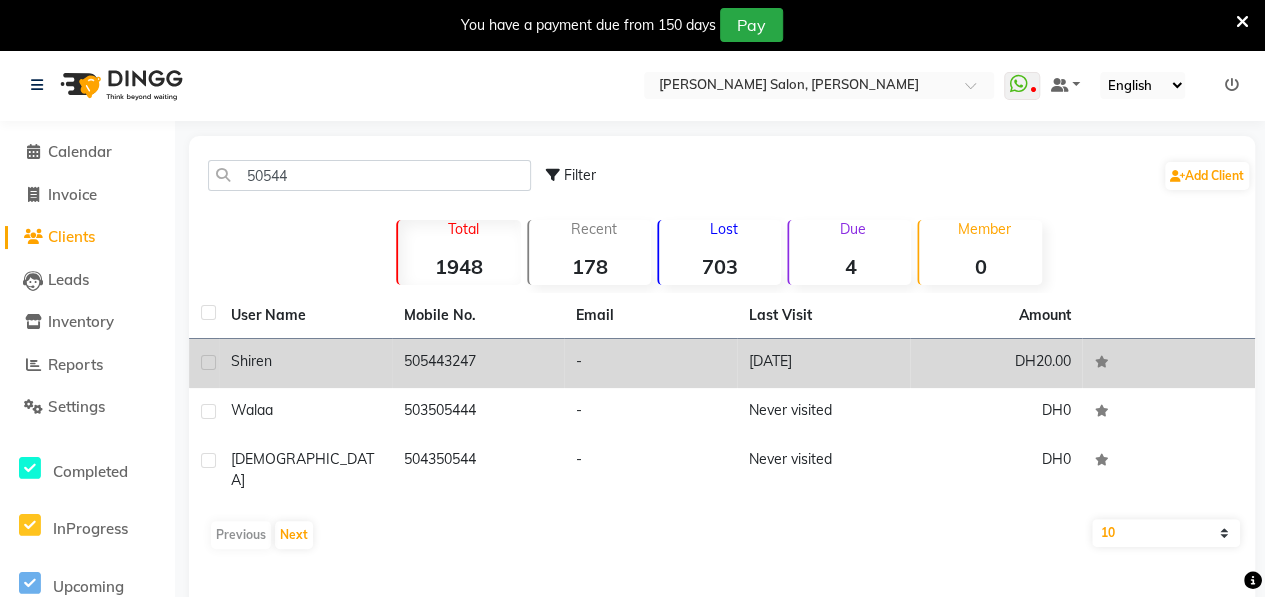 click on "Shiren" 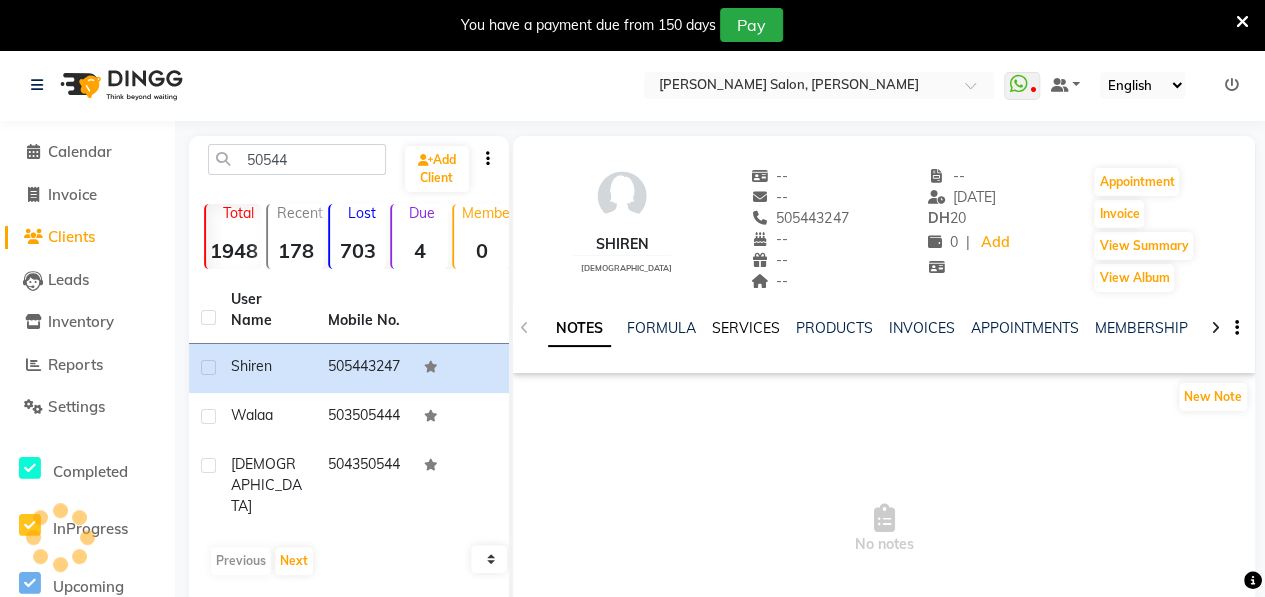 click on "SERVICES" 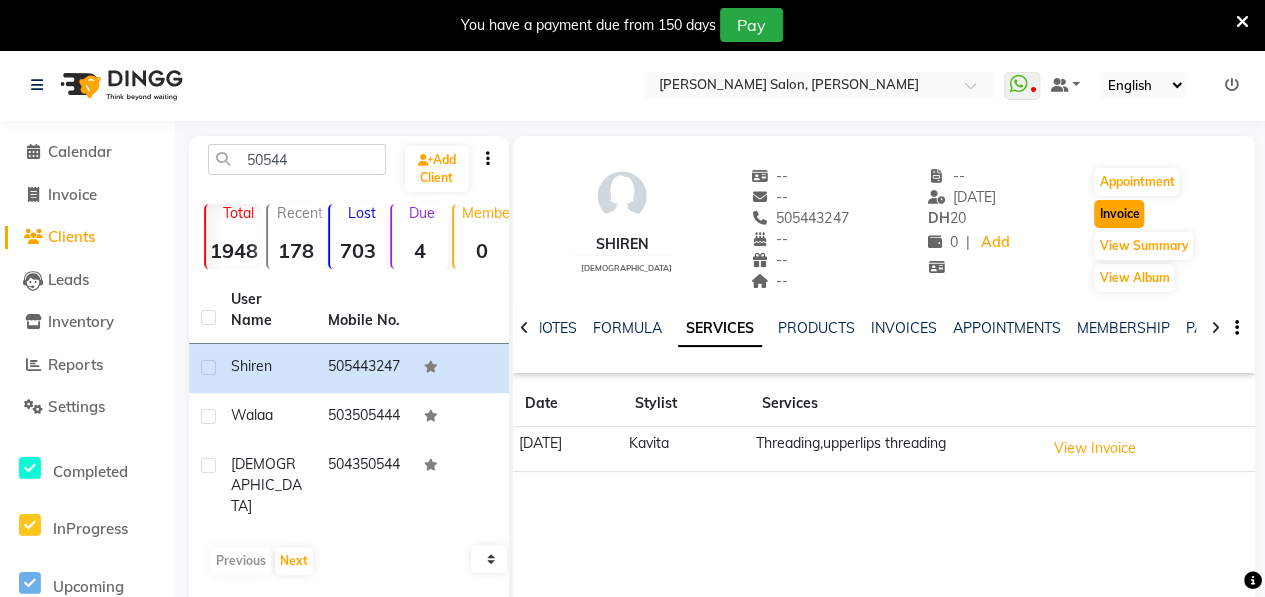 click on "Invoice" 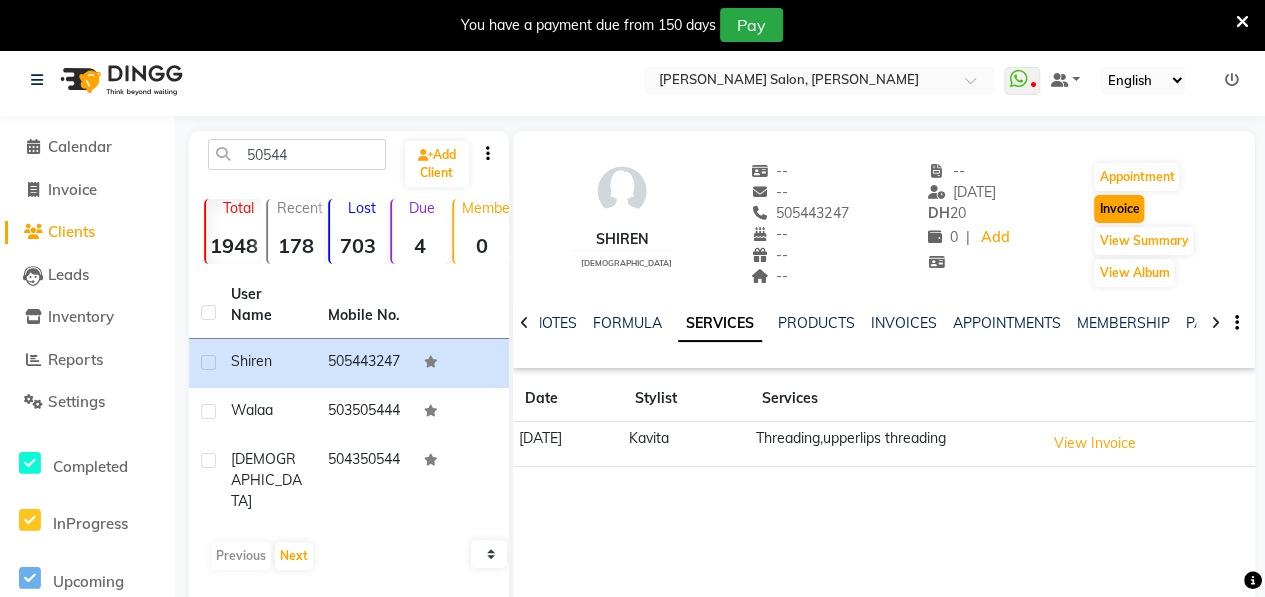 select on "service" 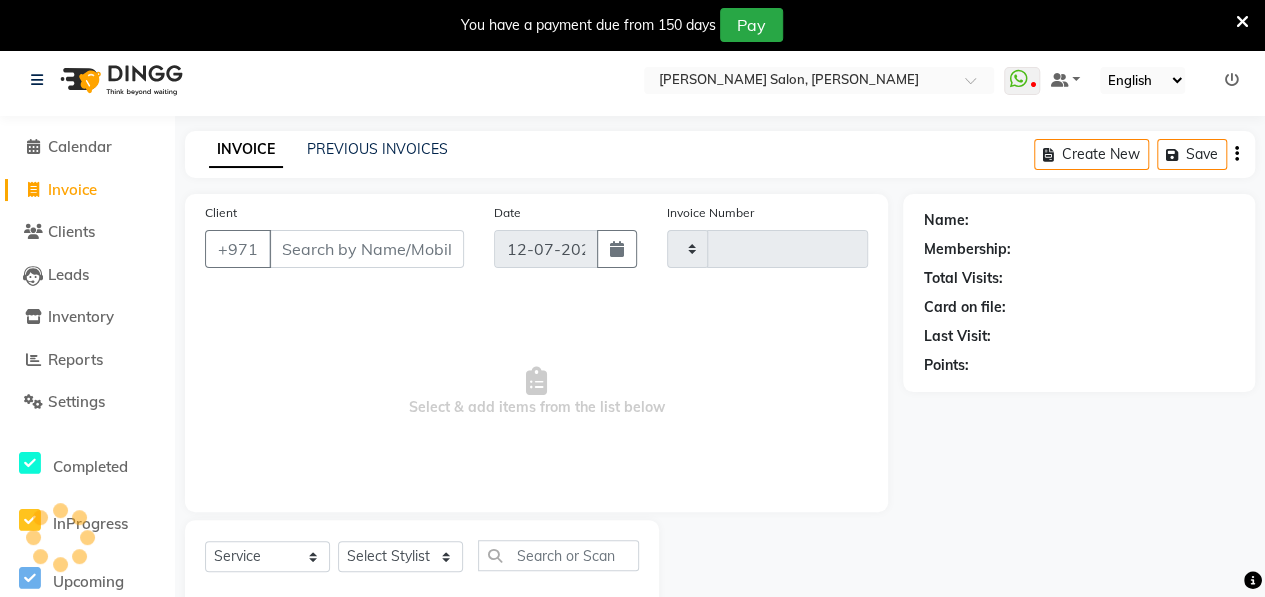 type on "0588" 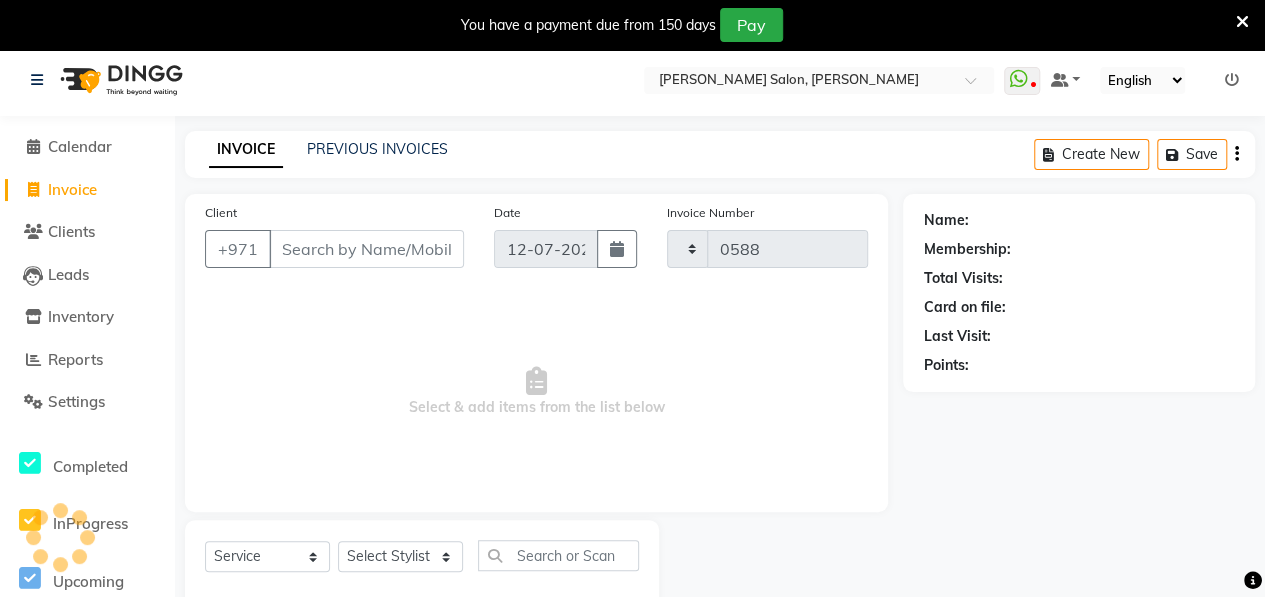 select on "3934" 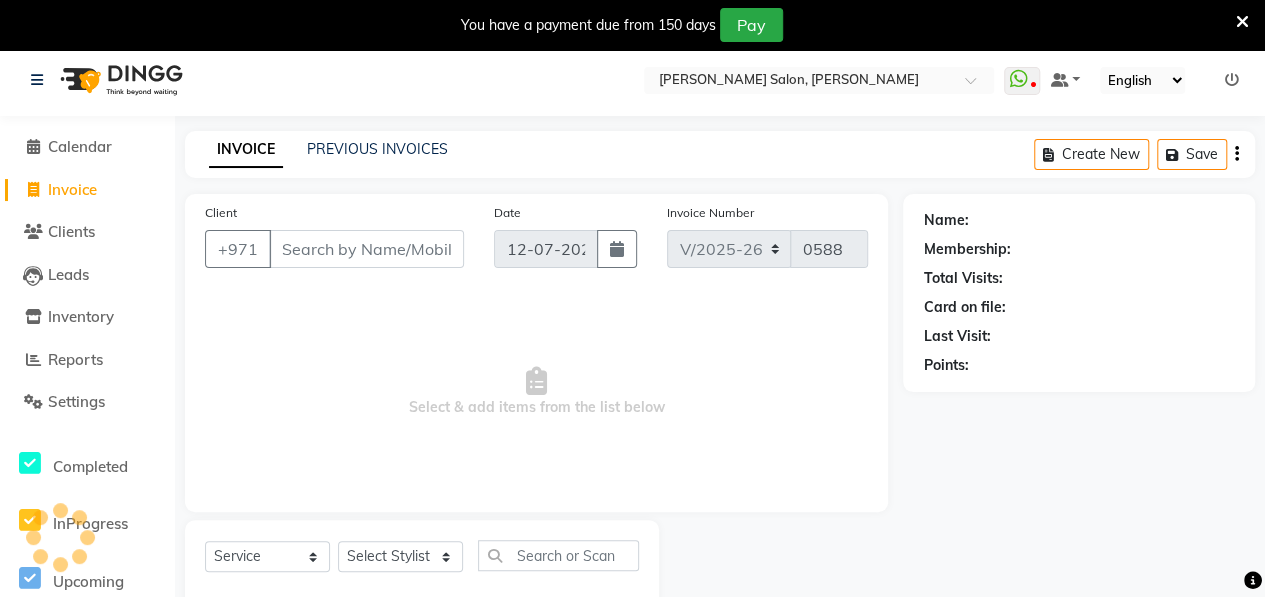 scroll, scrollTop: 52, scrollLeft: 0, axis: vertical 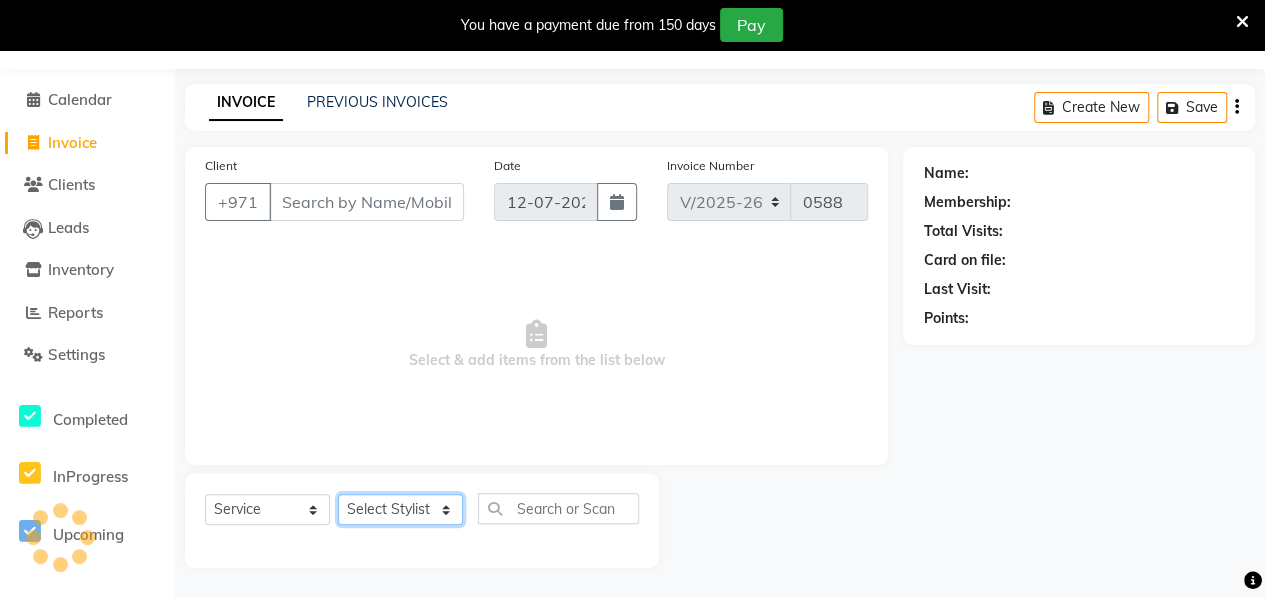 click on "Select Stylist" 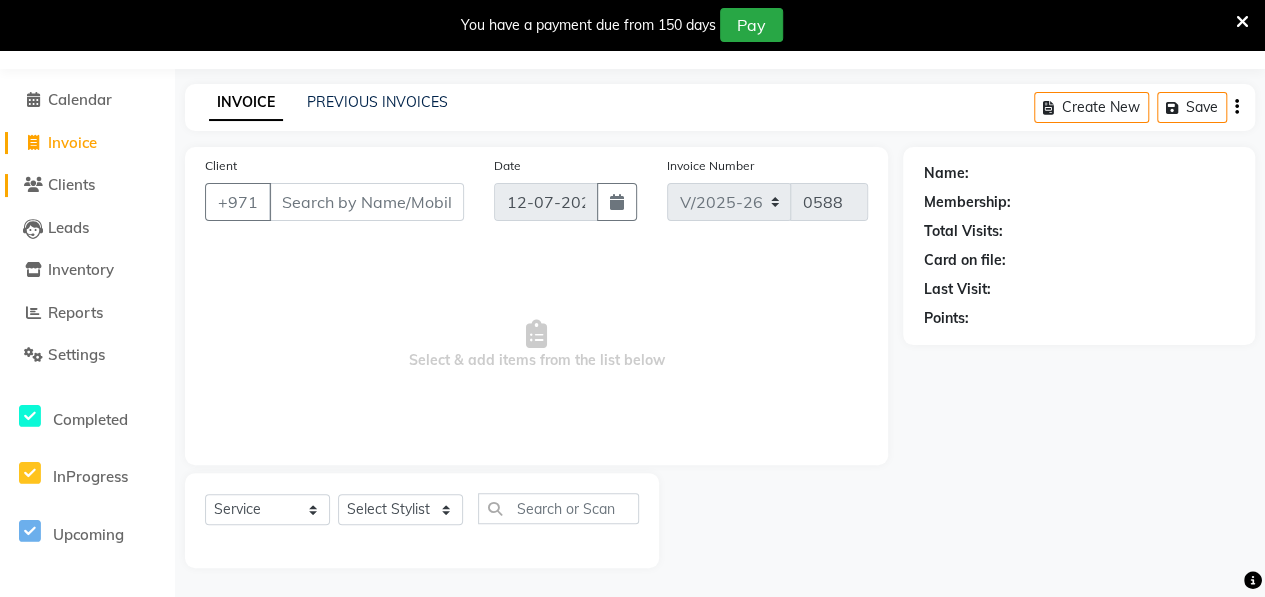 click on "Clients" 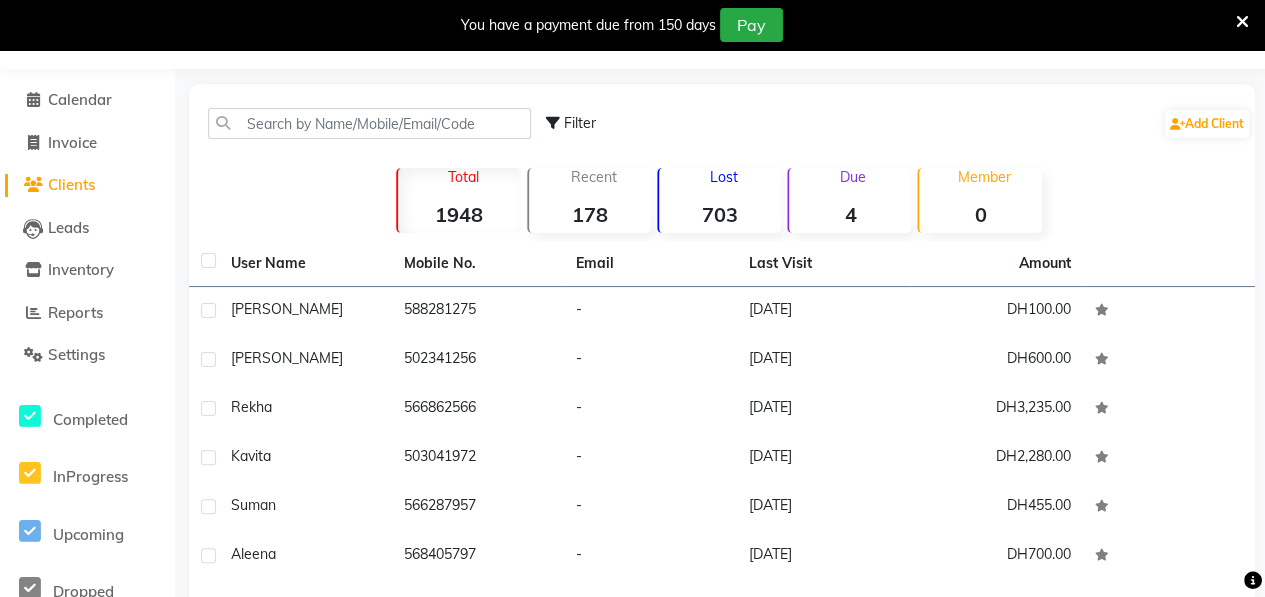 click on "Leads" 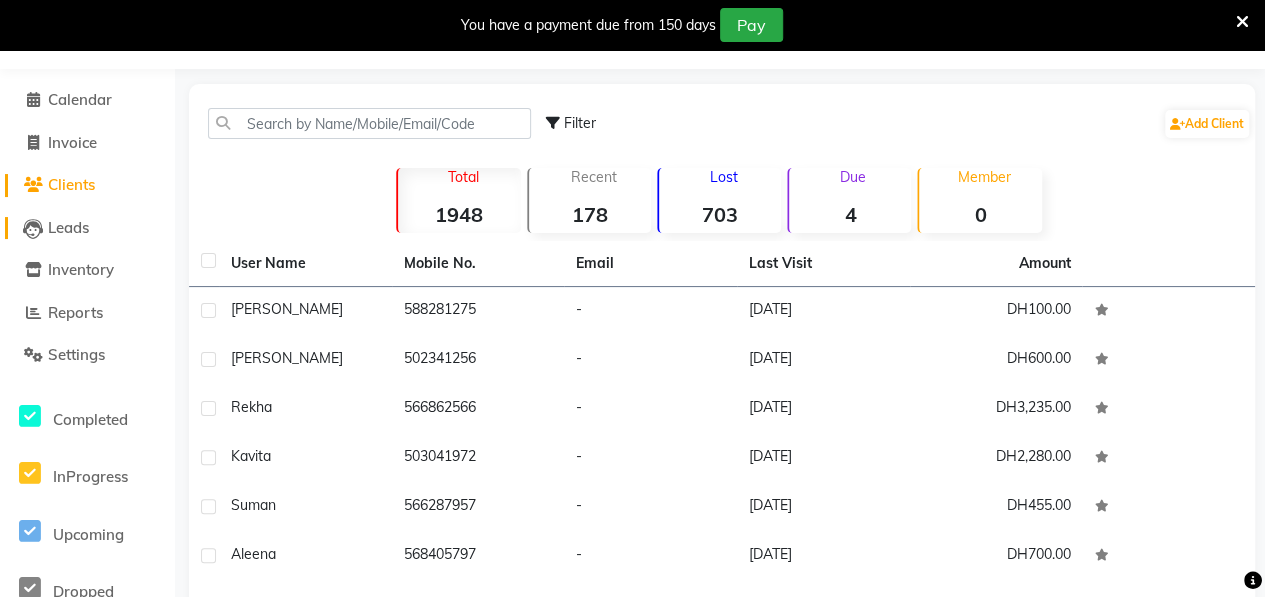 click on "Leads" 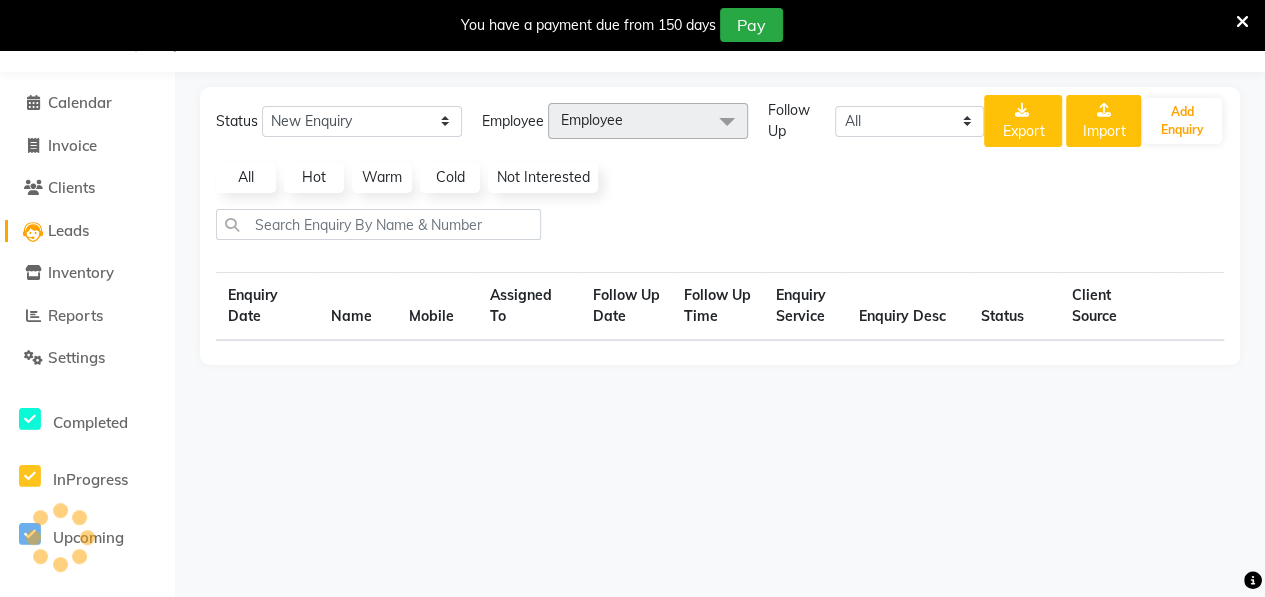 scroll, scrollTop: 49, scrollLeft: 0, axis: vertical 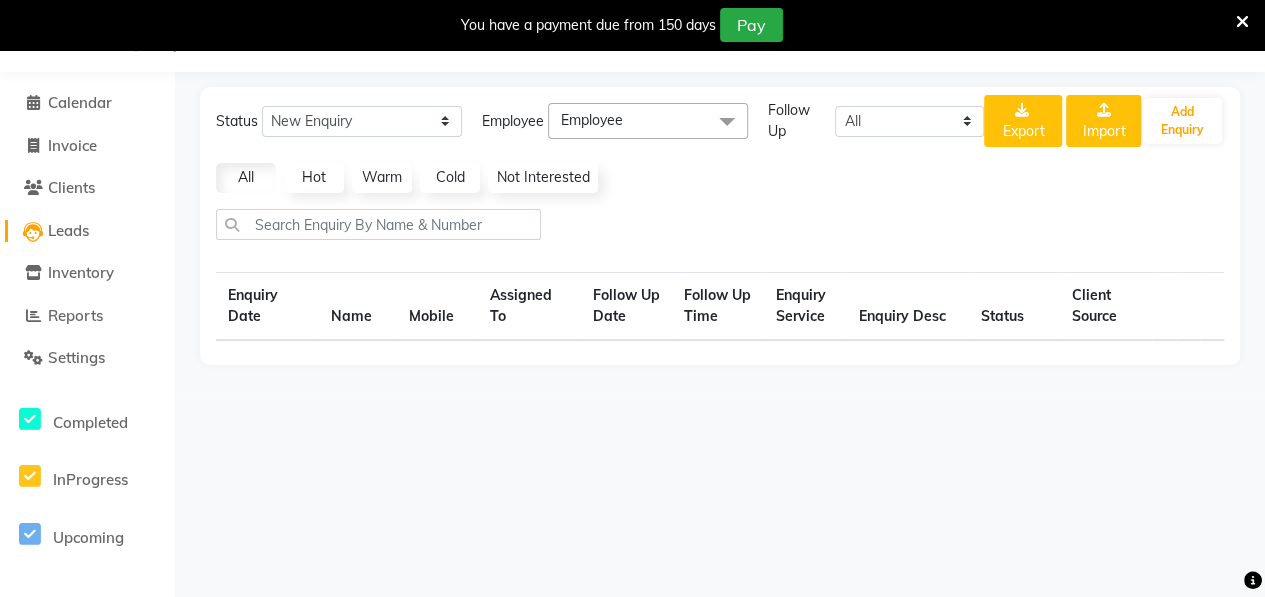 select on "10" 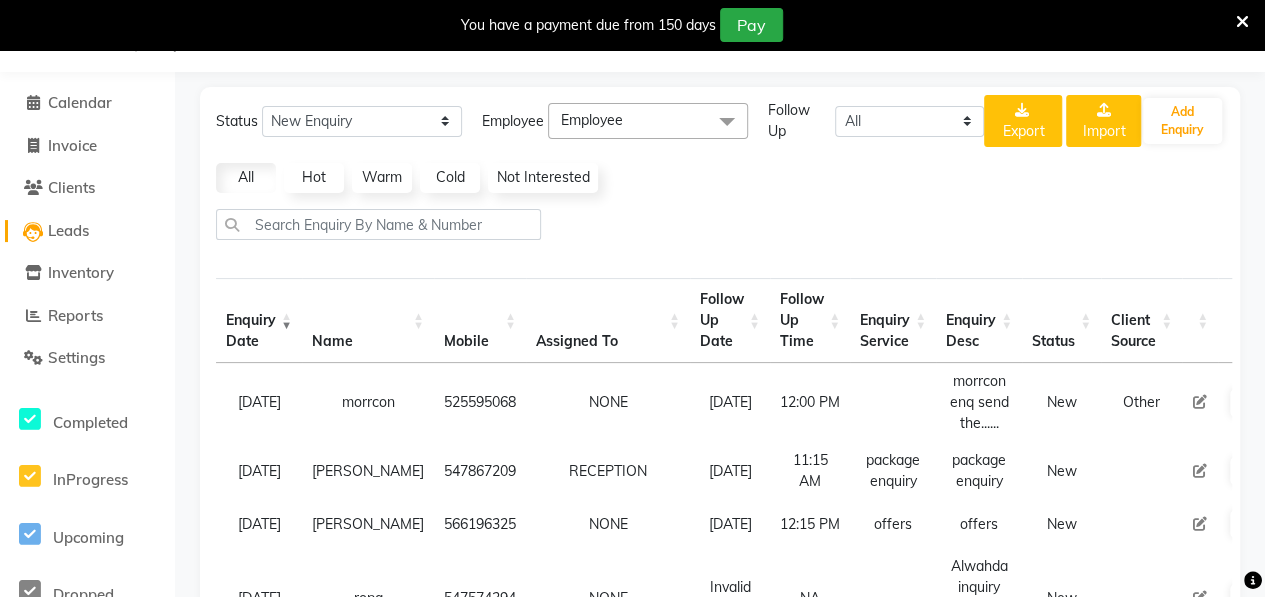 scroll, scrollTop: 52, scrollLeft: 0, axis: vertical 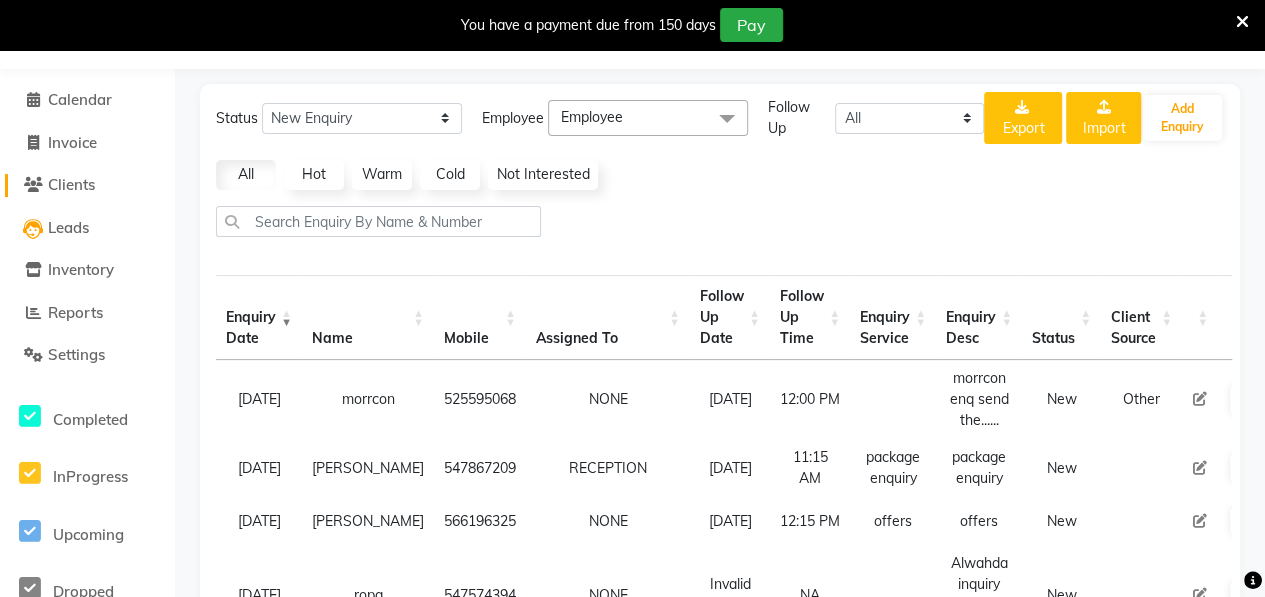 click on "Clients" 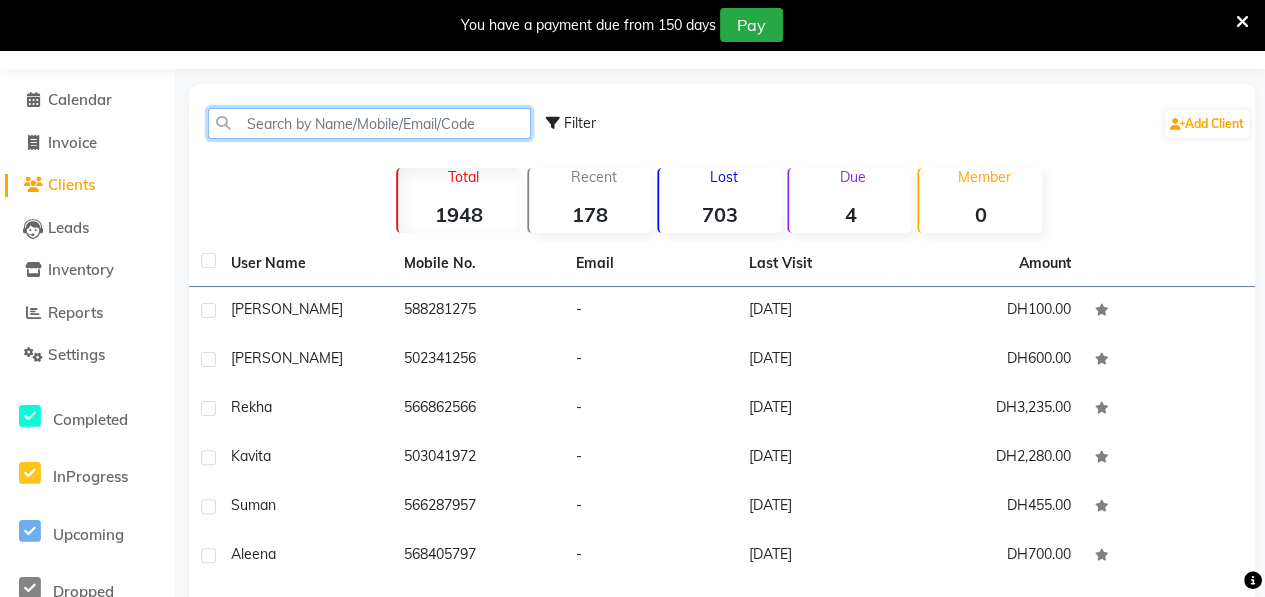 click 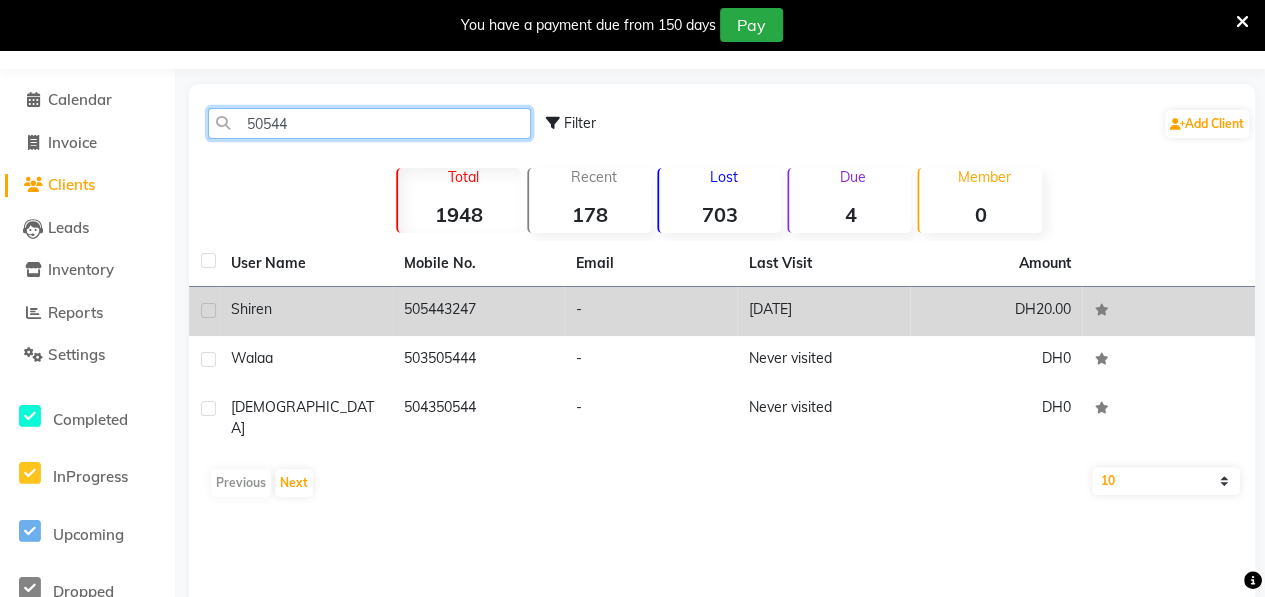 type on "50544" 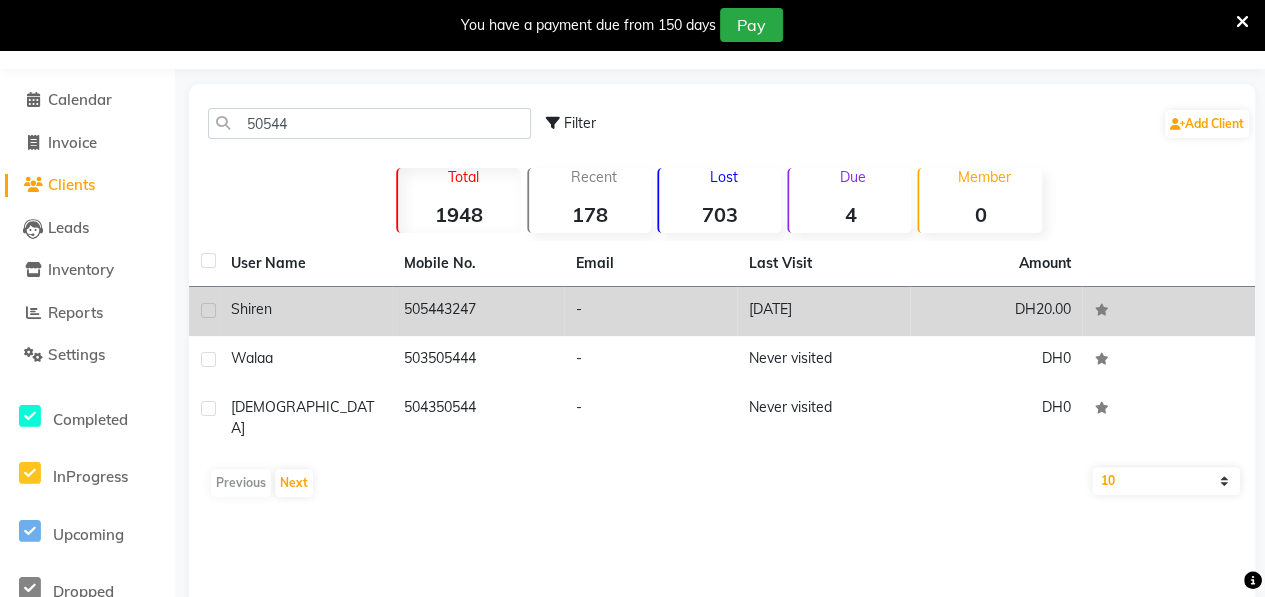 click on "Shiren" 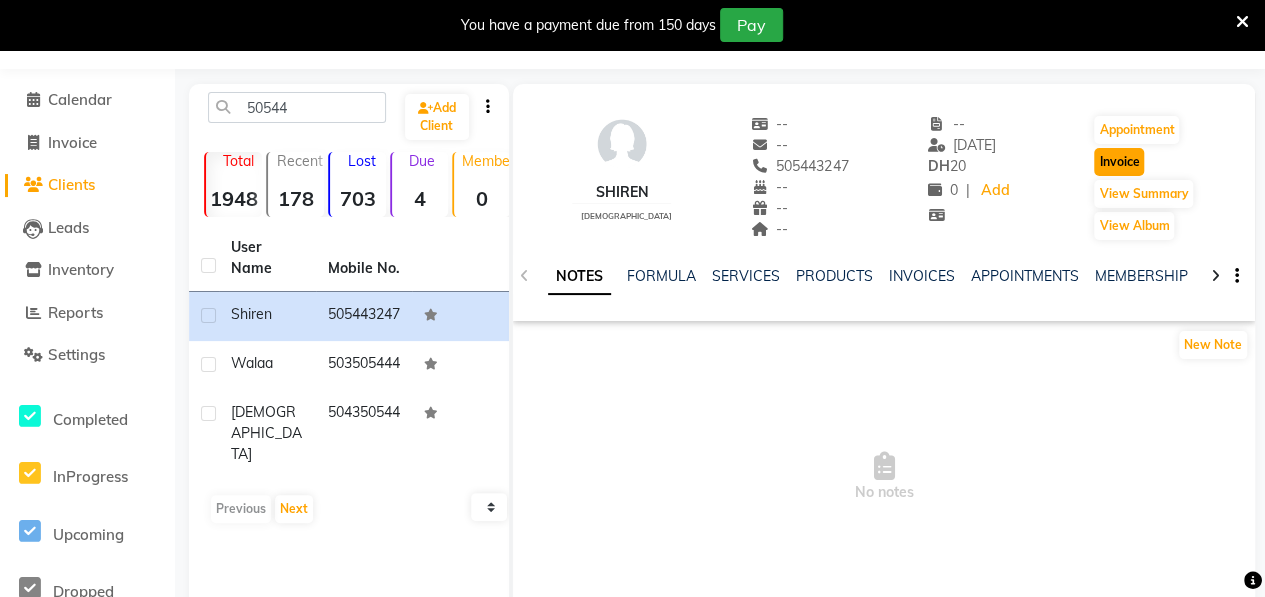 click on "Invoice" 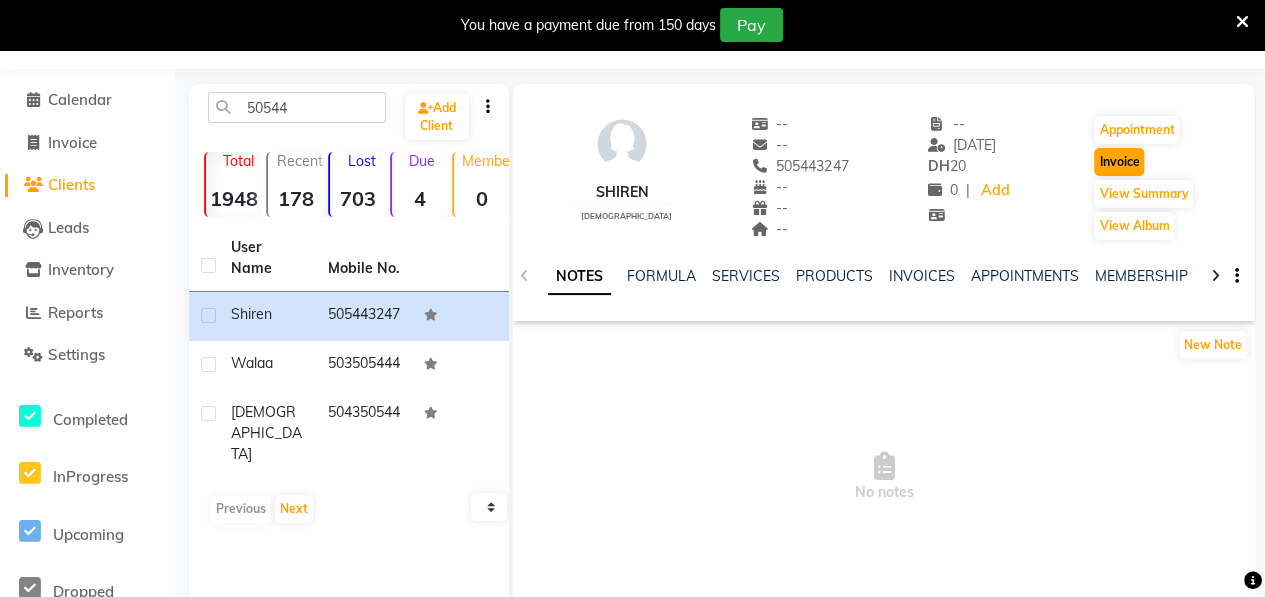 select on "service" 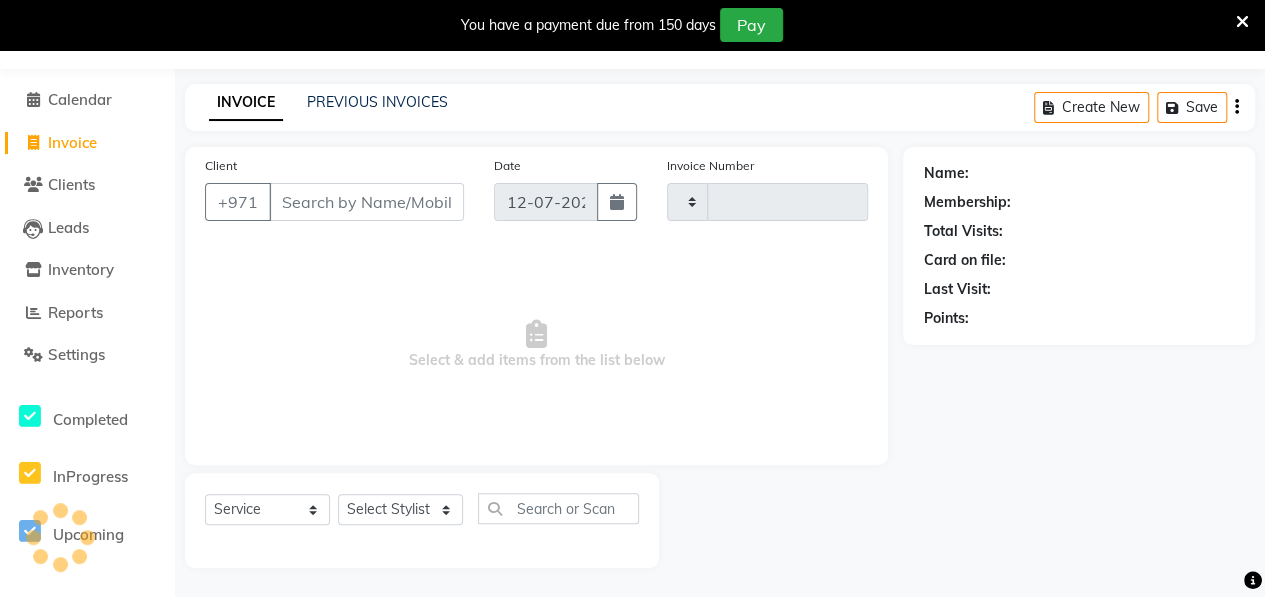 type on "0588" 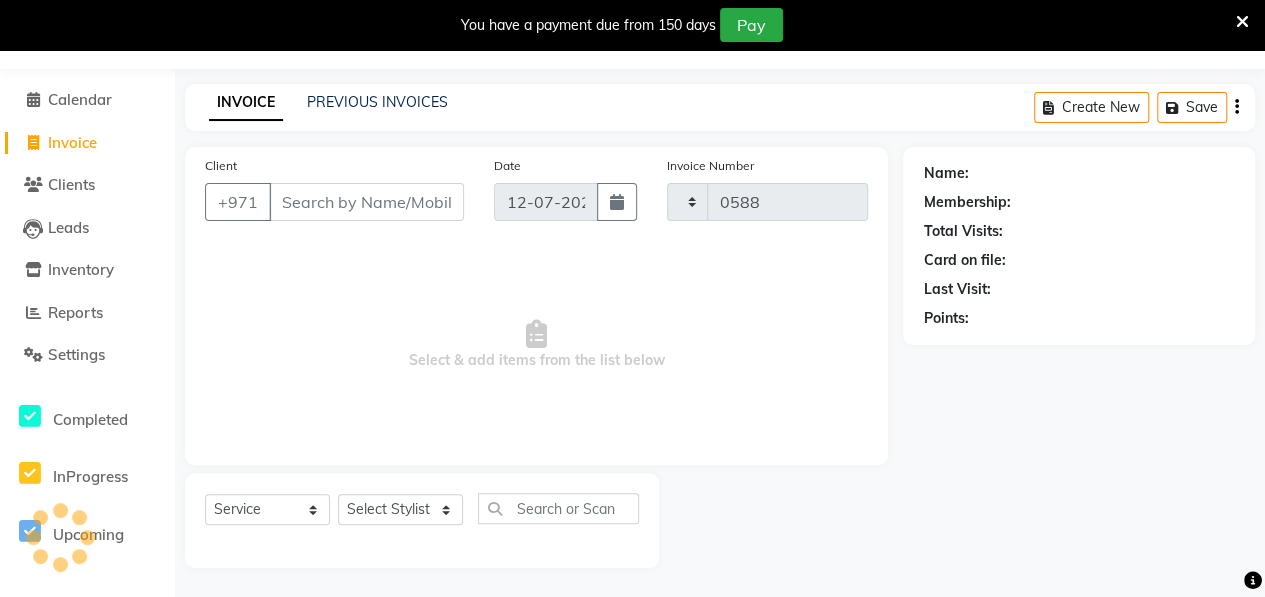 select on "3934" 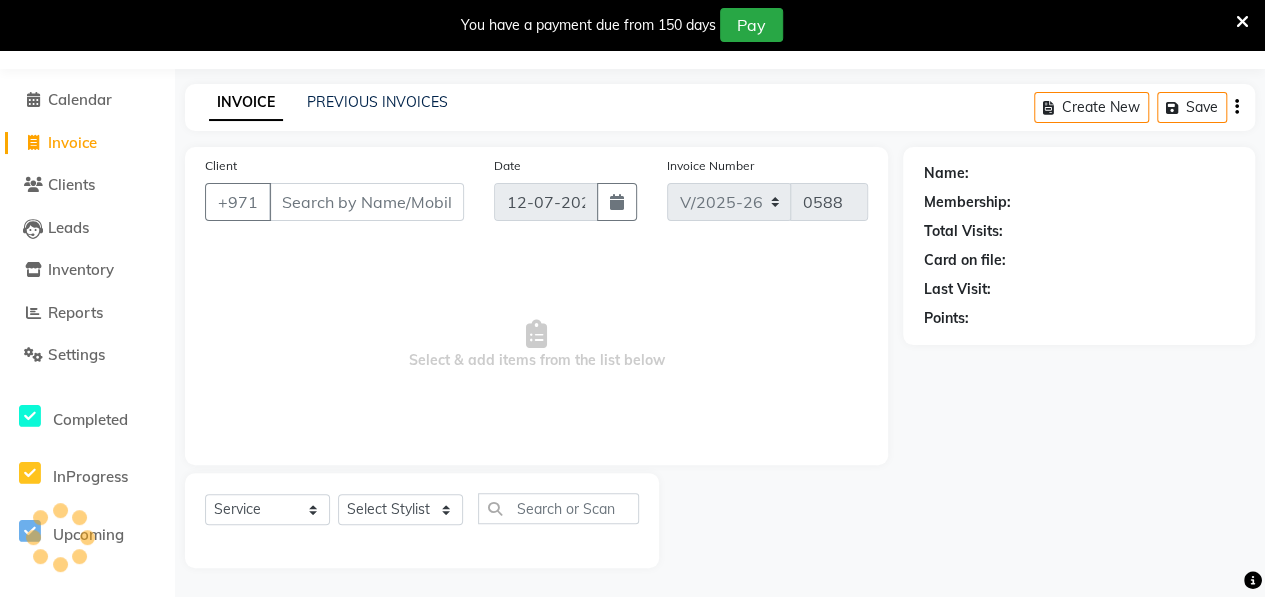 type on "505443247" 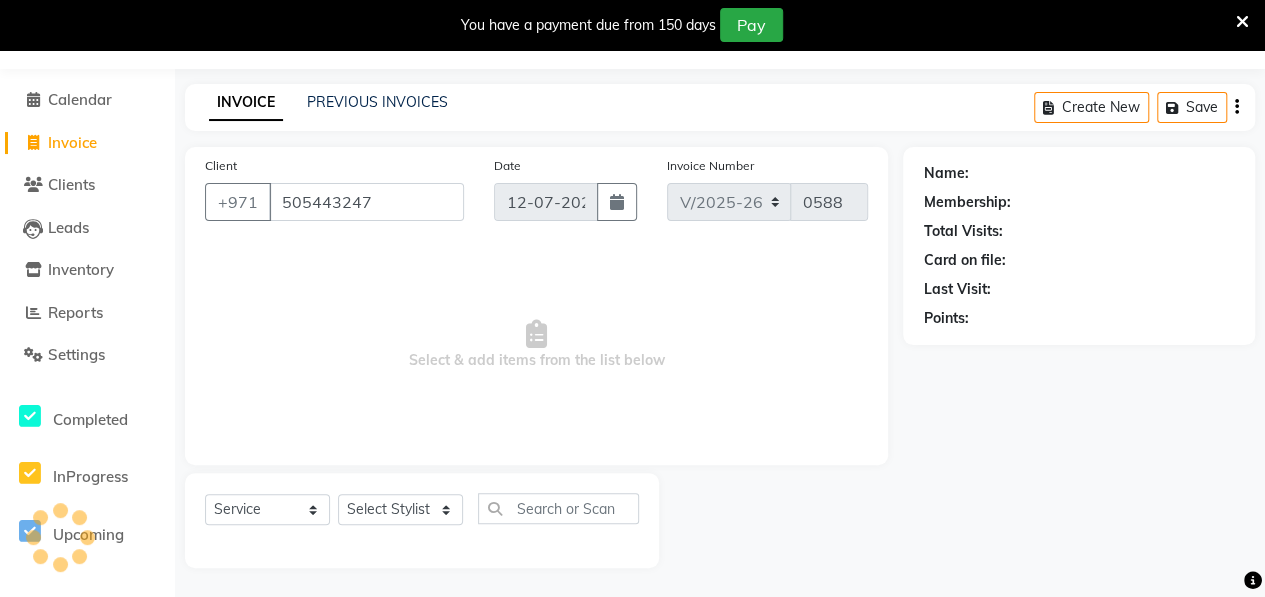 select on "1: Object" 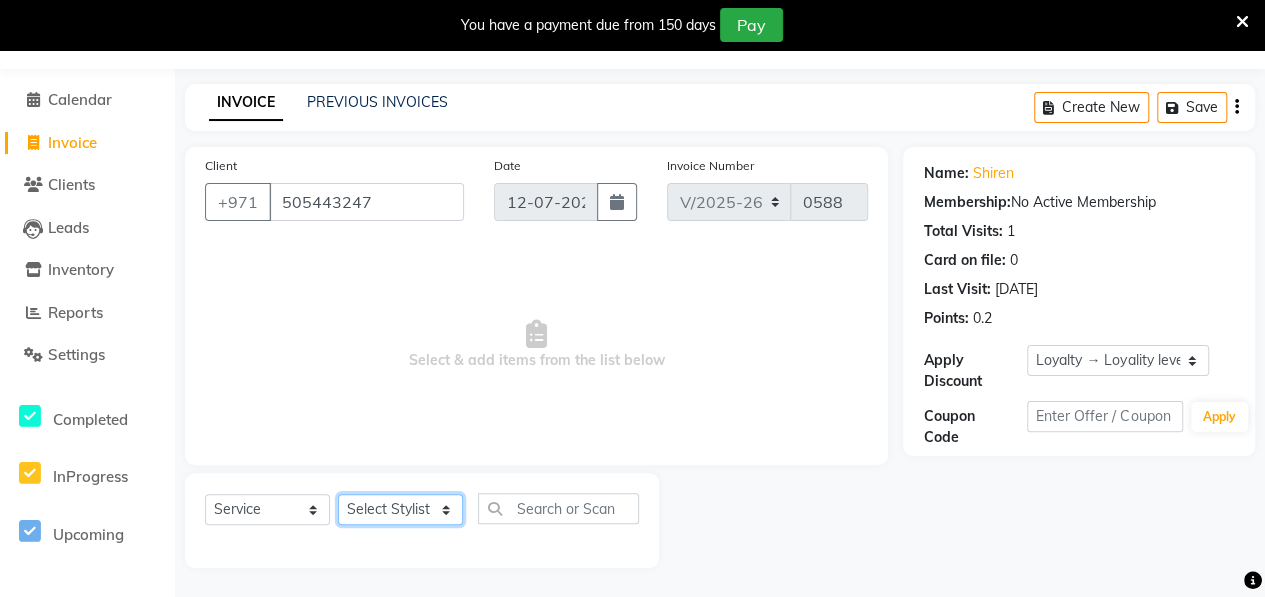 click on "Select Stylist ALWAHDA GIVE Kavita LAXMI Management [PERSON_NAME] RECEPTION [PERSON_NAME] [PERSON_NAME] TRIAL STAFF" 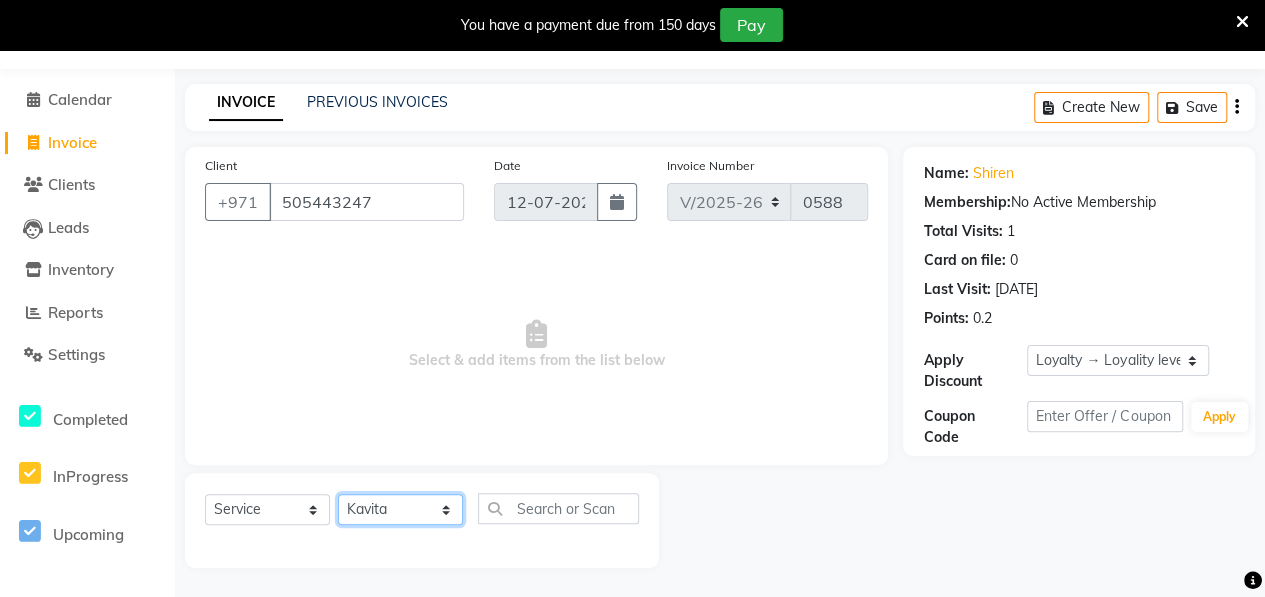 click on "Select Stylist ALWAHDA GIVE Kavita LAXMI Management [PERSON_NAME] RECEPTION [PERSON_NAME] [PERSON_NAME] TRIAL STAFF" 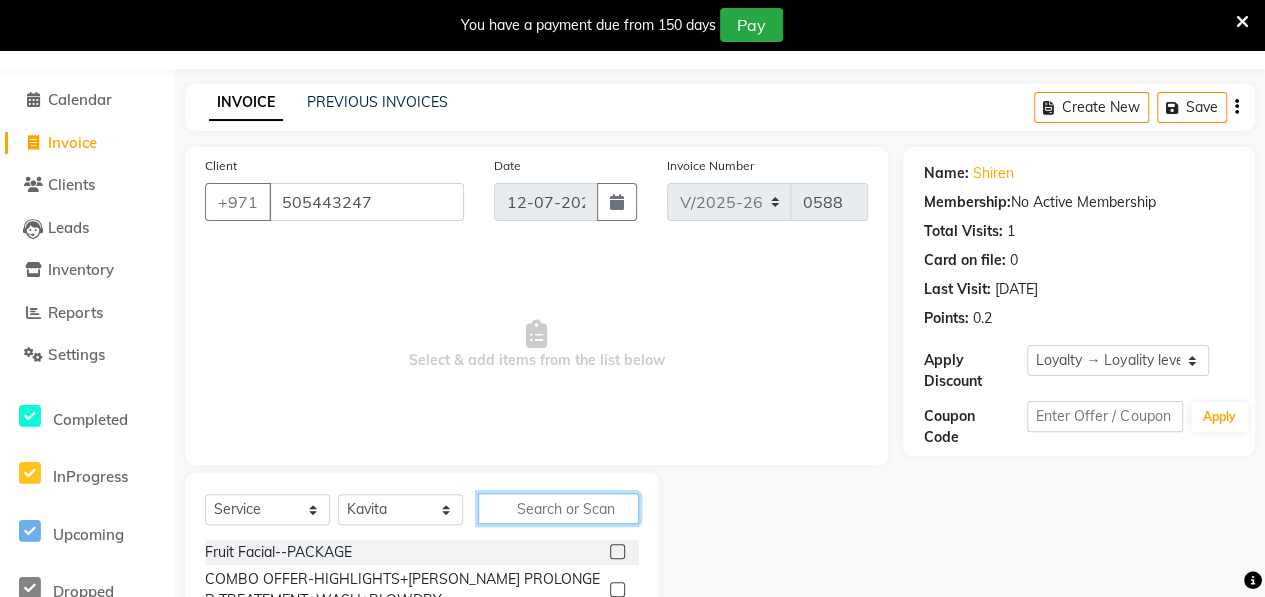 click 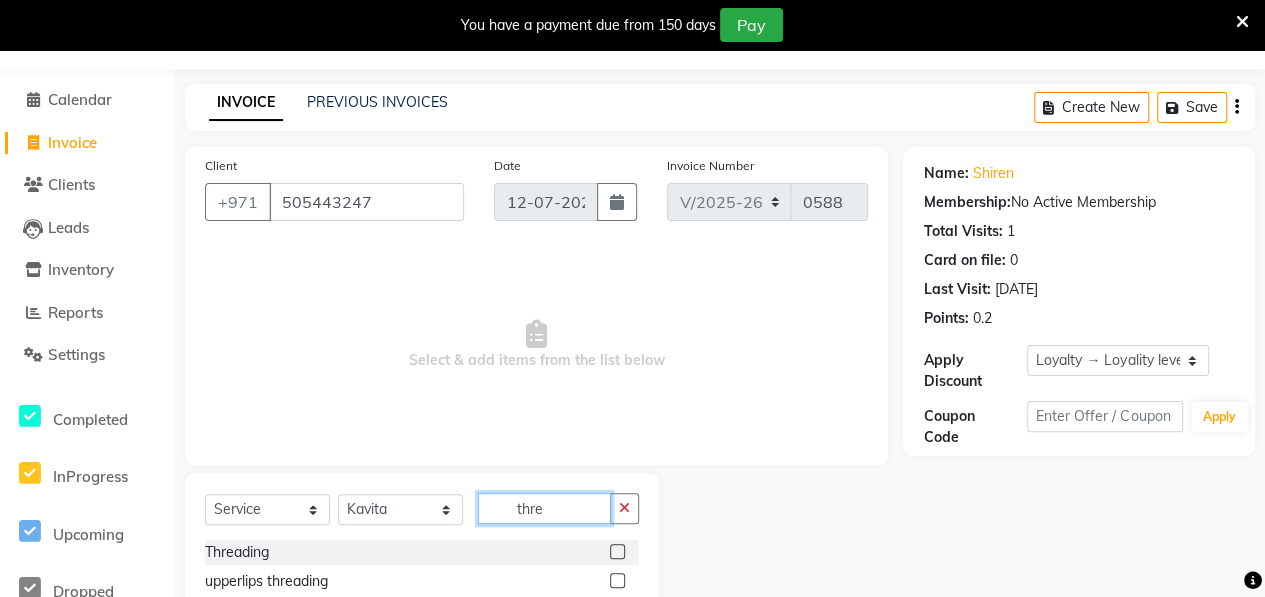 type on "thre" 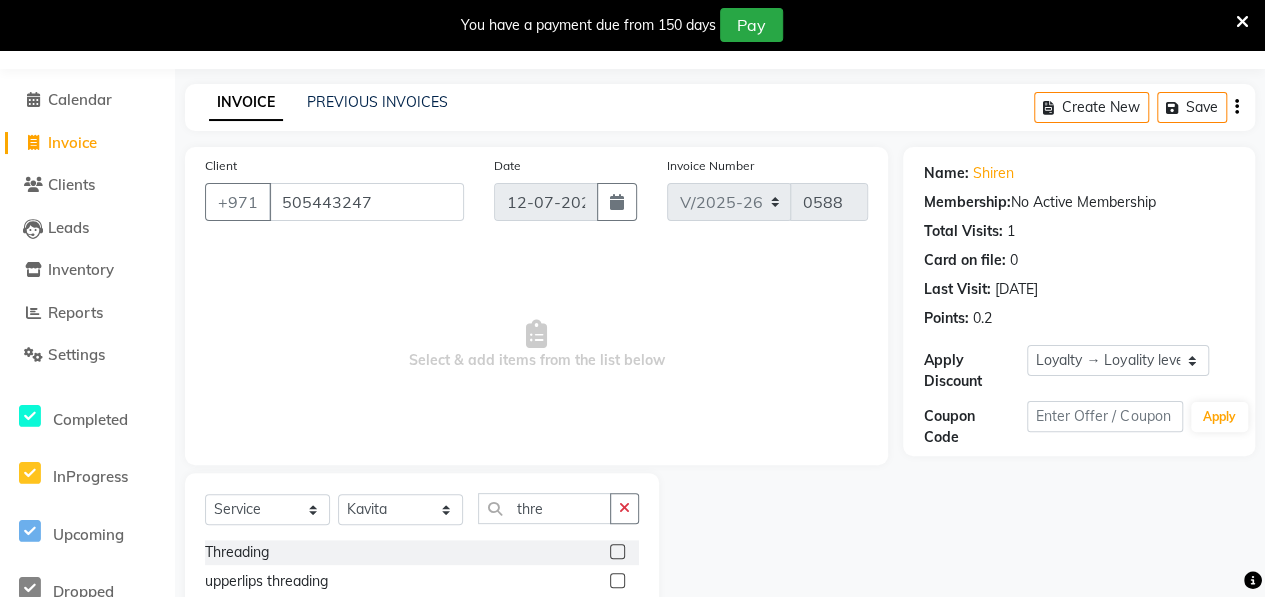 click 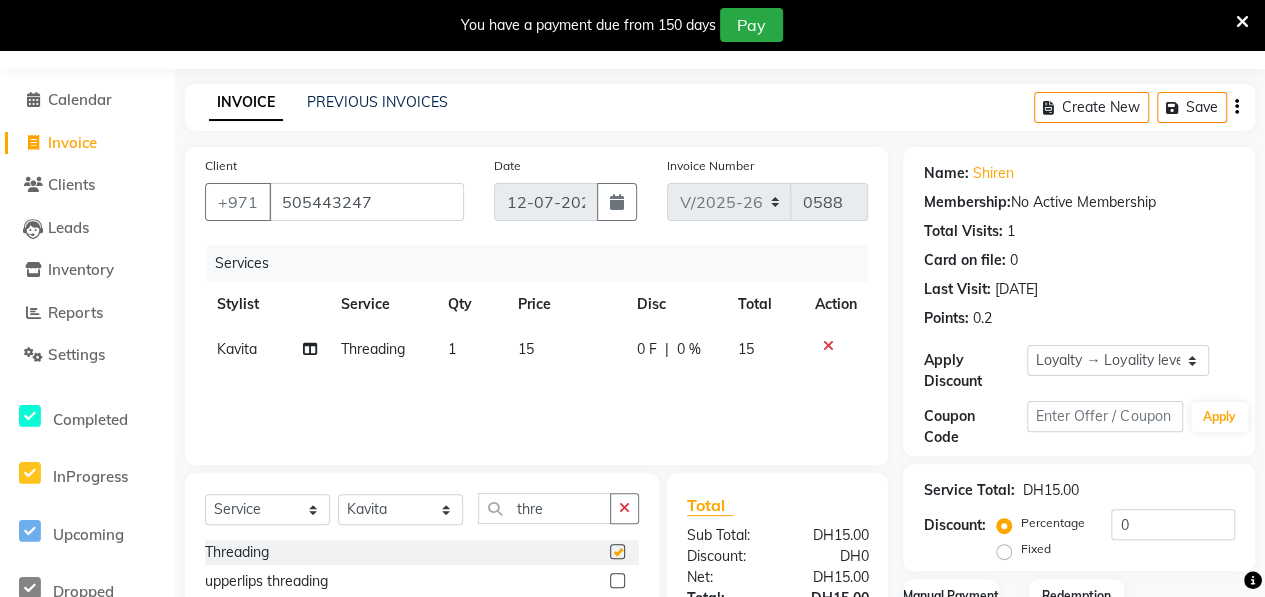 checkbox on "false" 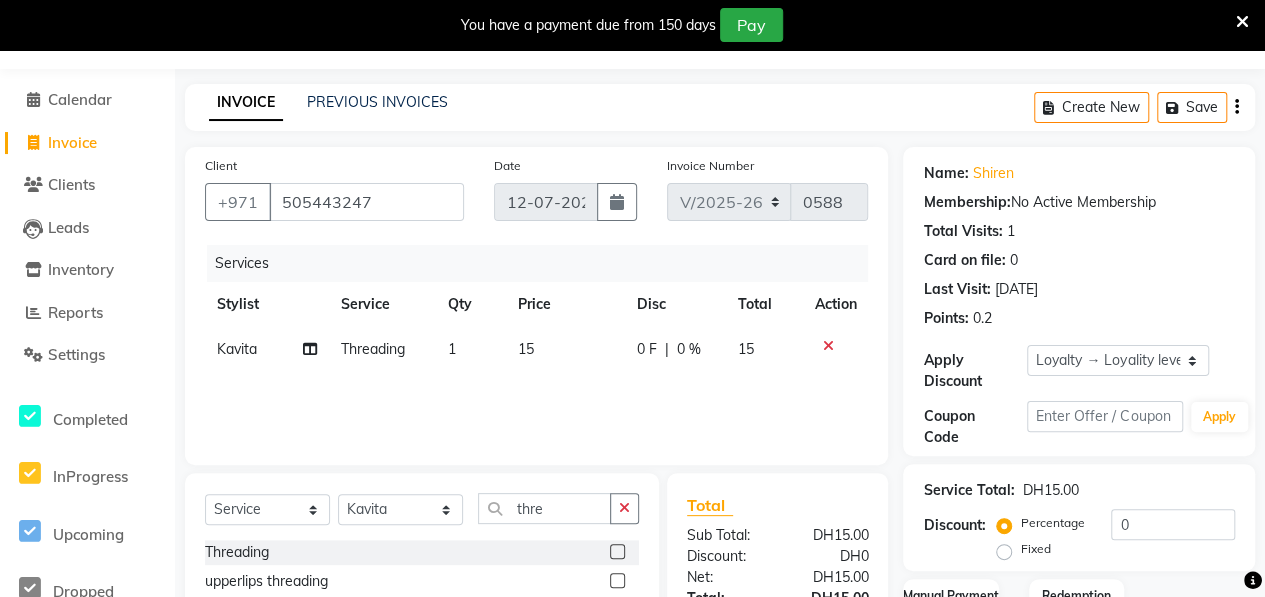 click 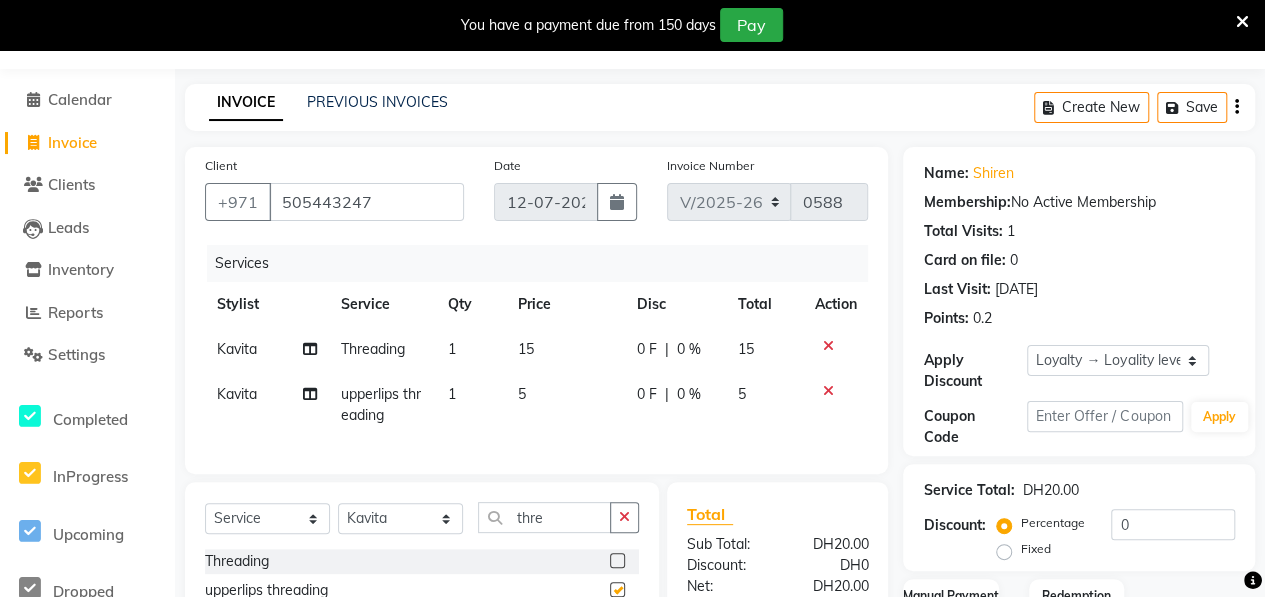 checkbox on "false" 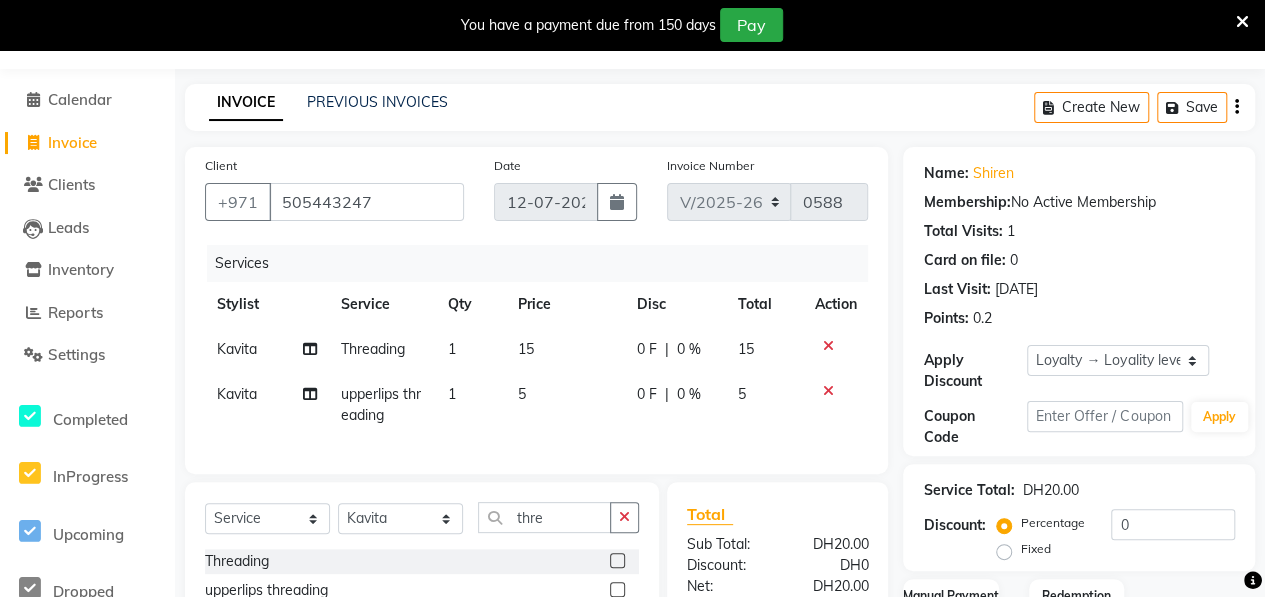 scroll, scrollTop: 276, scrollLeft: 0, axis: vertical 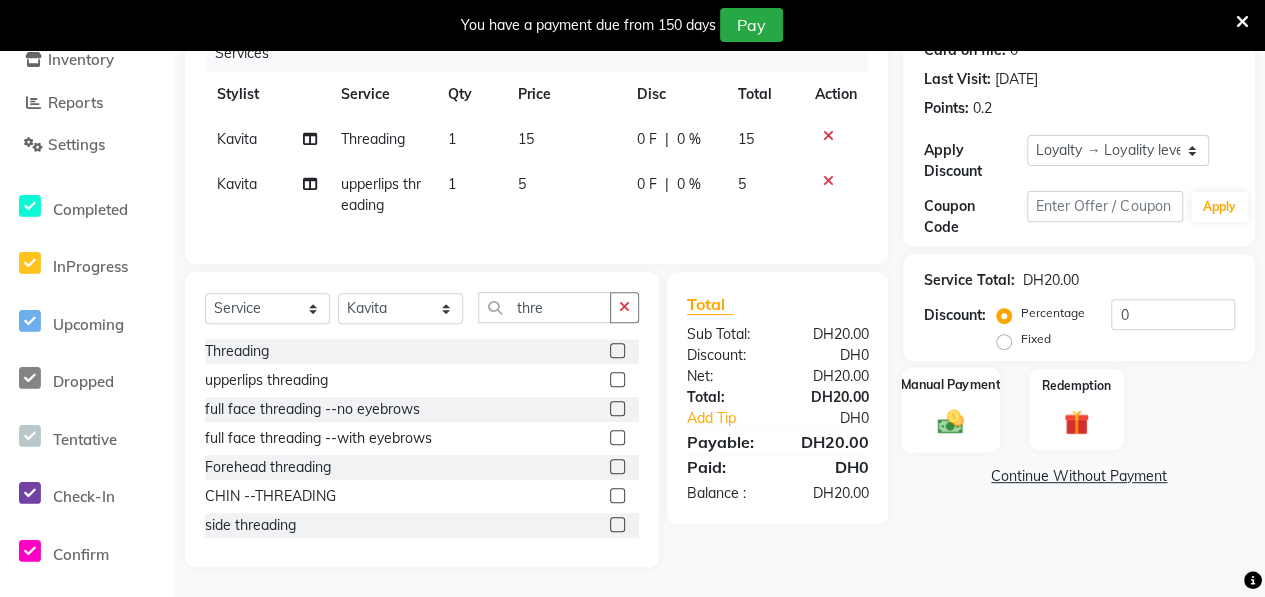 click on "Manual Payment" 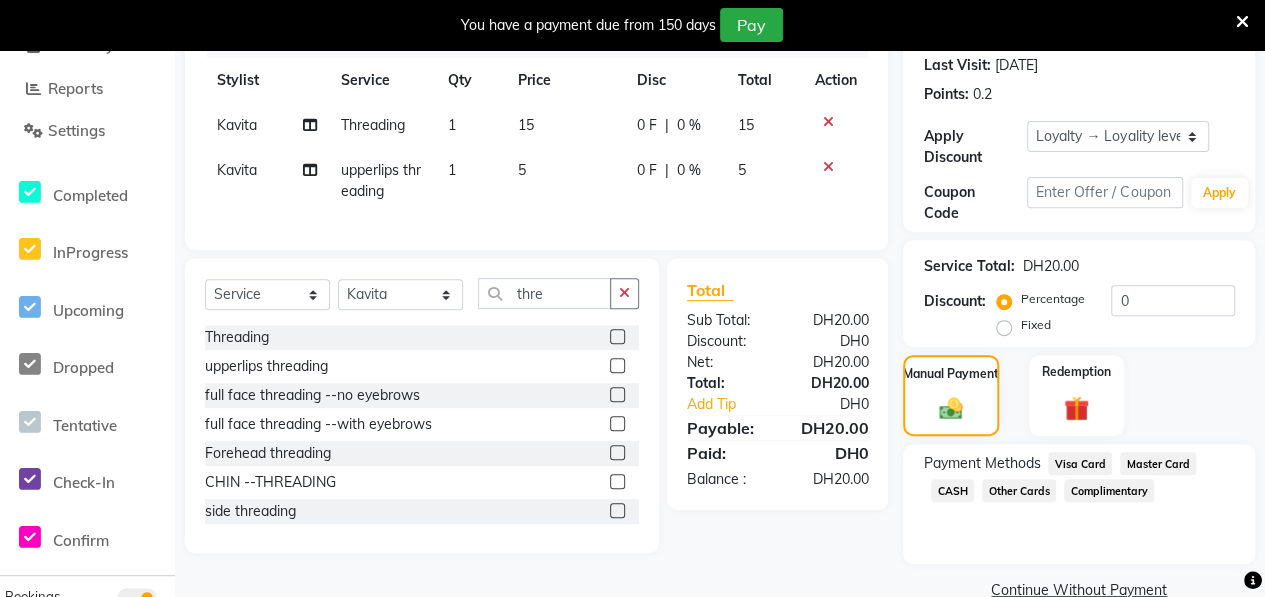 click on "CASH" 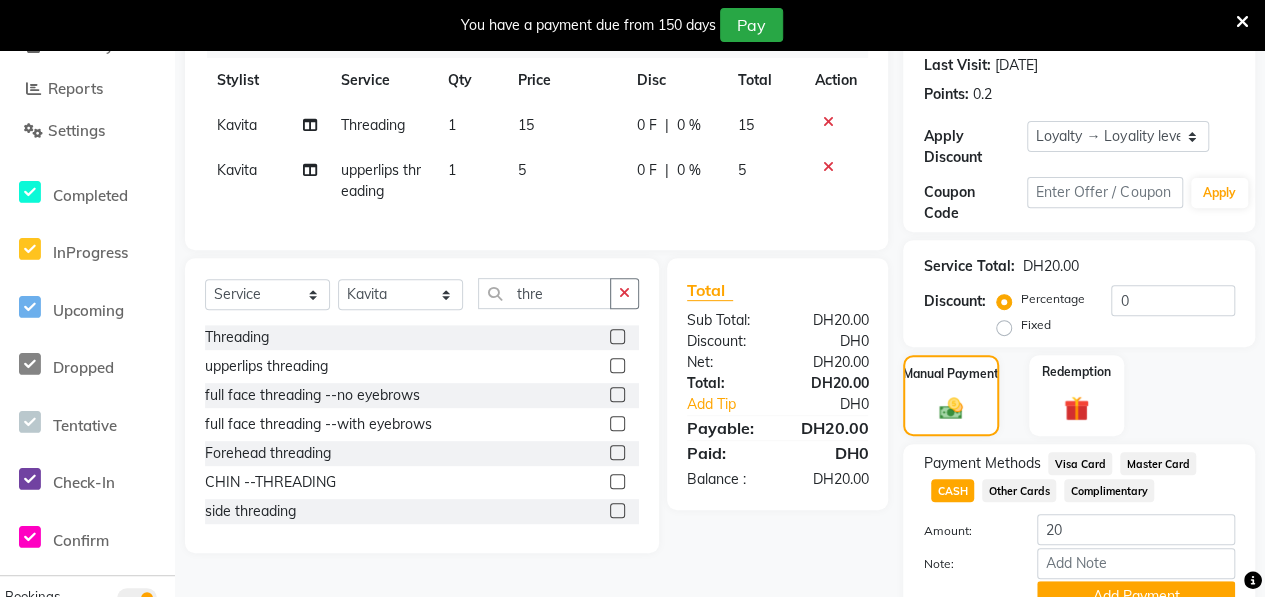 scroll, scrollTop: 369, scrollLeft: 0, axis: vertical 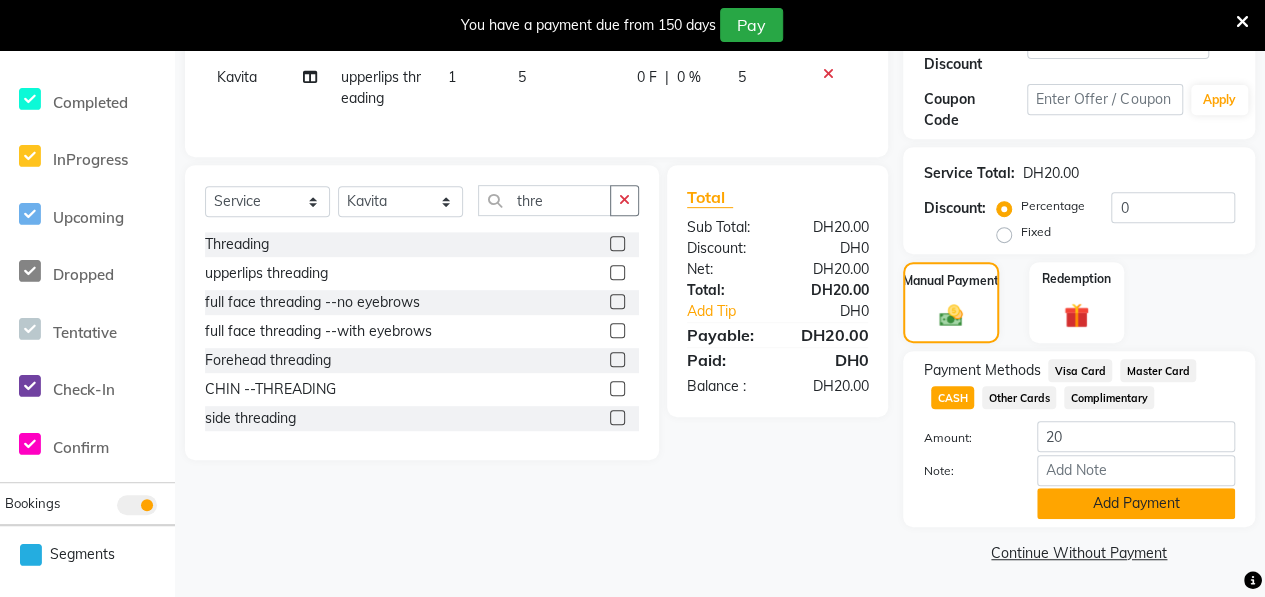 click on "Add Payment" 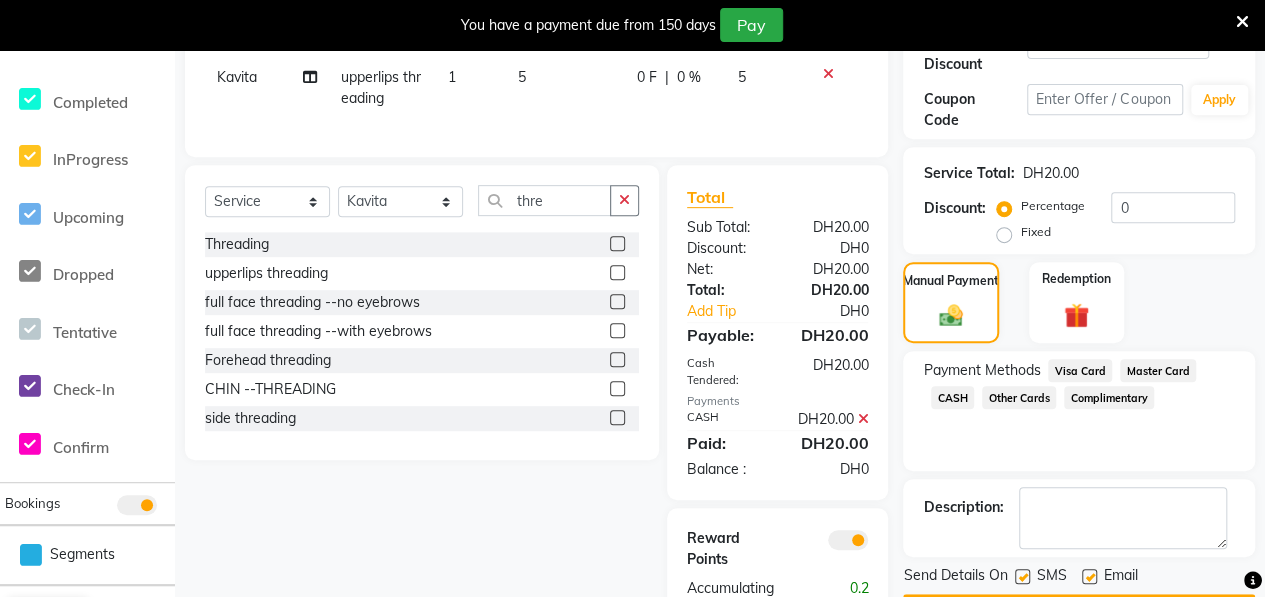 scroll, scrollTop: 0, scrollLeft: 0, axis: both 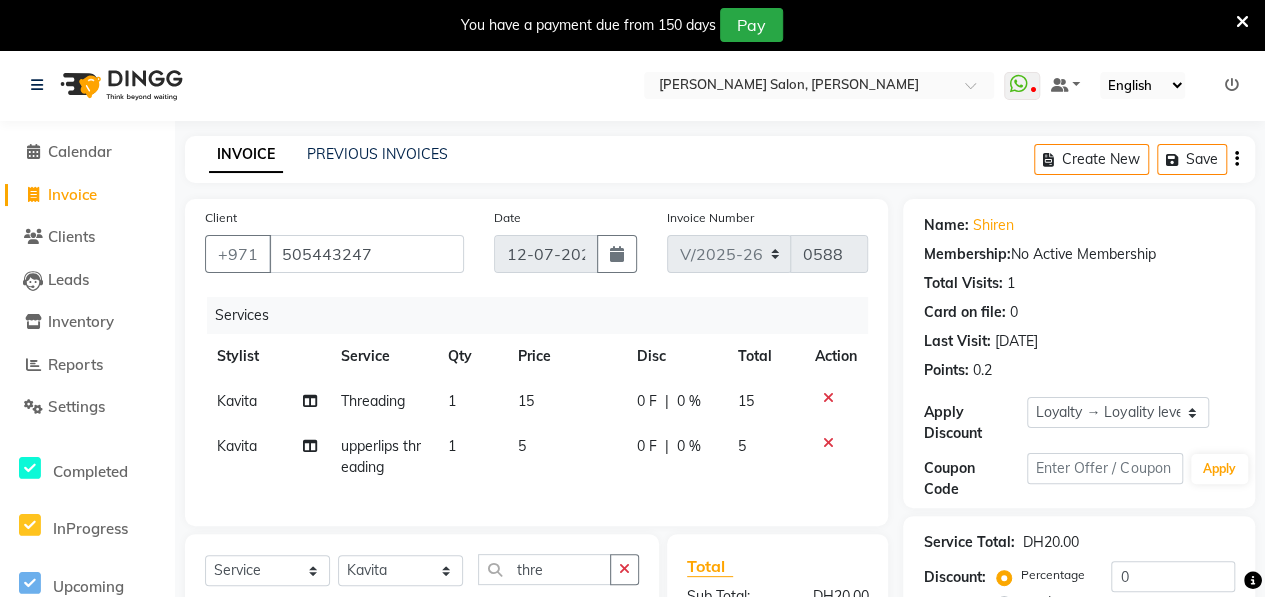 click on "Name: Shiren  Membership:  No Active Membership  Total Visits:  1 Card on file:  0 Last Visit:   [DATE] Points:   0.2  Apply Discount Select  Loyalty → Loyality level 1  Coupon Code Apply Service Total:  DH20.00  Discount:  Percentage   Fixed  0 Manual Payment Redemption Payment Methods  Visa Card   Master Card   CASH   Other Cards   Complimentary  Description:                  Send Details On SMS Email  Checkout" 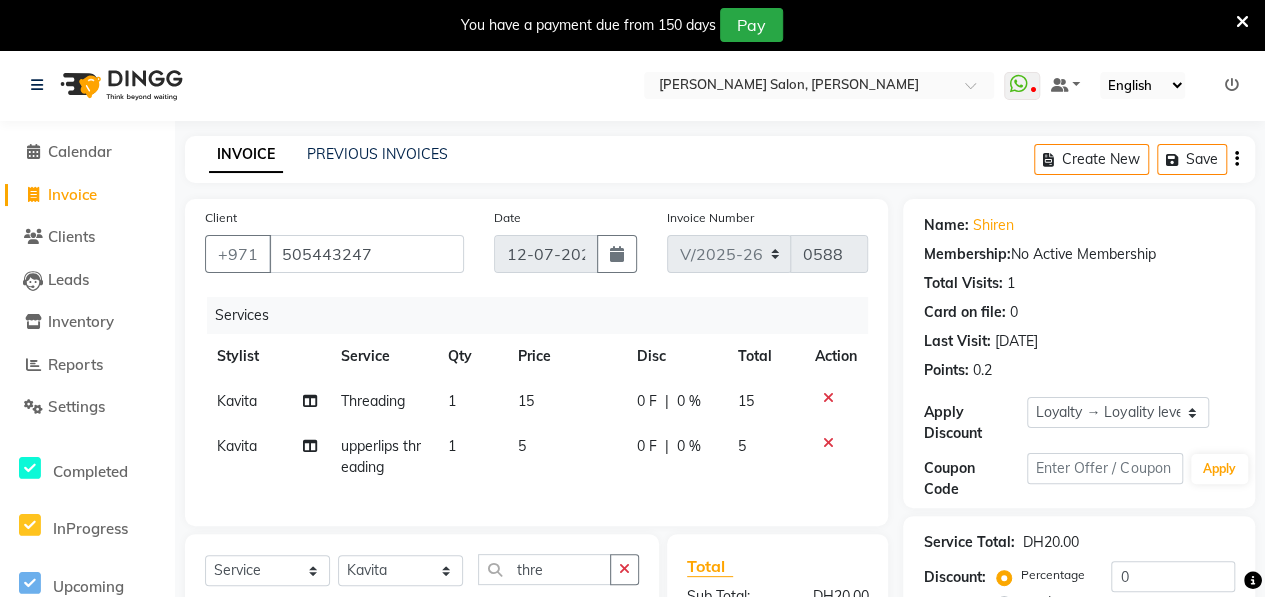 scroll, scrollTop: 477, scrollLeft: 0, axis: vertical 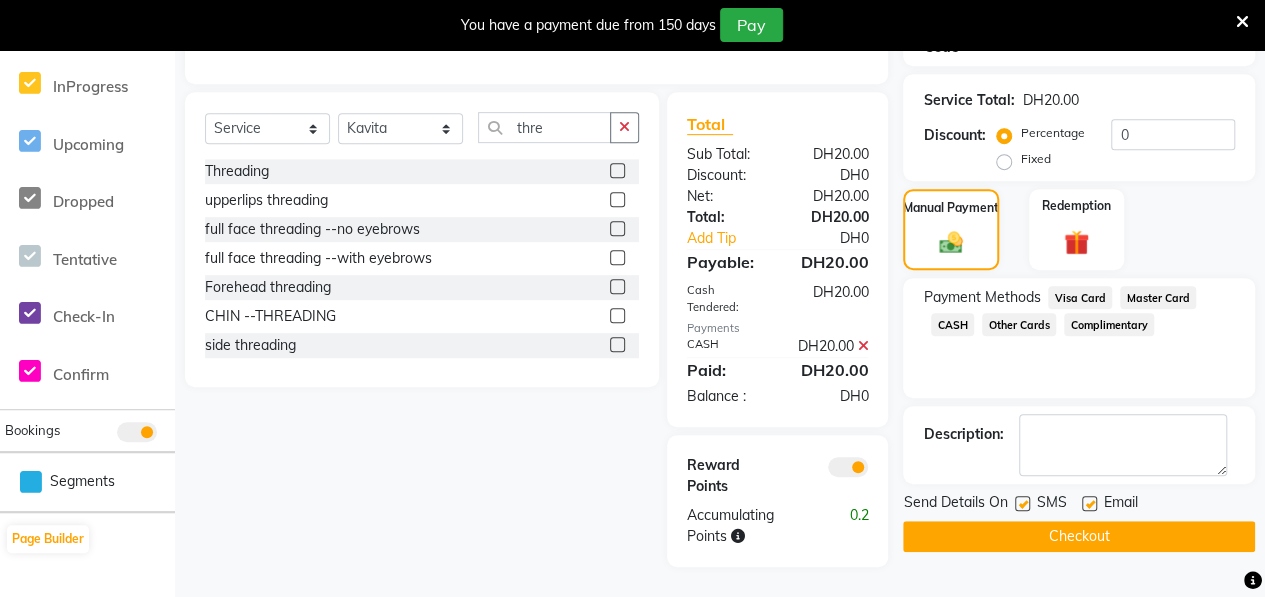 click on "Checkout" 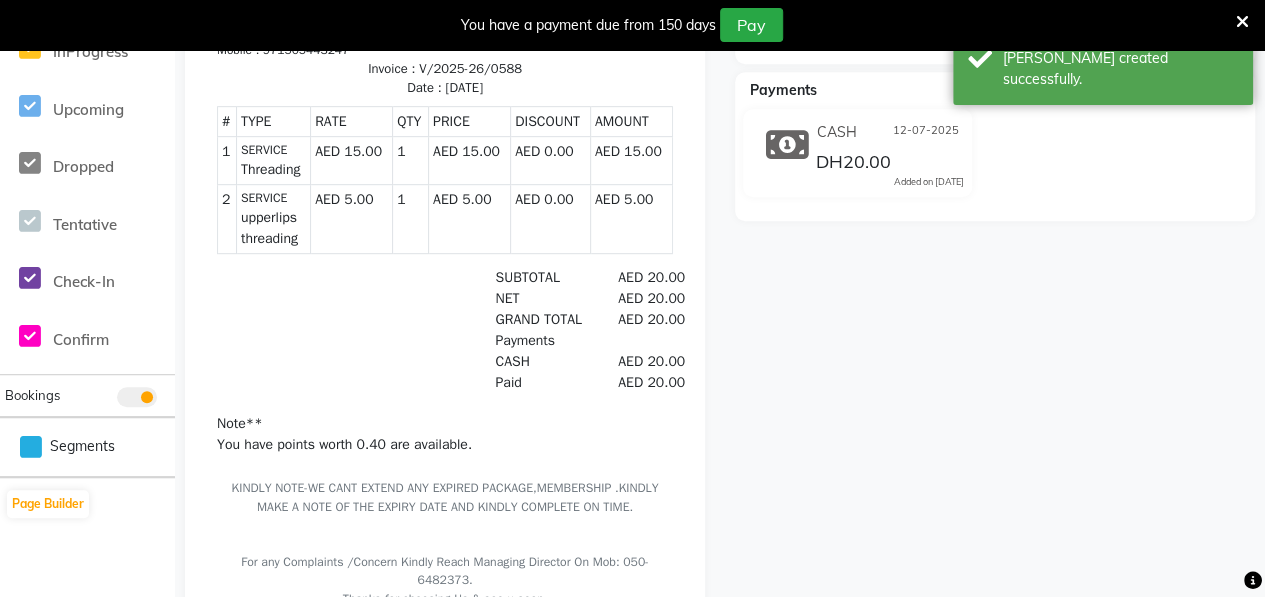 scroll, scrollTop: 0, scrollLeft: 0, axis: both 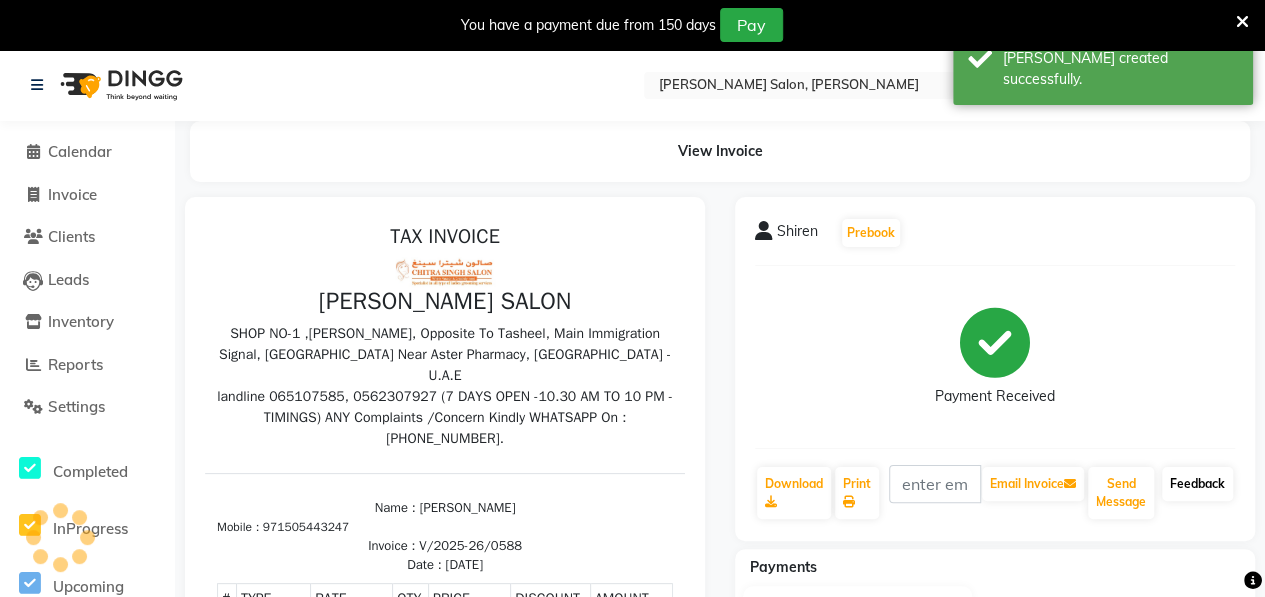 click on "Feedback" 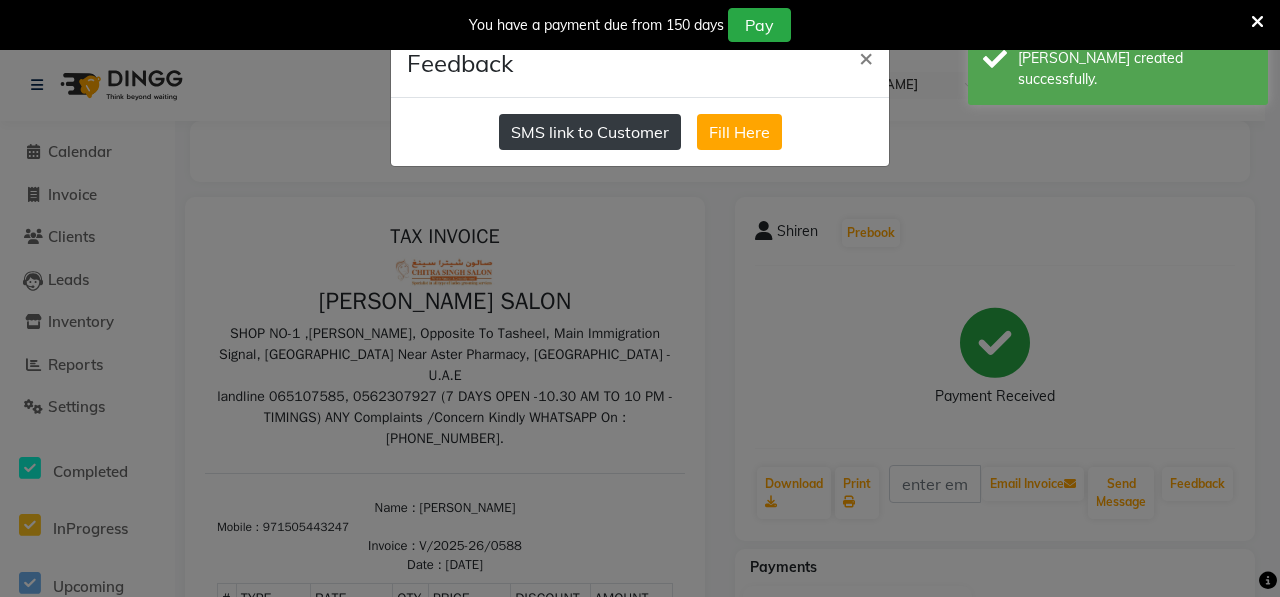 click on "SMS link to Customer" 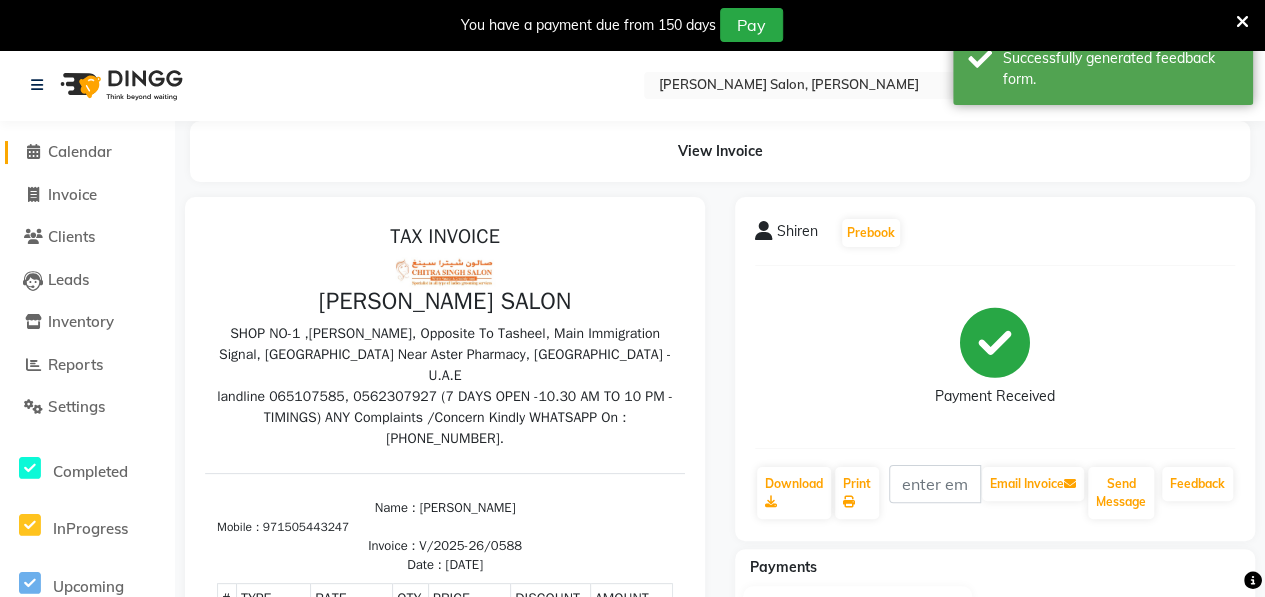 click 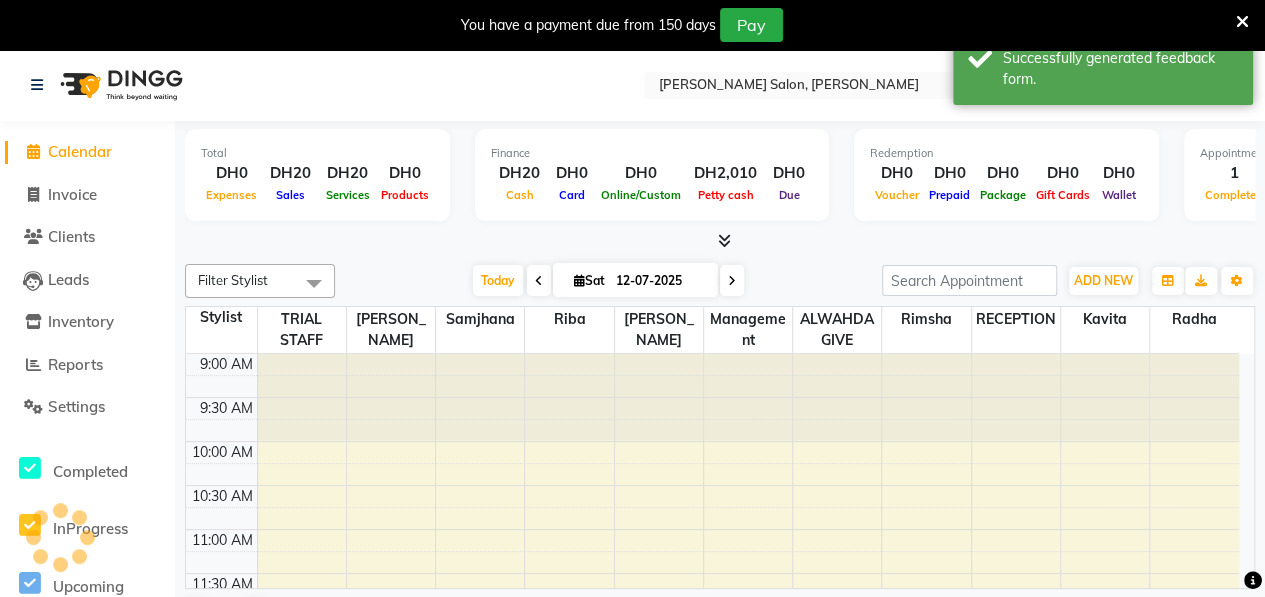 scroll, scrollTop: 0, scrollLeft: 0, axis: both 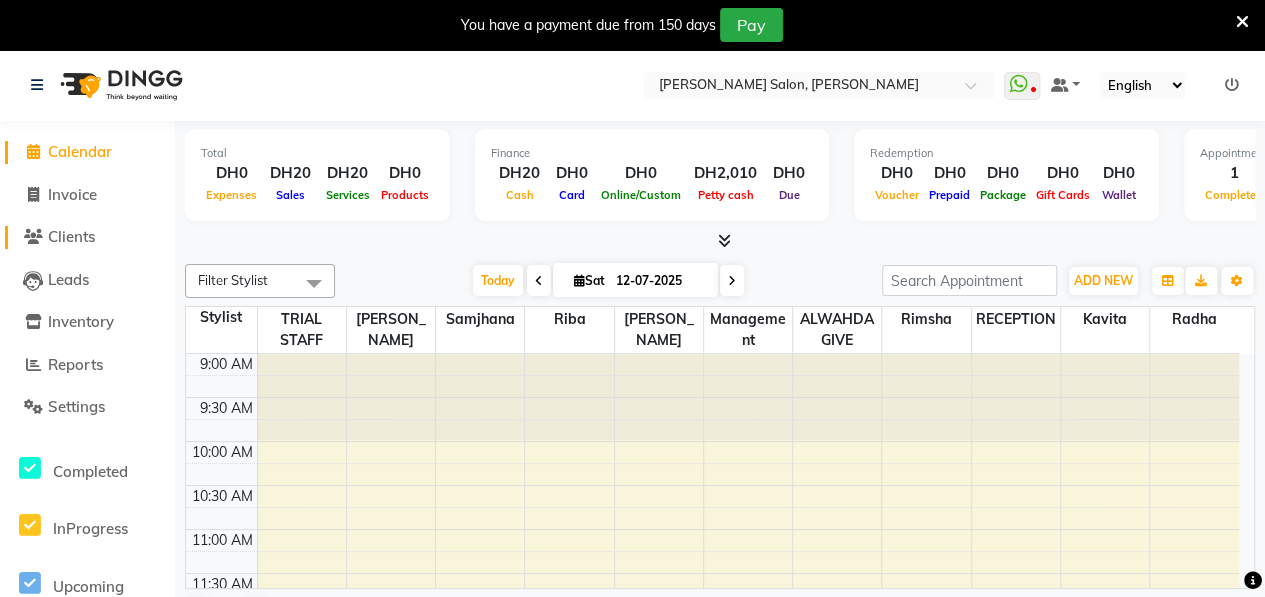 click on "Clients" 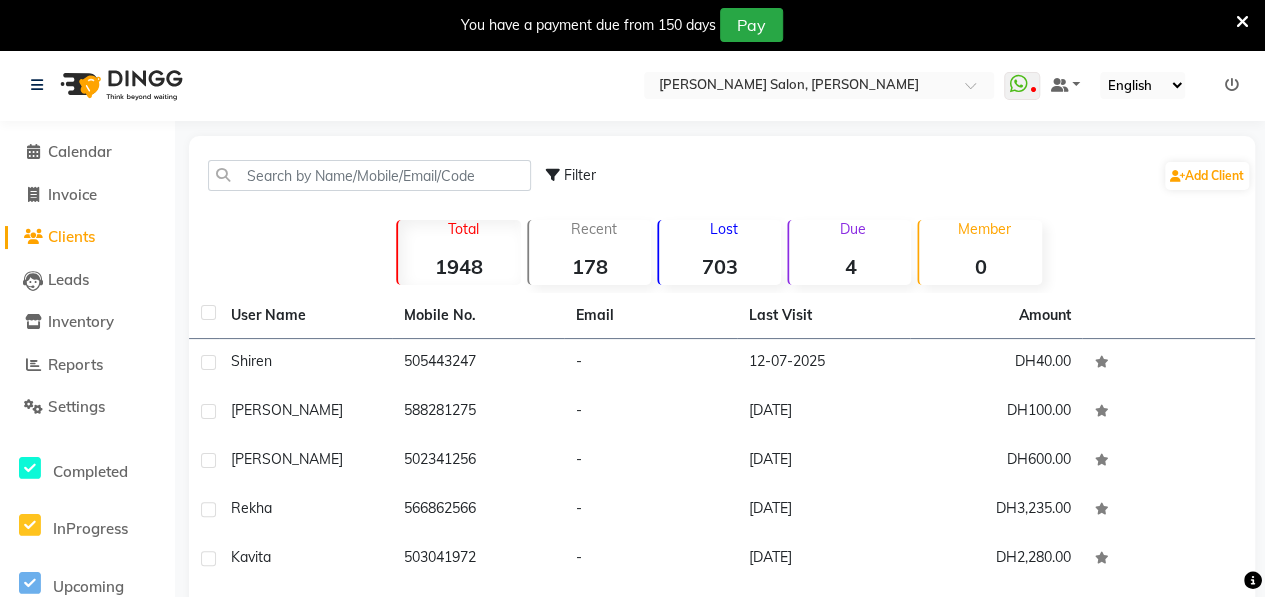 click on "Lost  703" 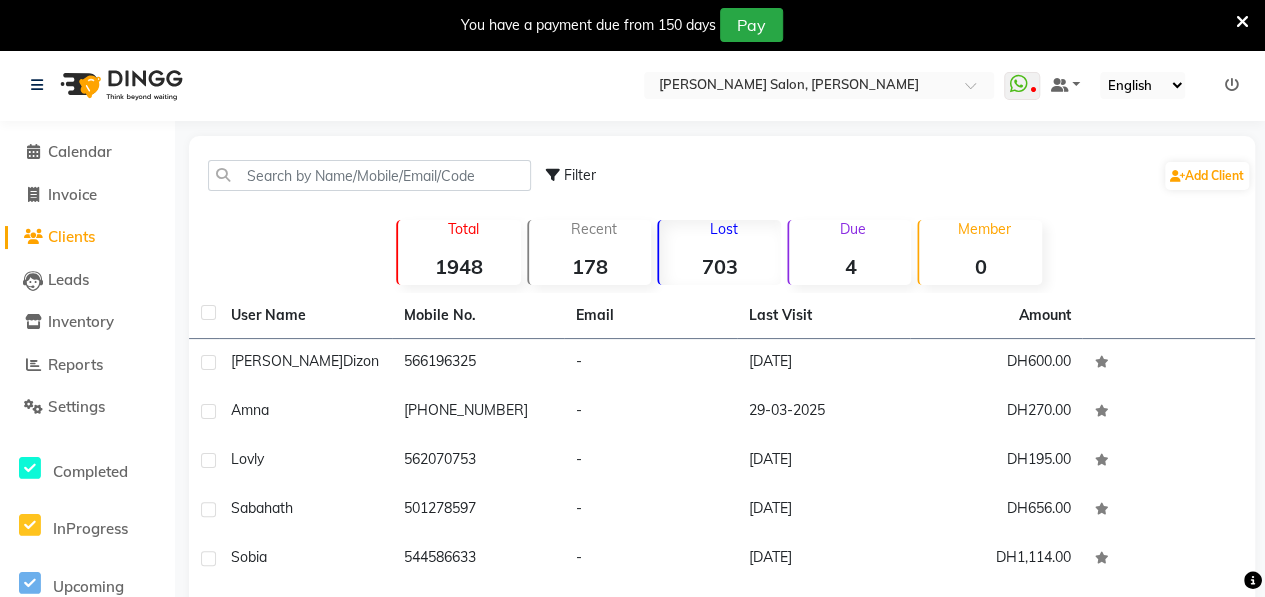 scroll, scrollTop: 317, scrollLeft: 0, axis: vertical 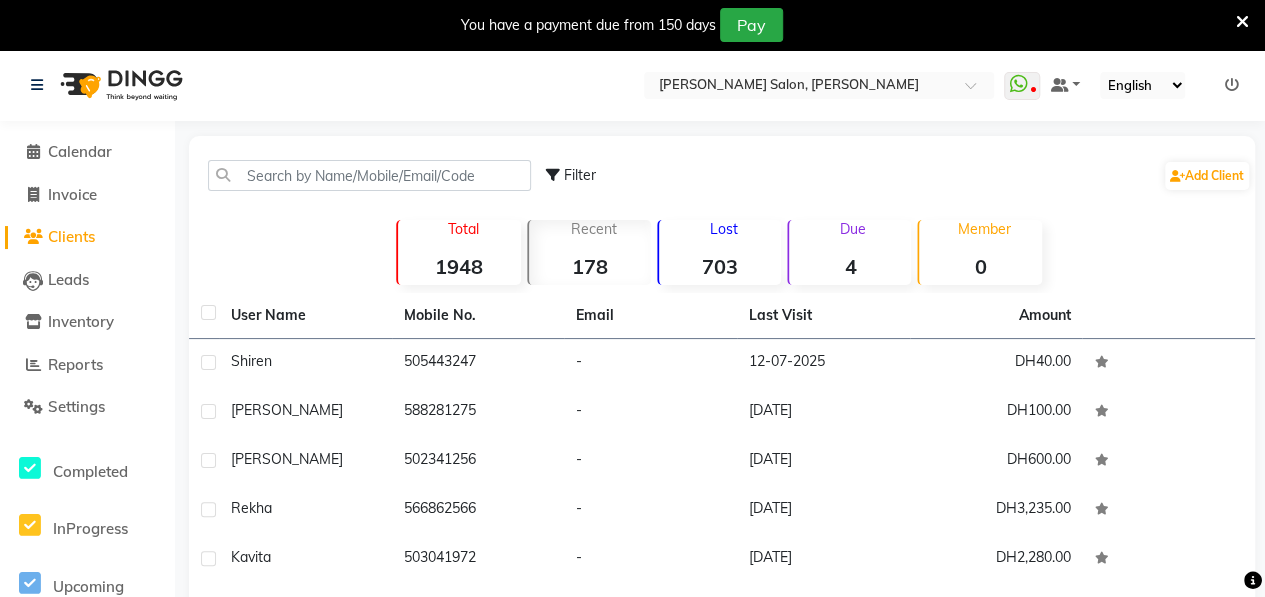 click on "703" 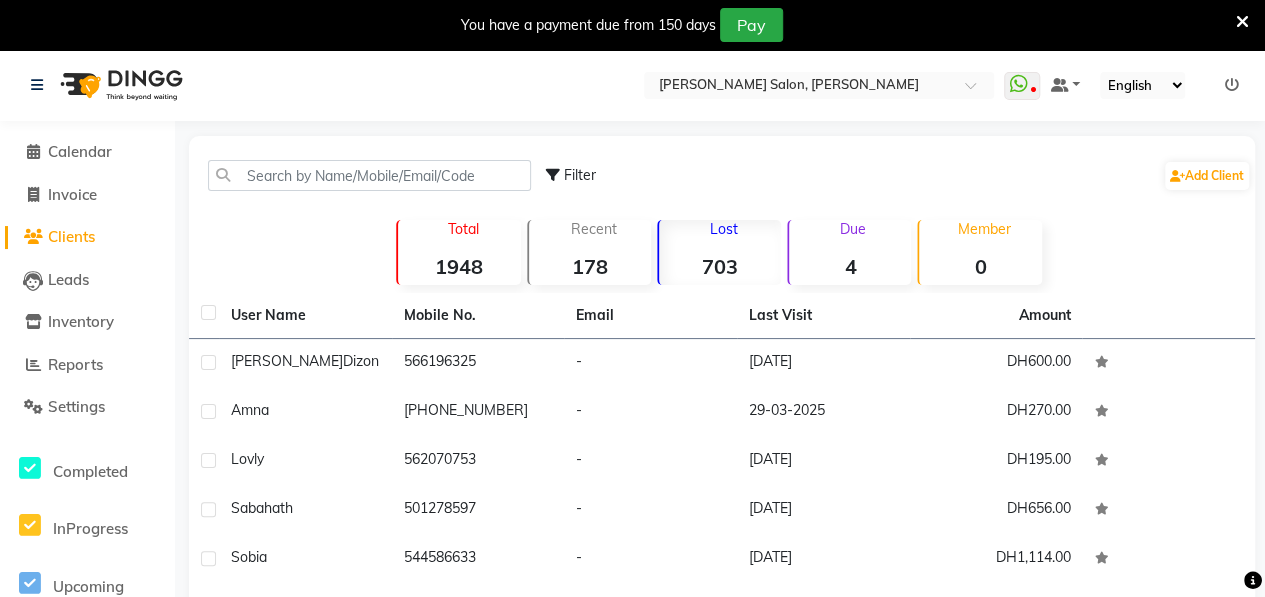 scroll, scrollTop: 317, scrollLeft: 0, axis: vertical 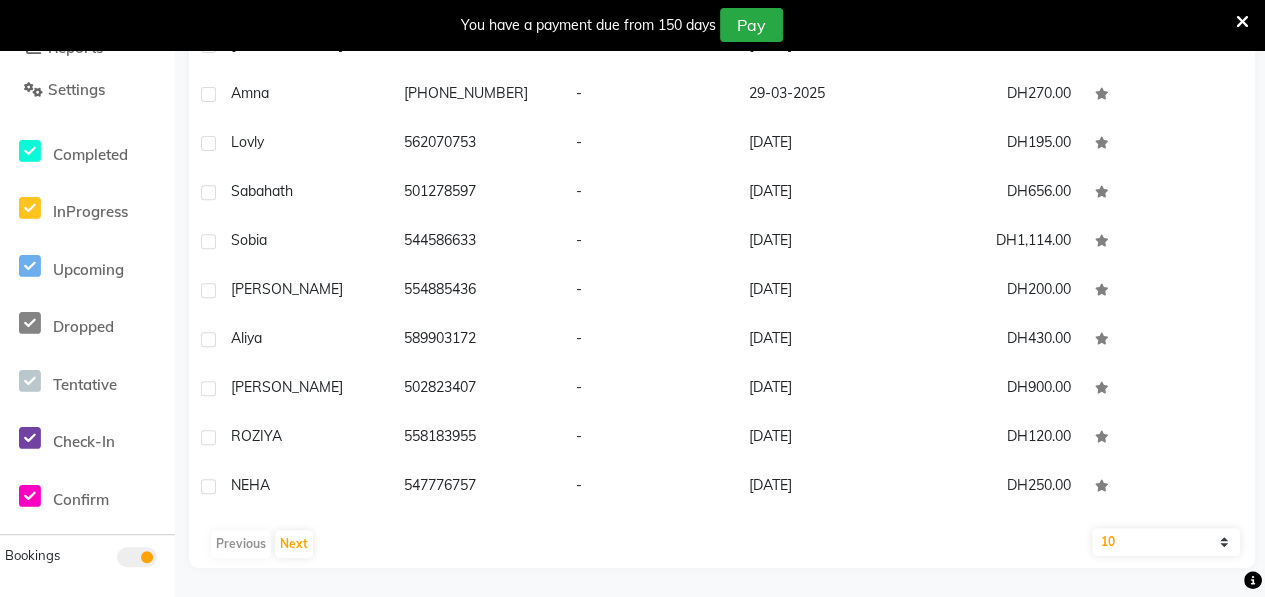 click on "10   50   100" 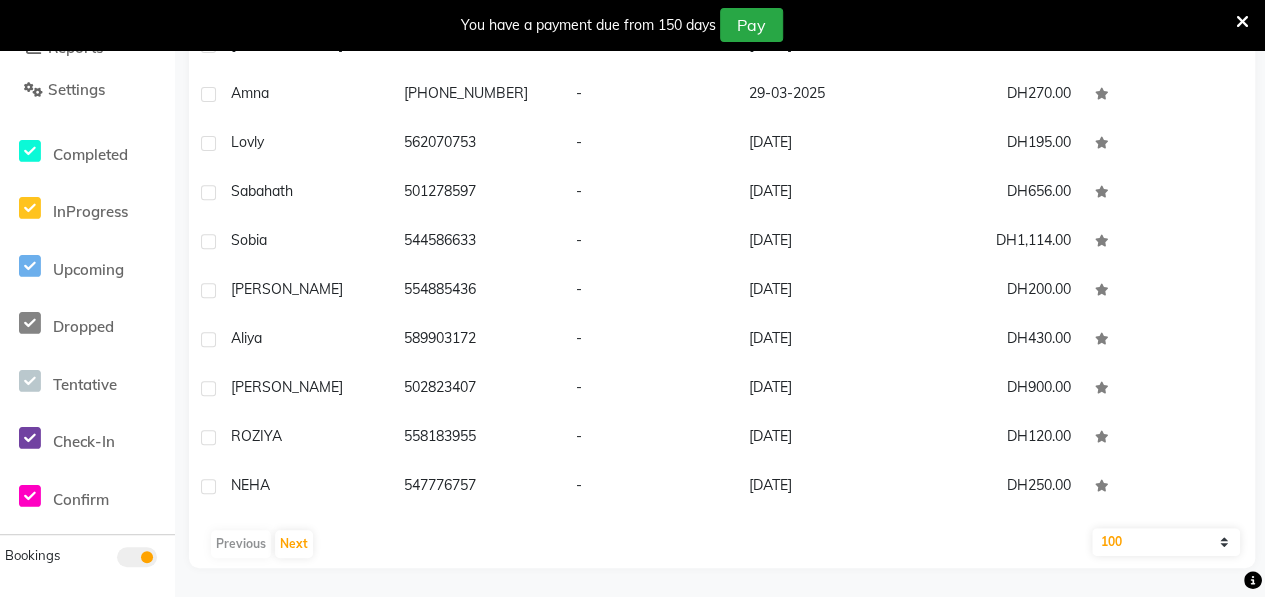 click on "10   50   100" 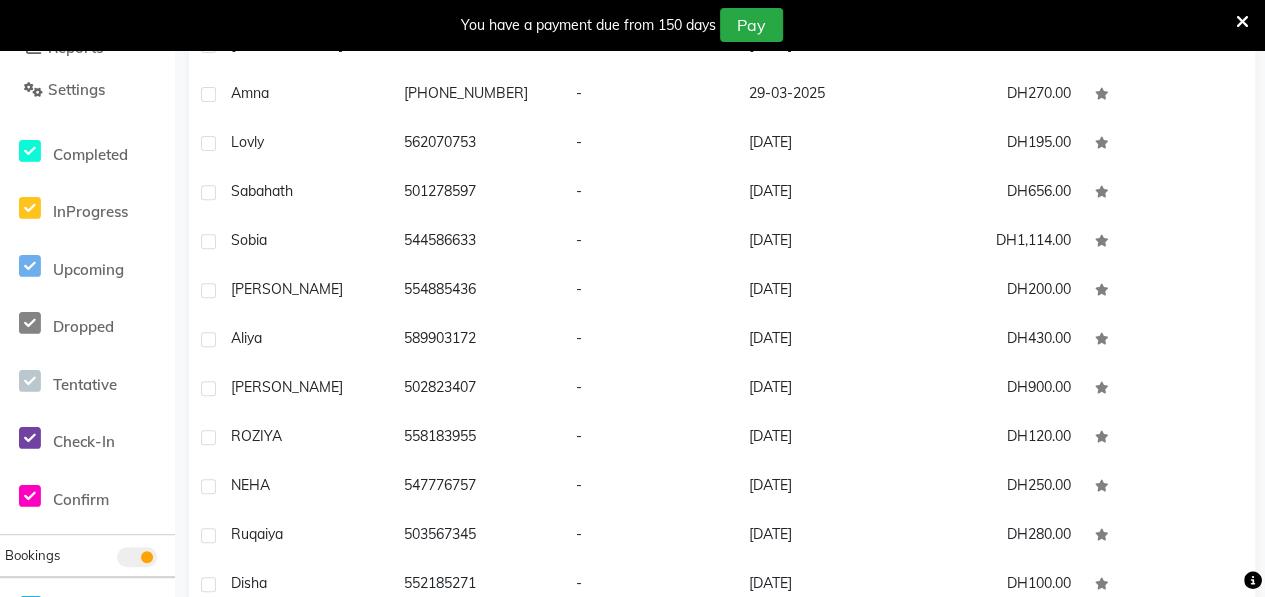 click on "Filter  Add Client   Total  1948  Recent  178  Lost  703  Due  4  Member  0 User Name Mobile No. Email Last Visit Amount [PERSON_NAME]   566196325   -   [DATE]   DH600.00  Amna    [PHONE_NUMBER]   -   [DATE]   DH270.00  Lovly     562070753   -   [DATE]   DH195.00  Sabahath     501278597   -   [DATE]   DH656.00  Sobia     544586633   -   [DATE]   DH1,114.00  [PERSON_NAME]     554885436   -   [DATE]   DH200.00  Aliya     589903172   -   [DATE]   DH430.00  [PERSON_NAME]     502823407   -   [DATE]   DH900.00  ROZIYA     558183955   -   [DATE]   DH120.00  NEHA     547776757   -   [DATE]   DH250.00  Ruqaiya     503567345   -   [DATE]   DH280.00  Disha     552185271   -   [DATE]   DH100.00  Yasmeen     501291670   -   [DATE]   DH1,885.00  Lincy     555606623   -   [DATE]   DH15.00  [PERSON_NAME]     542498583   -   [DATE]   DH155.00  [PERSON_NAME]     569307611   -   [DATE]   DH615.00  Eman     562059613   -   [DATE]   DH50.00  Veena     543279712   -   [DATE]   DH200.00" 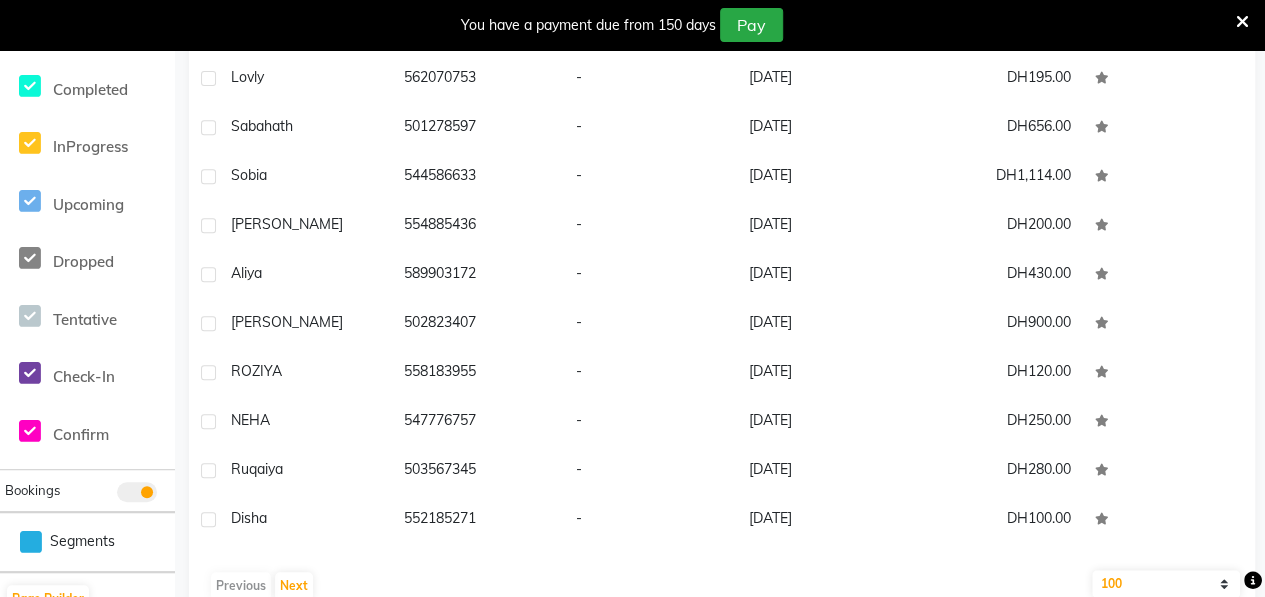 scroll, scrollTop: 424, scrollLeft: 0, axis: vertical 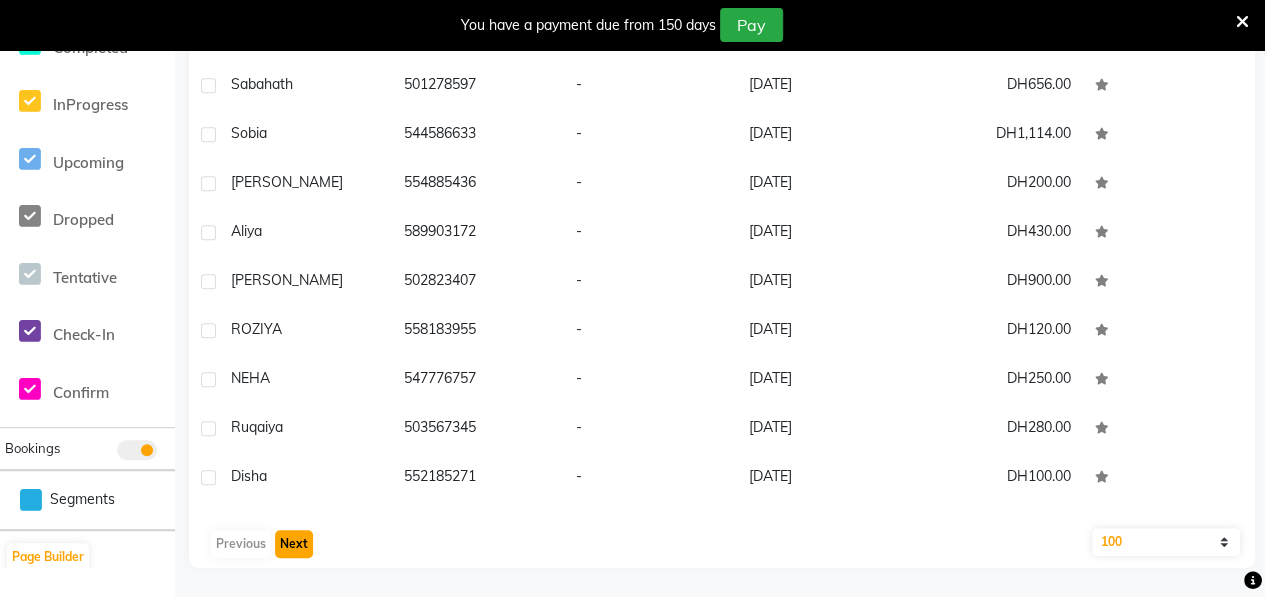 click on "Next" 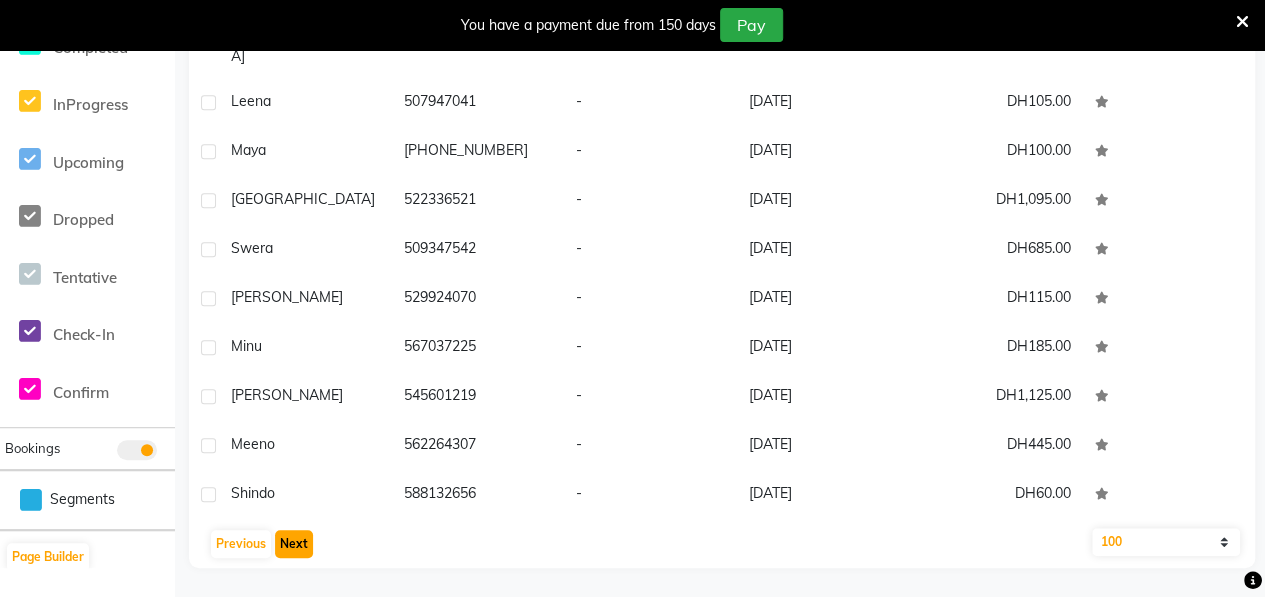 click on "Next" 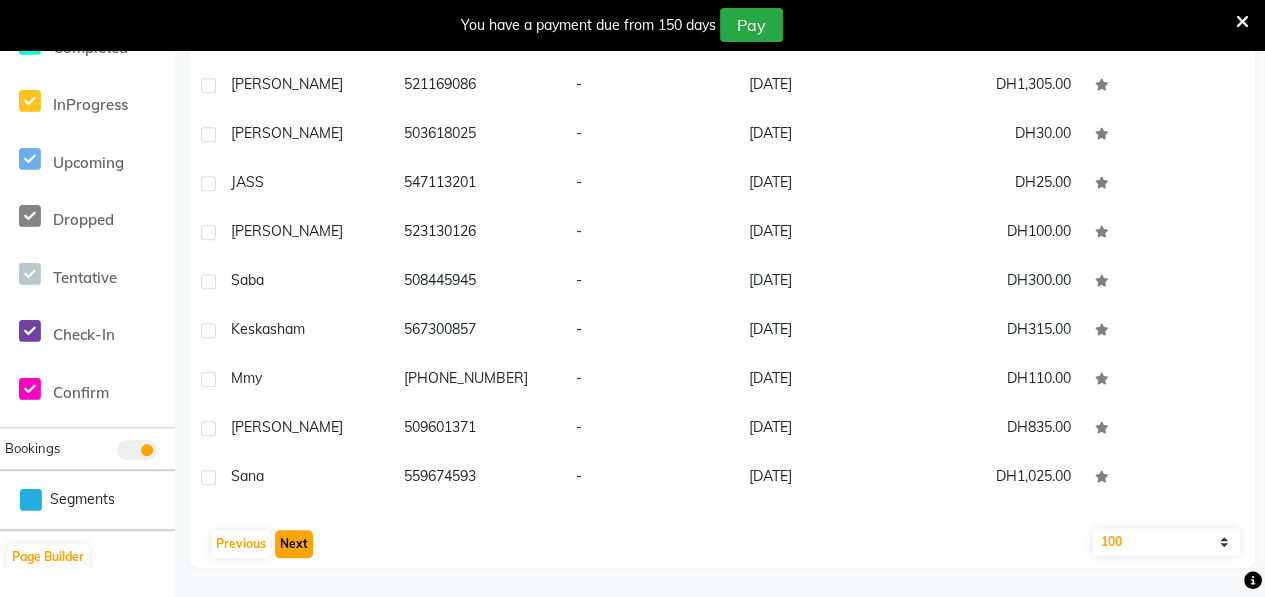 click on "Next" 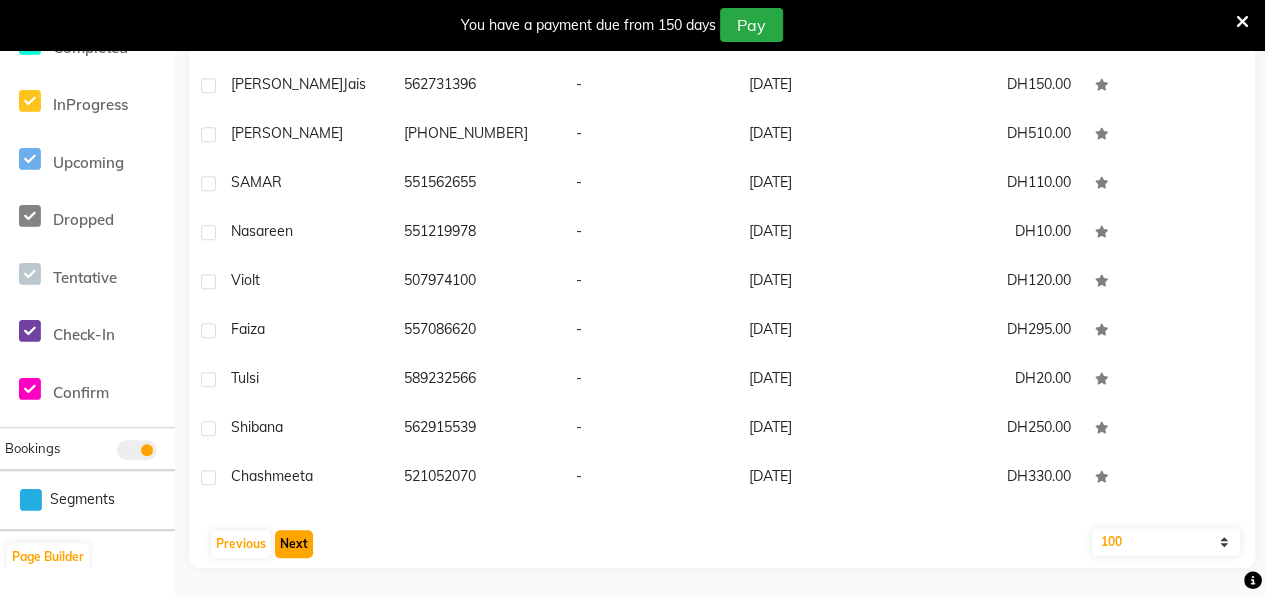 click on "Next" 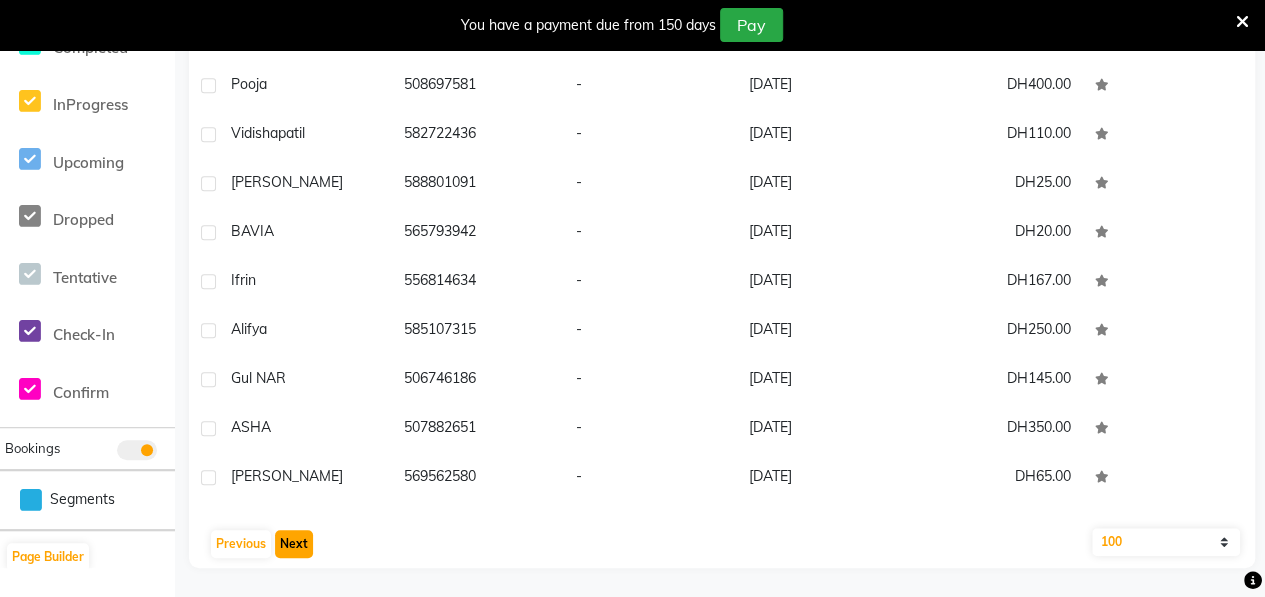 click on "Next" 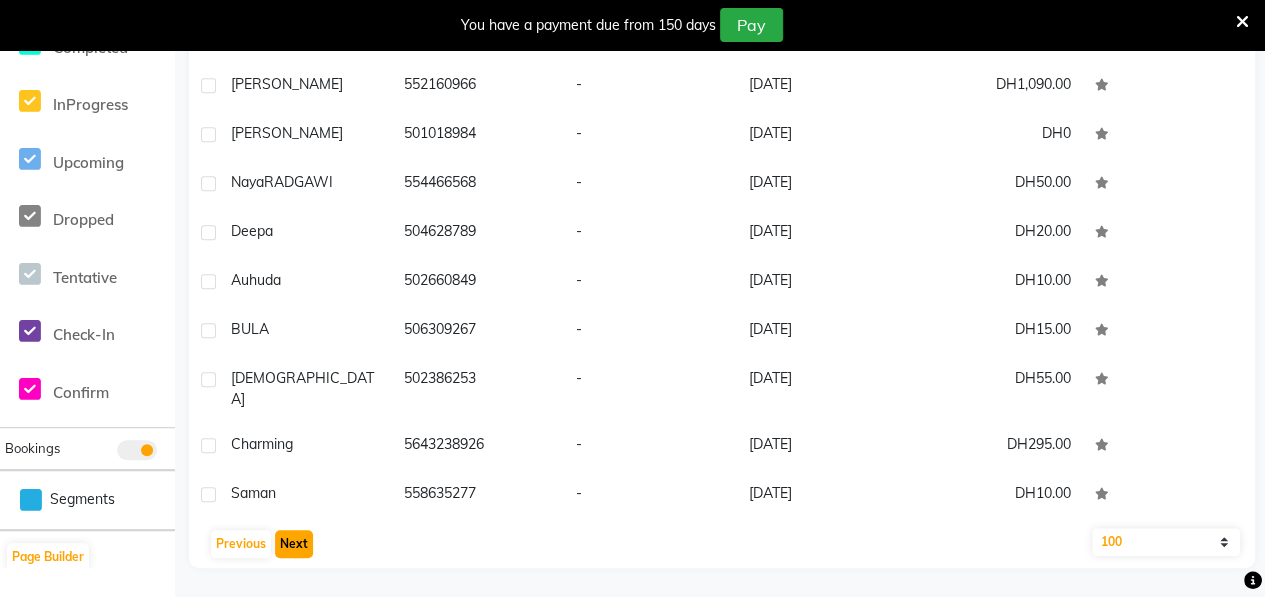 click on "Next" 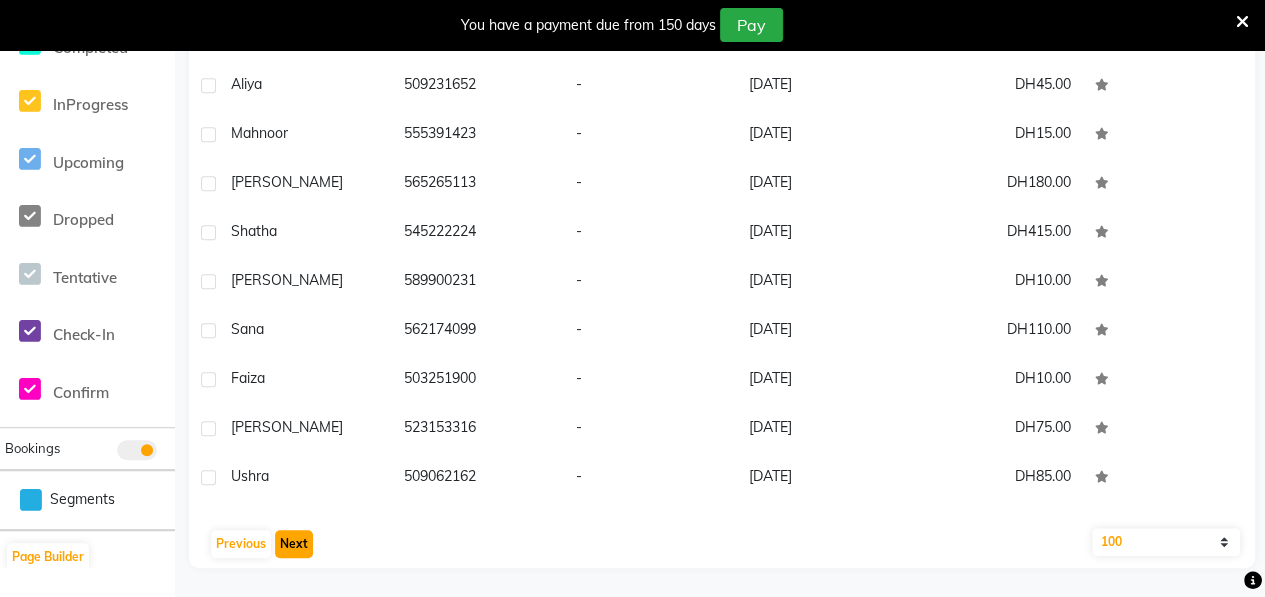 click on "Next" 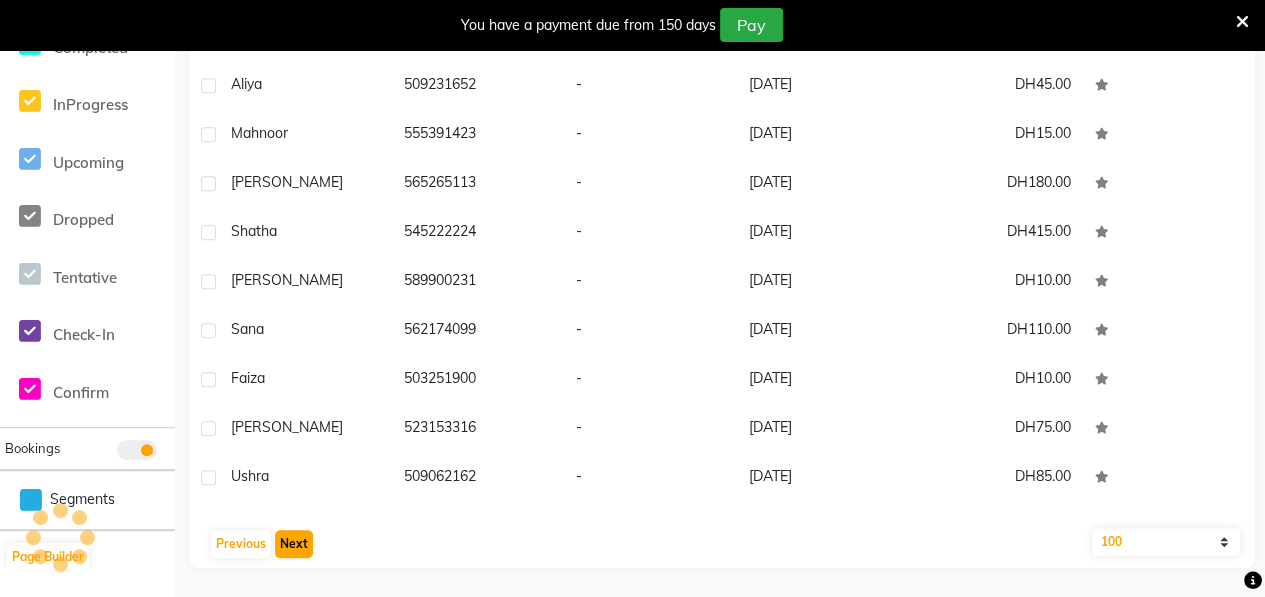 scroll, scrollTop: 168, scrollLeft: 0, axis: vertical 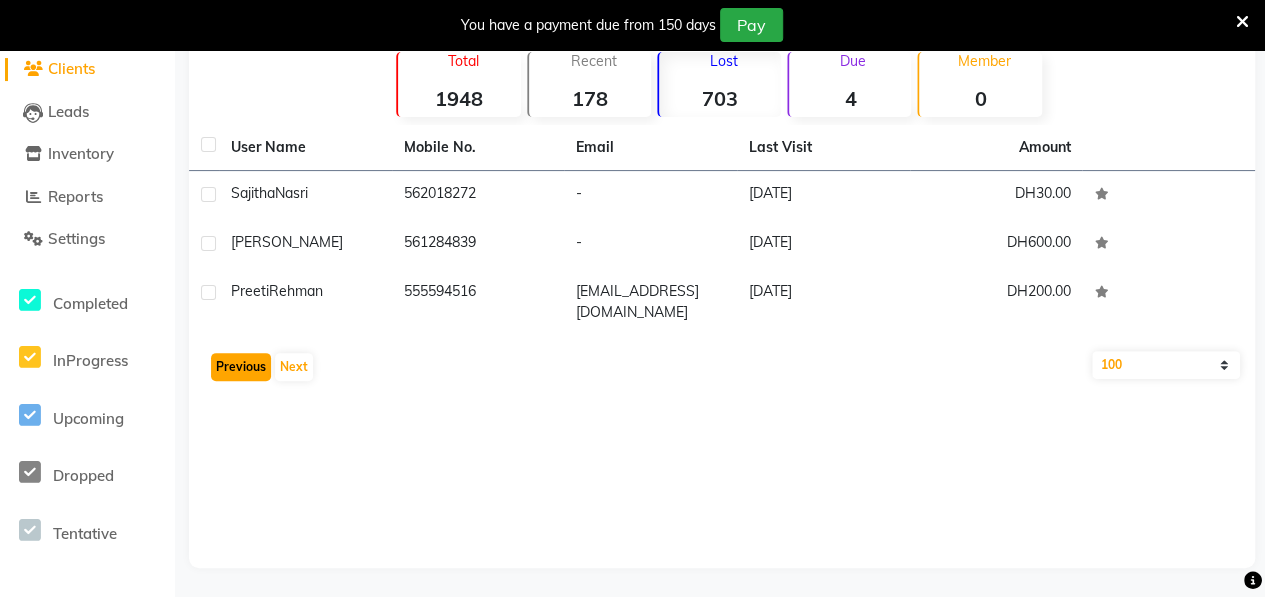 click on "Previous" 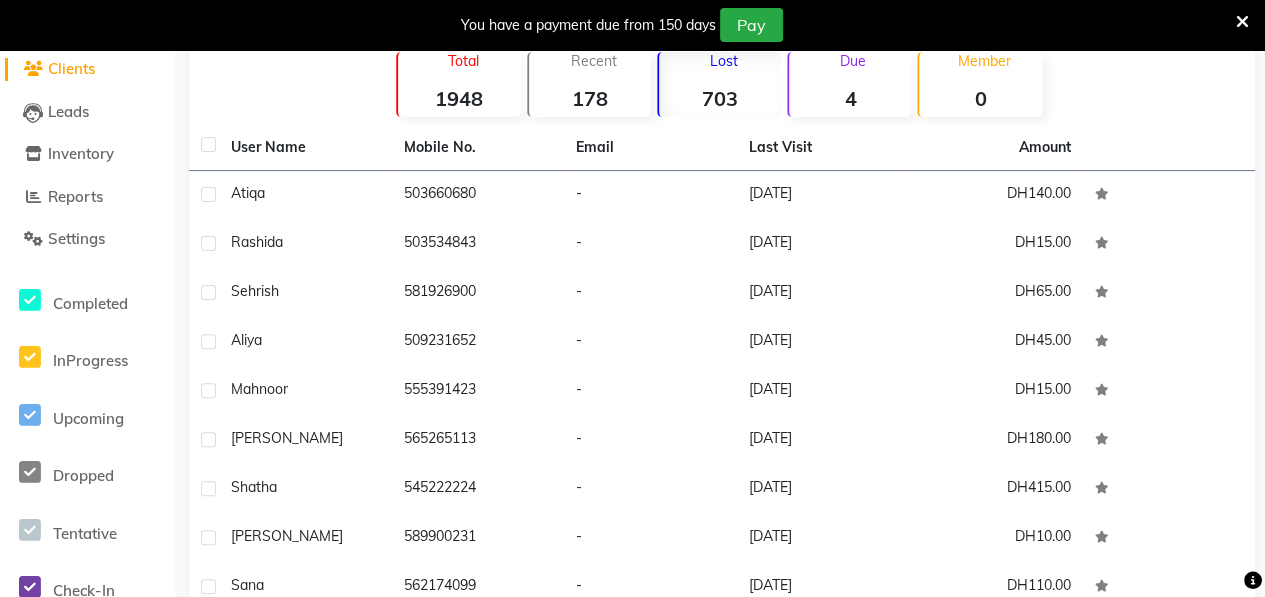 scroll, scrollTop: 522, scrollLeft: 0, axis: vertical 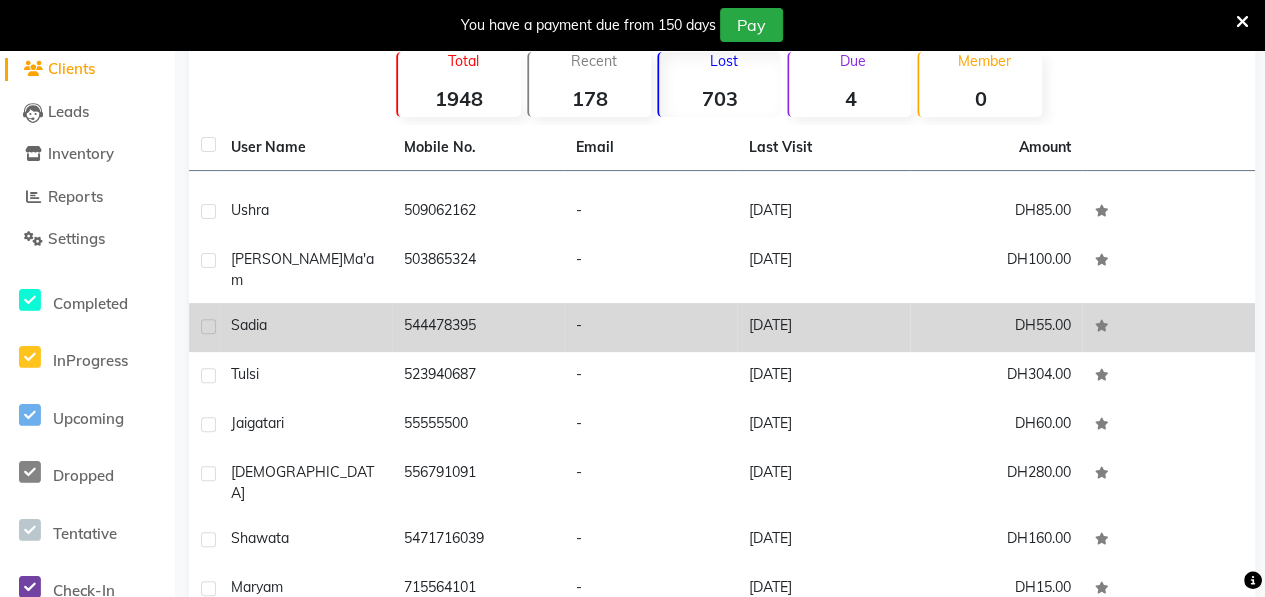 click on "Sadia" 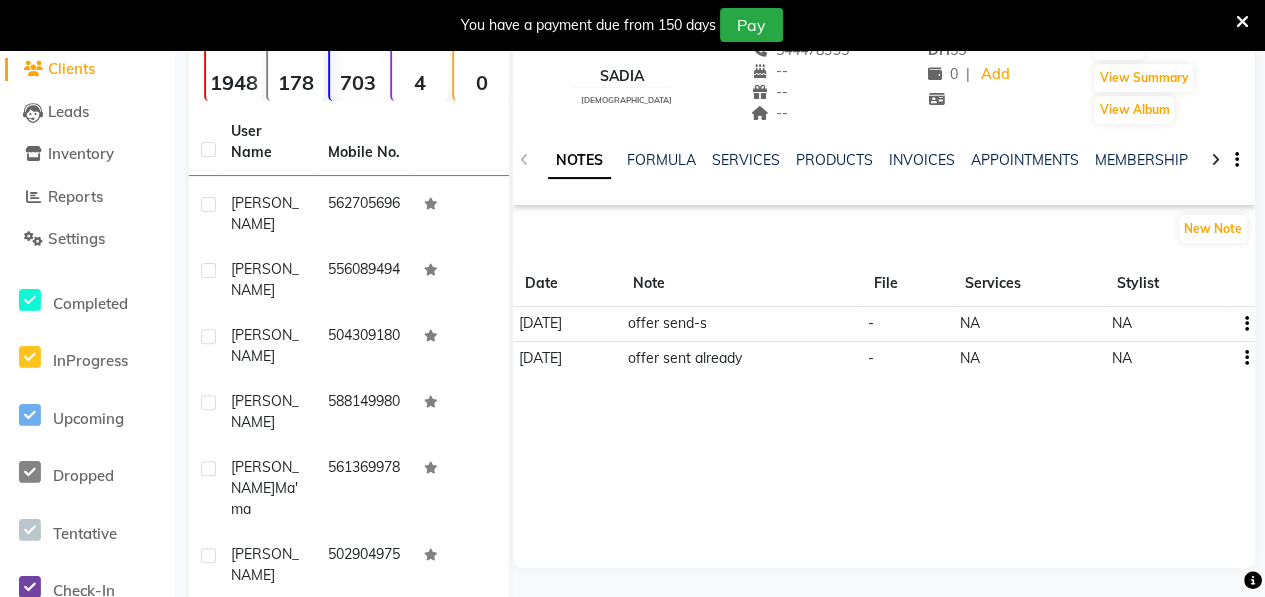 scroll, scrollTop: 4351, scrollLeft: 0, axis: vertical 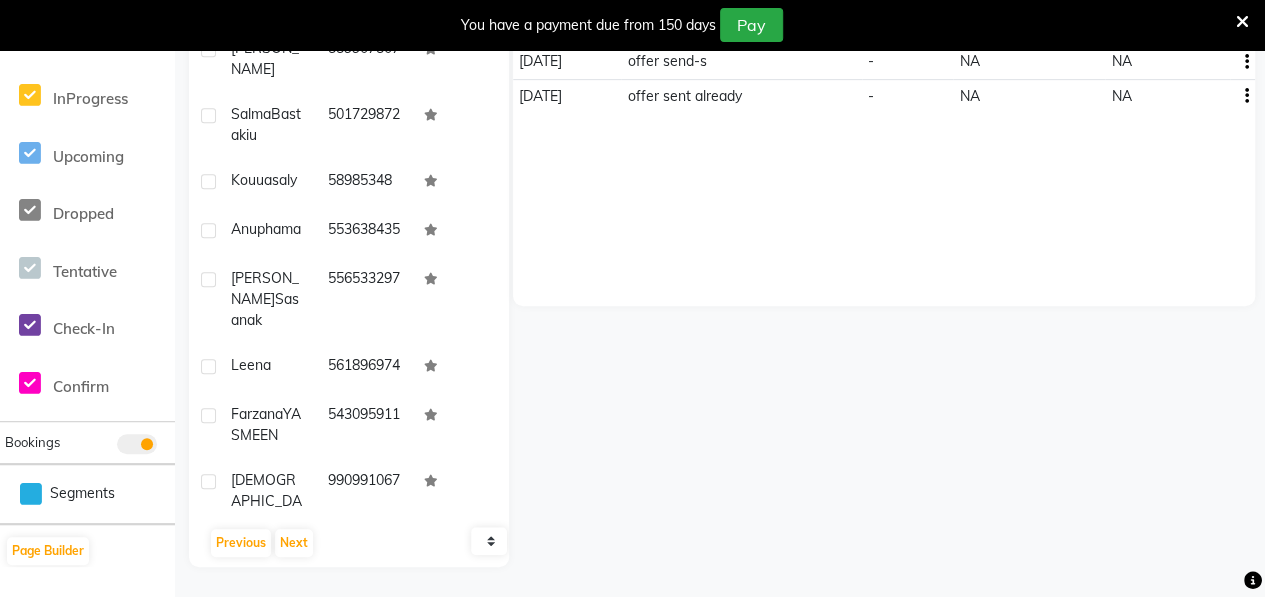 click on "10   50   100" 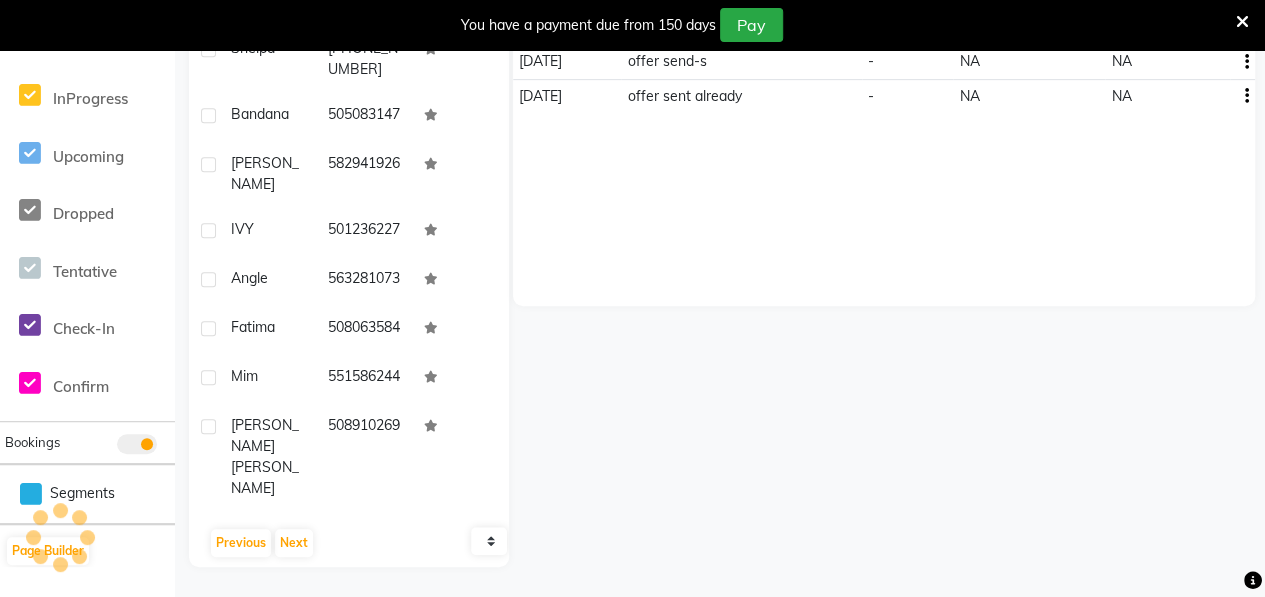 scroll, scrollTop: 2766, scrollLeft: 0, axis: vertical 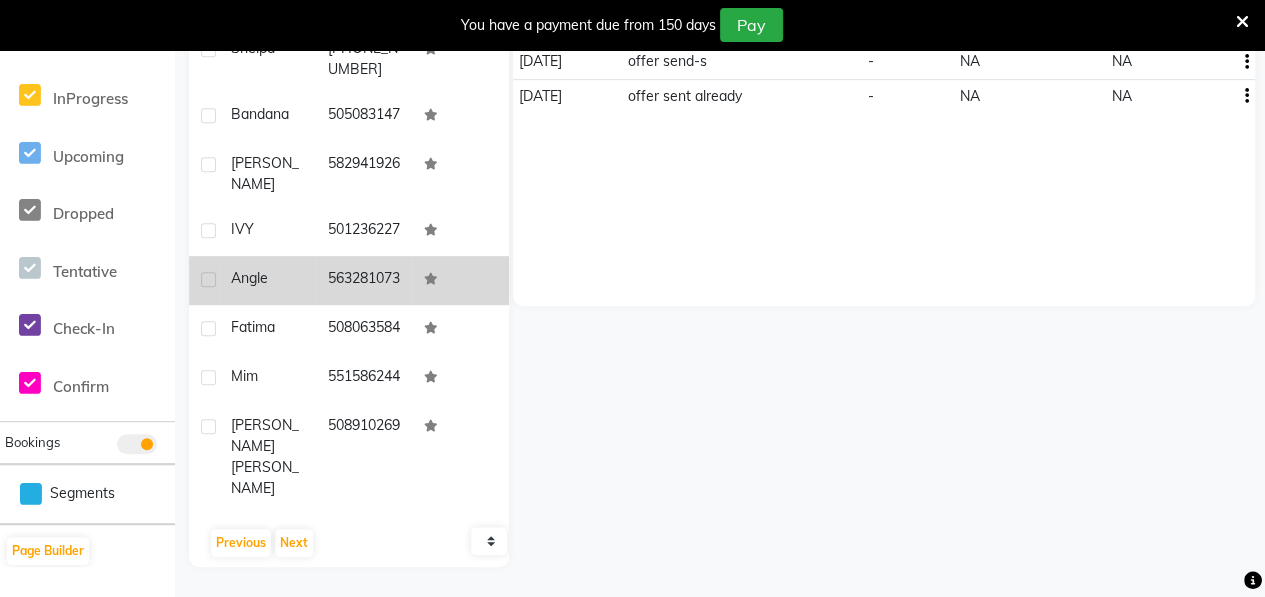 click on "Angle" 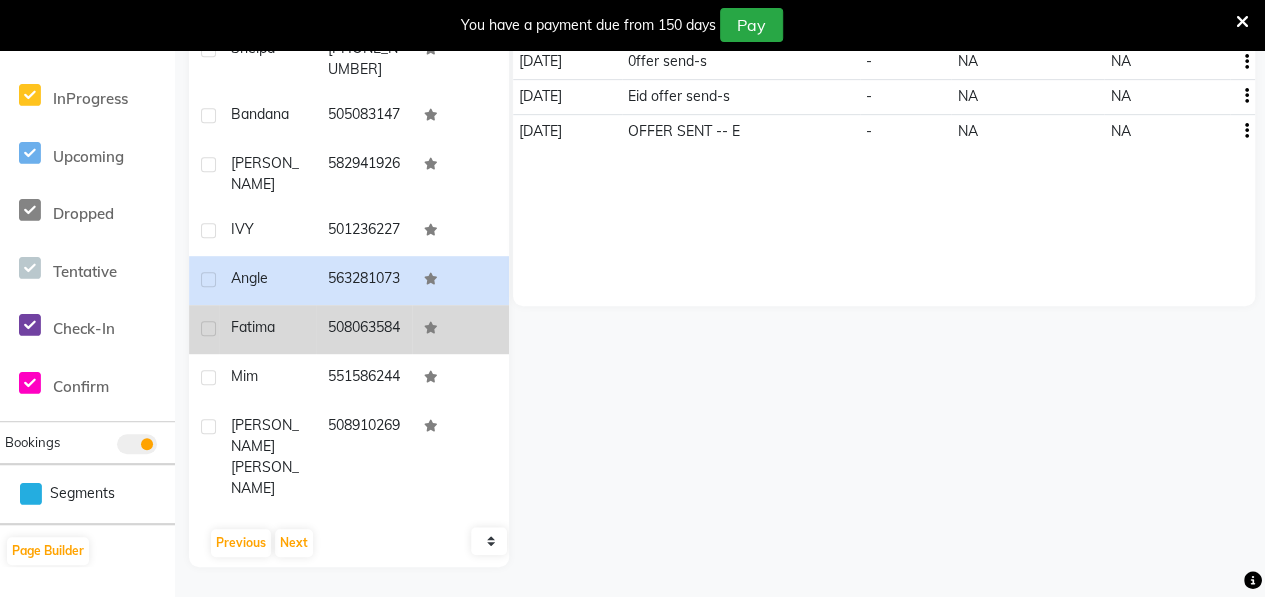 click on "fatima" 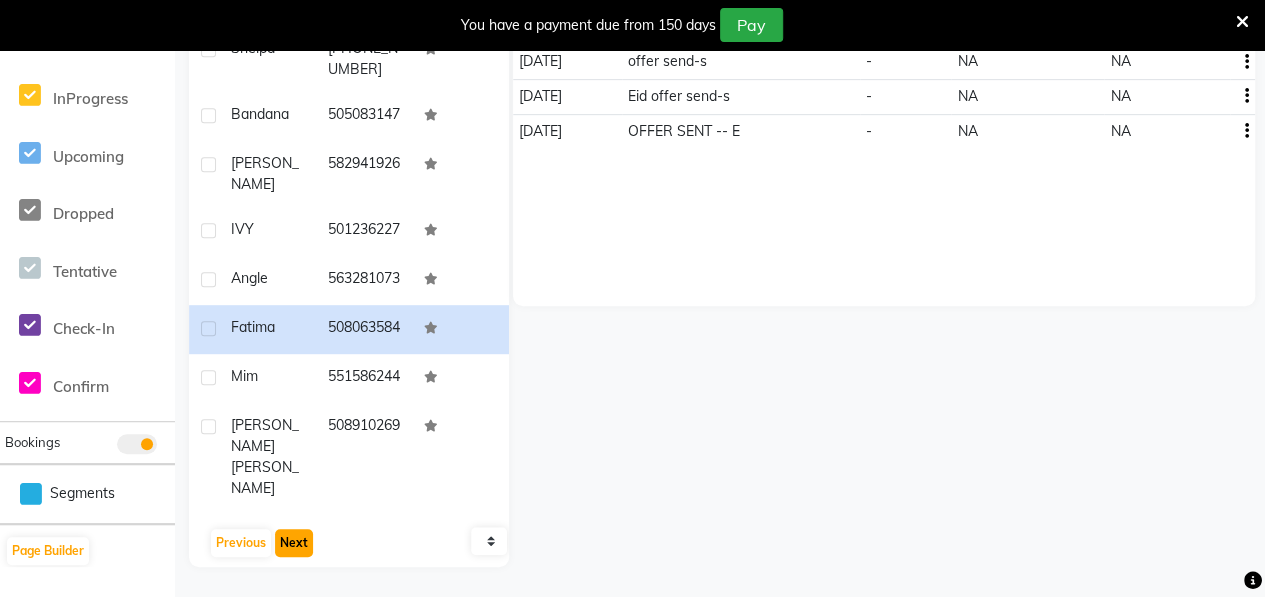 click on "Next" 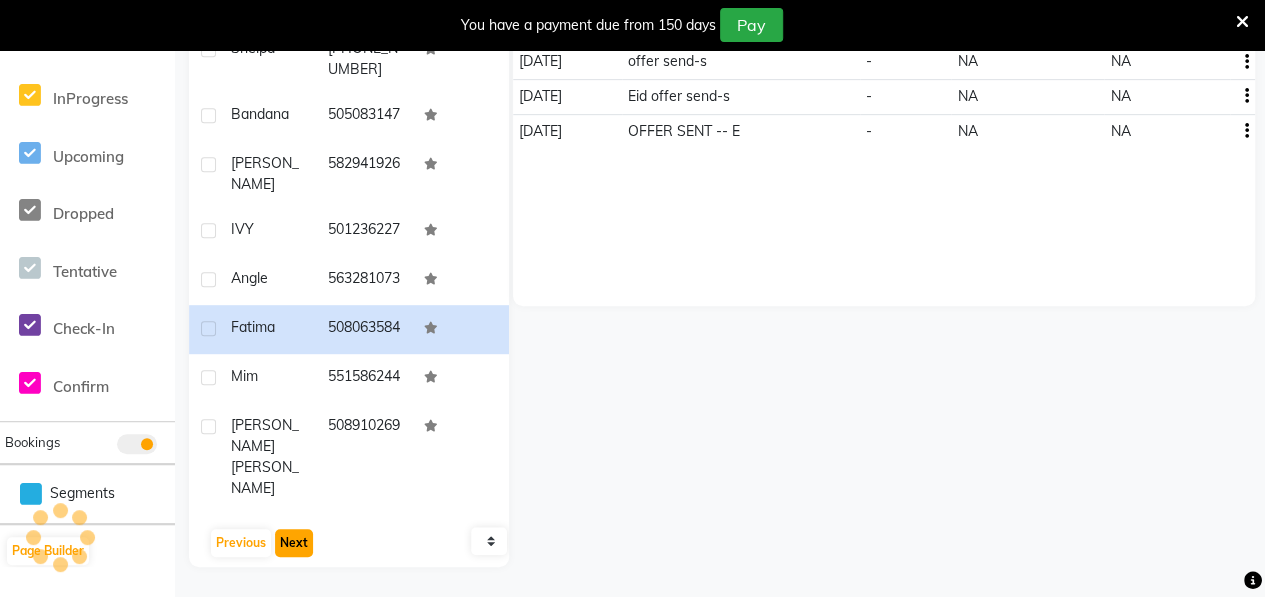 scroll, scrollTop: 2748, scrollLeft: 0, axis: vertical 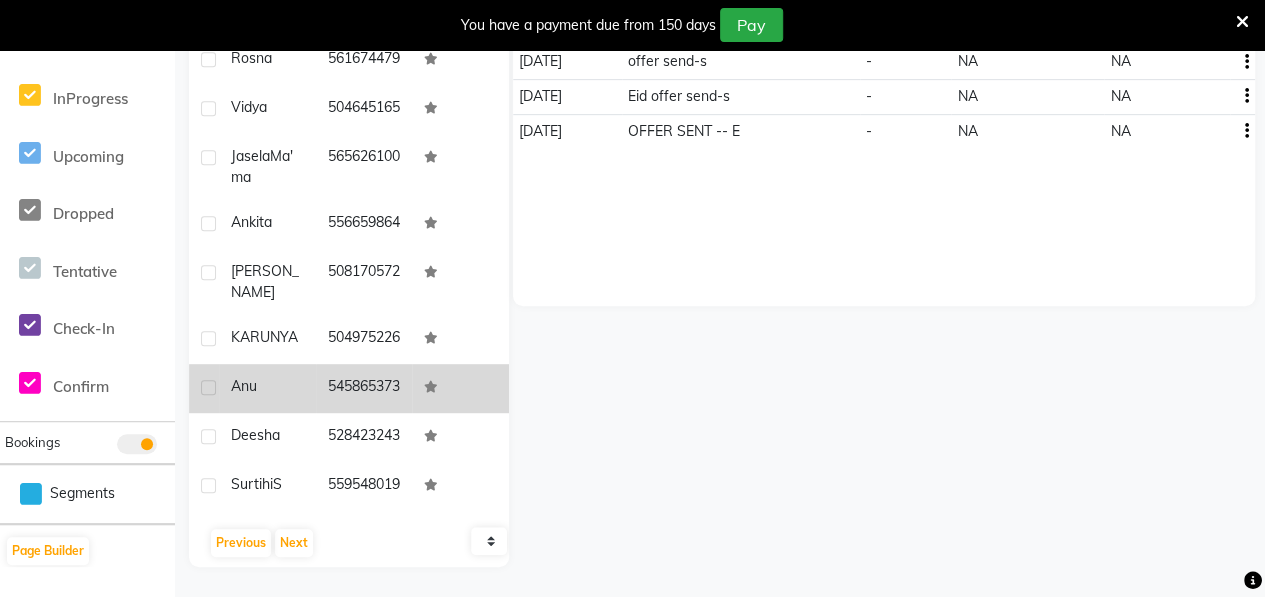 click on "anu" 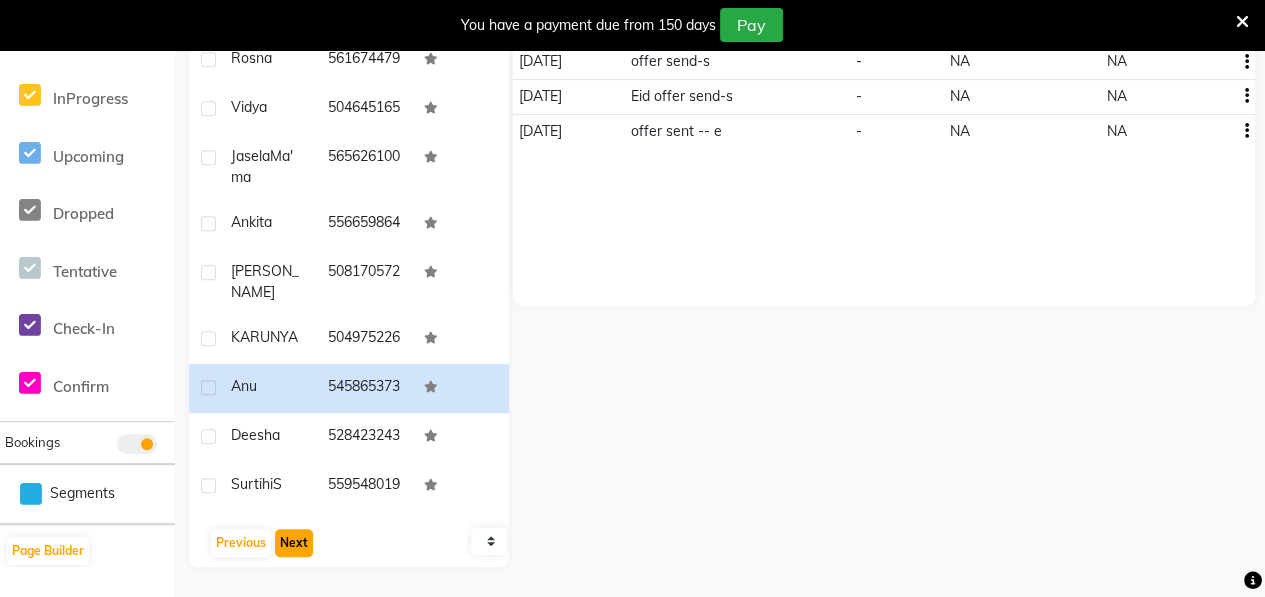 click on "Next" 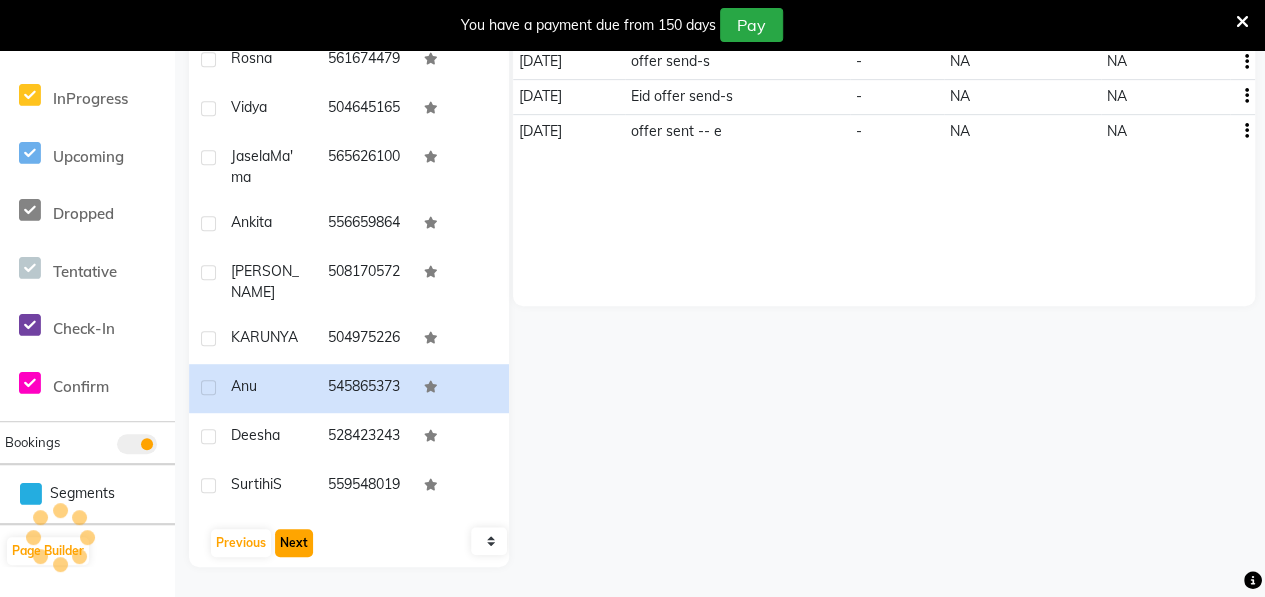 scroll, scrollTop: 2724, scrollLeft: 0, axis: vertical 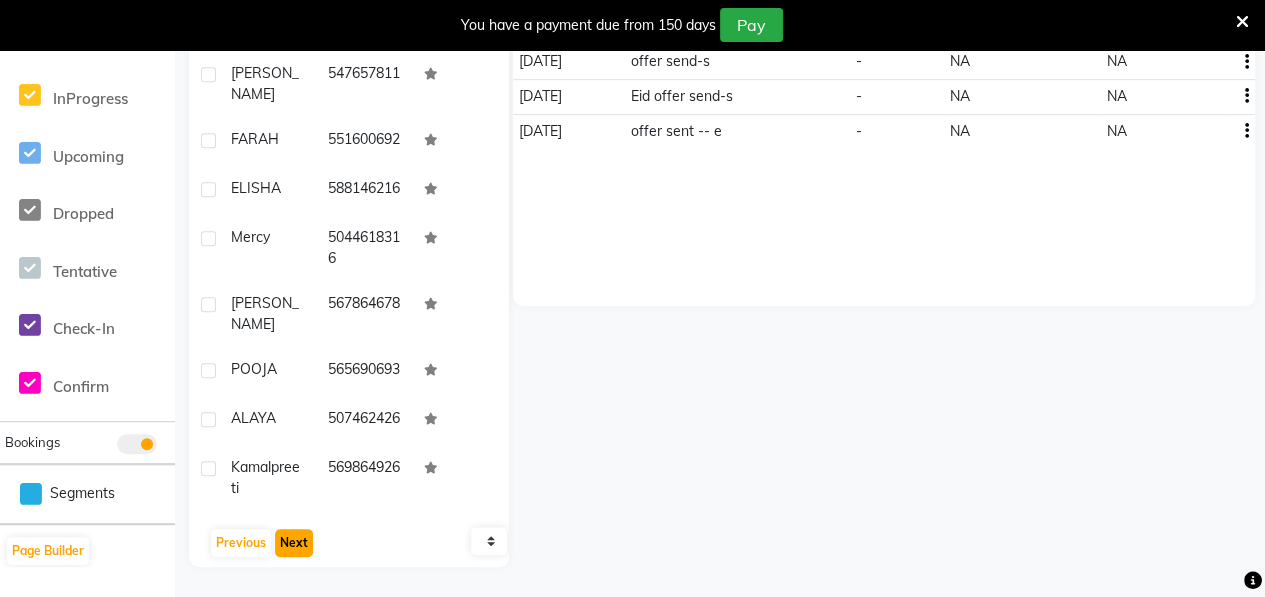 click on "Next" 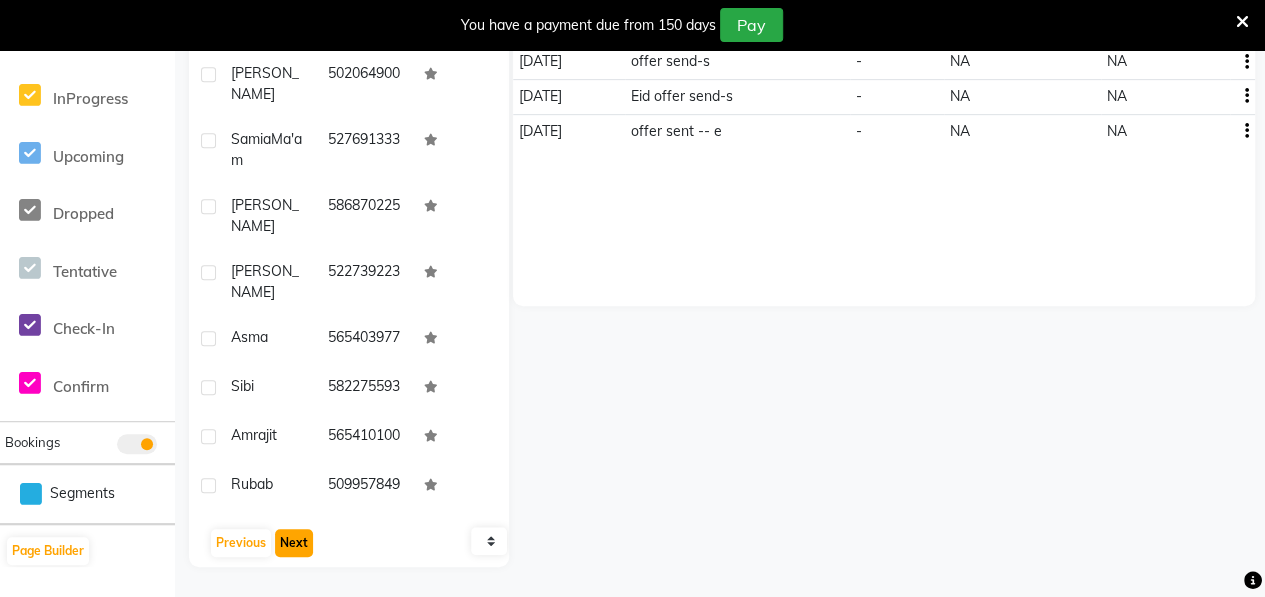 scroll, scrollTop: 2668, scrollLeft: 0, axis: vertical 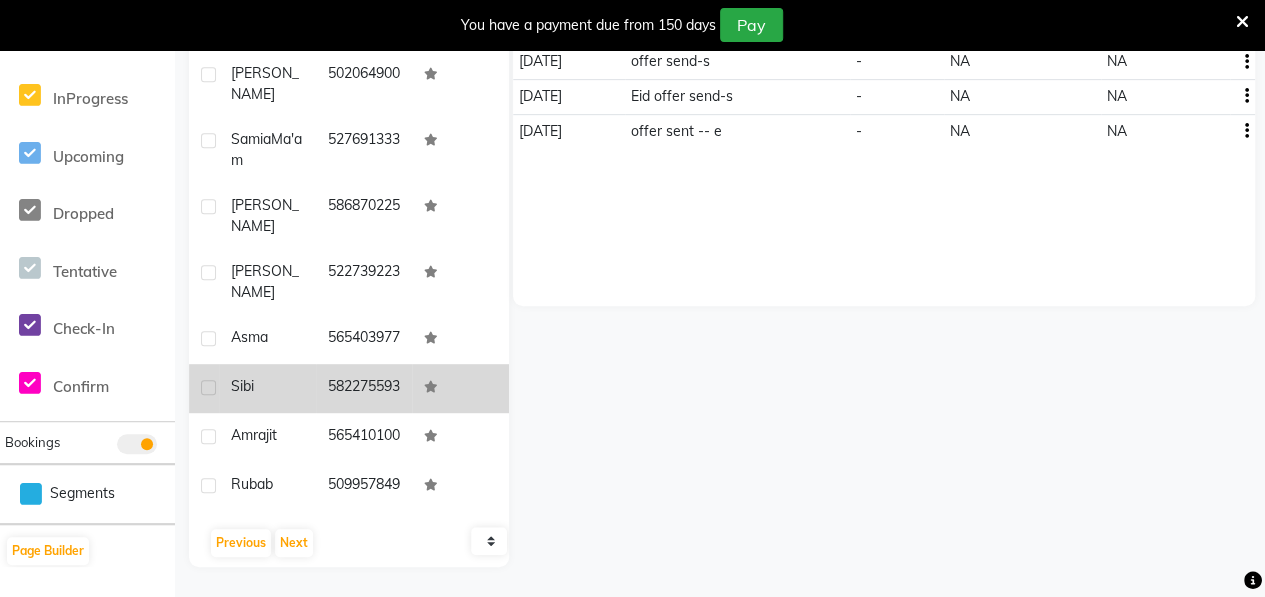 click on "Sibi" 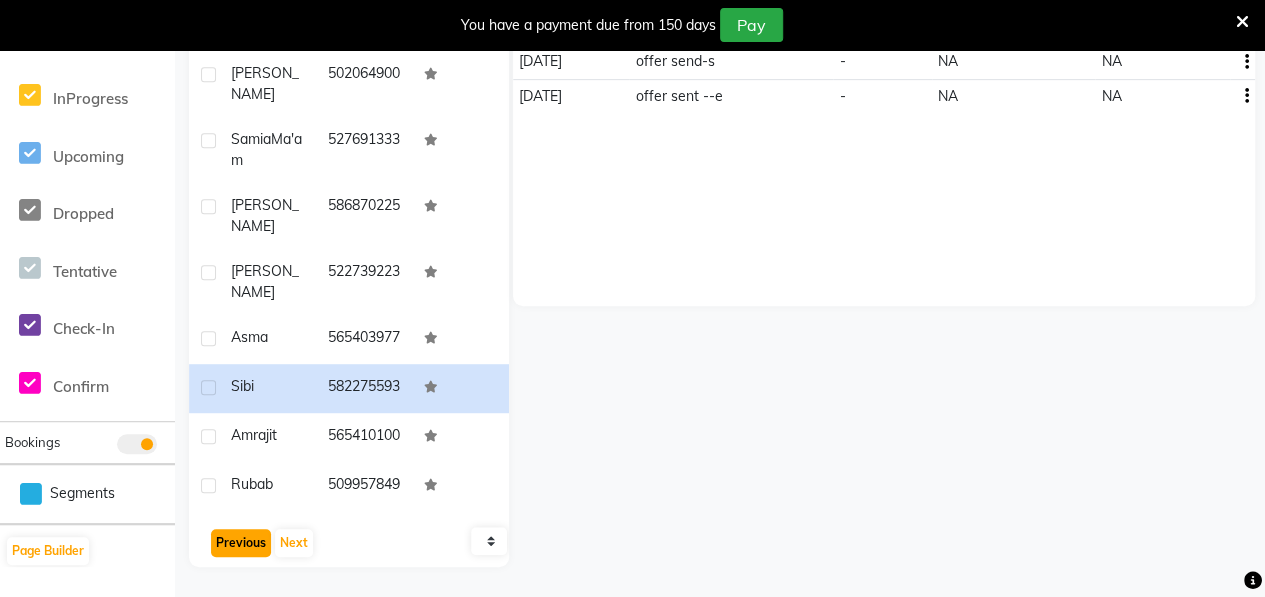 click on "Previous" 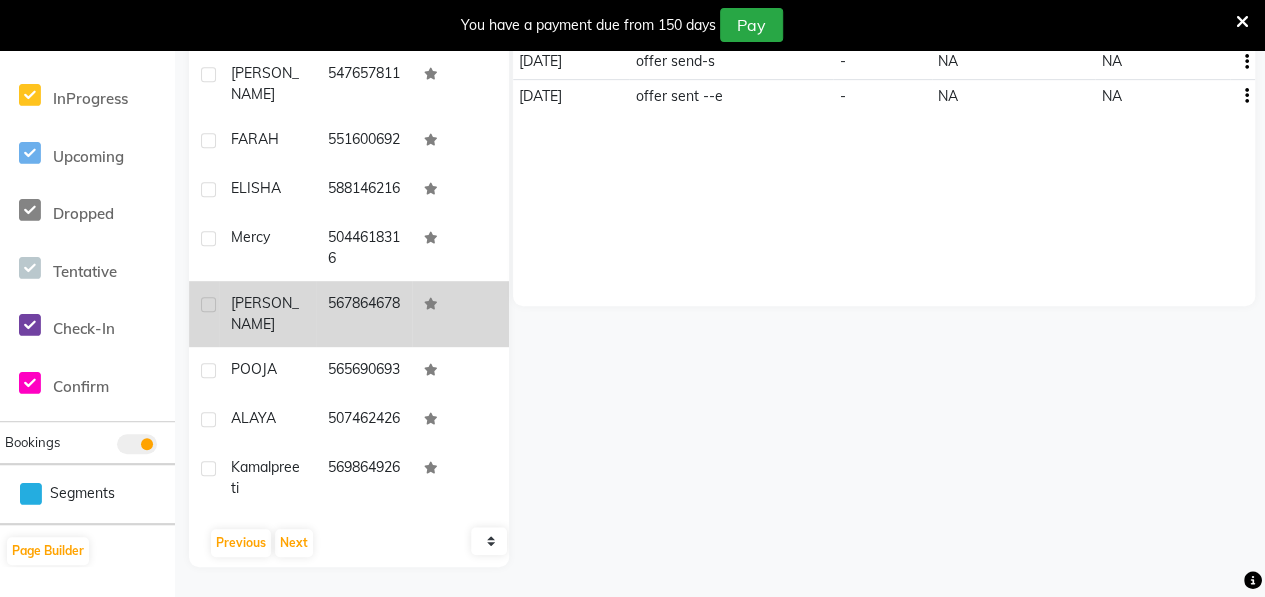 click on "[PERSON_NAME]" 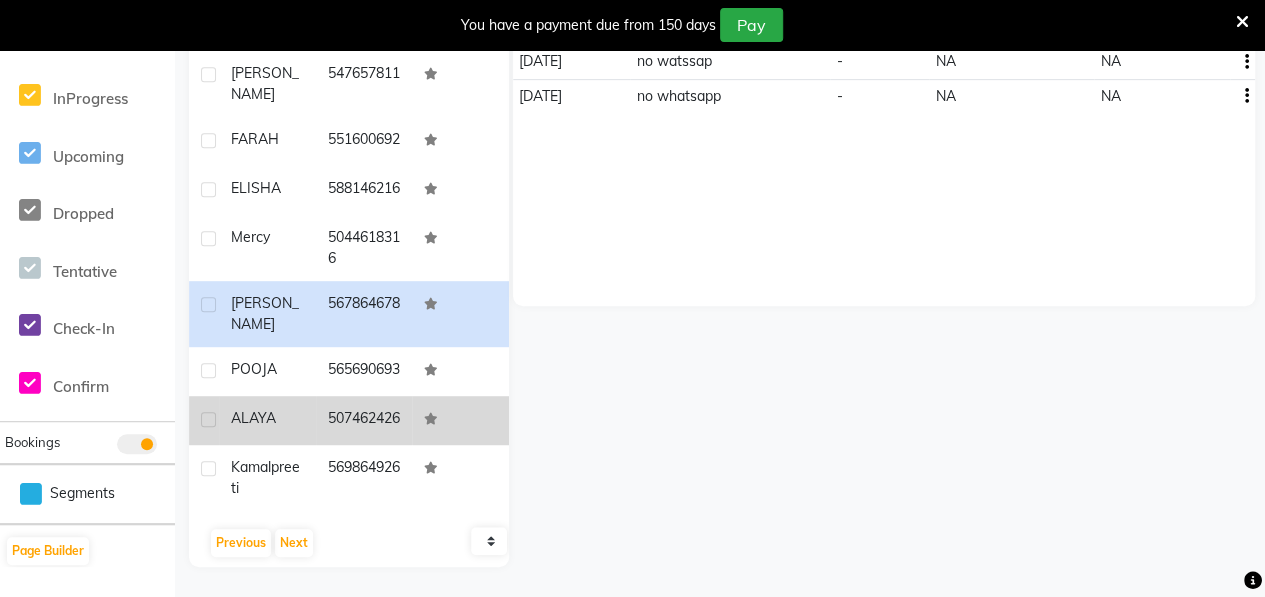 click on "ALAYA" 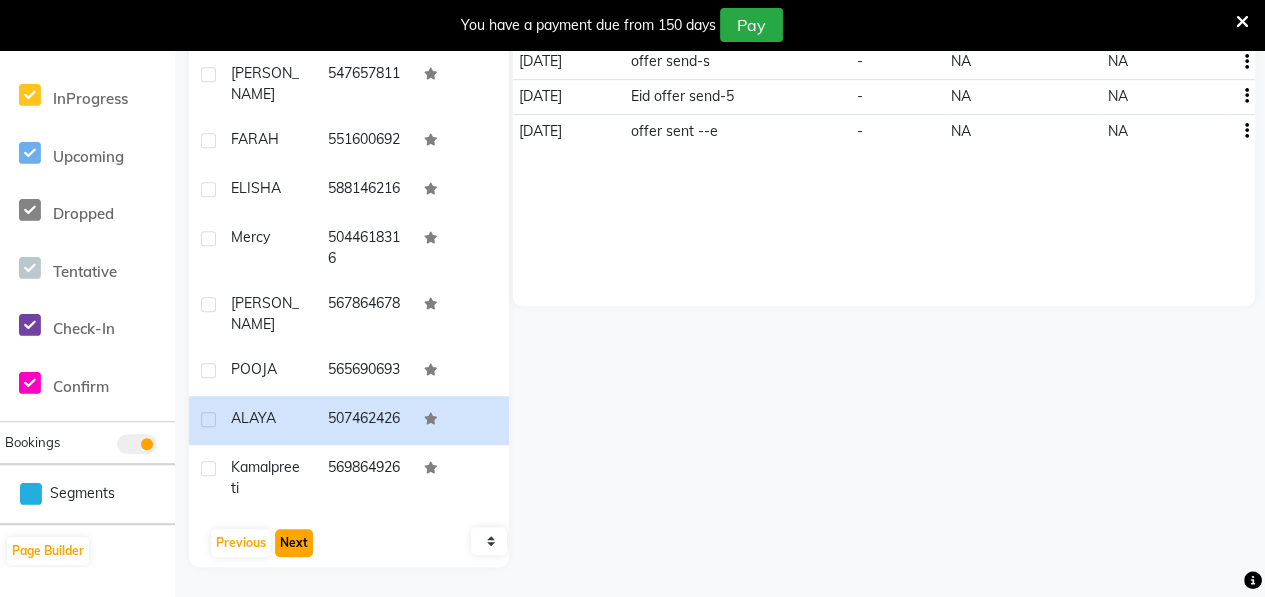 click on "Next" 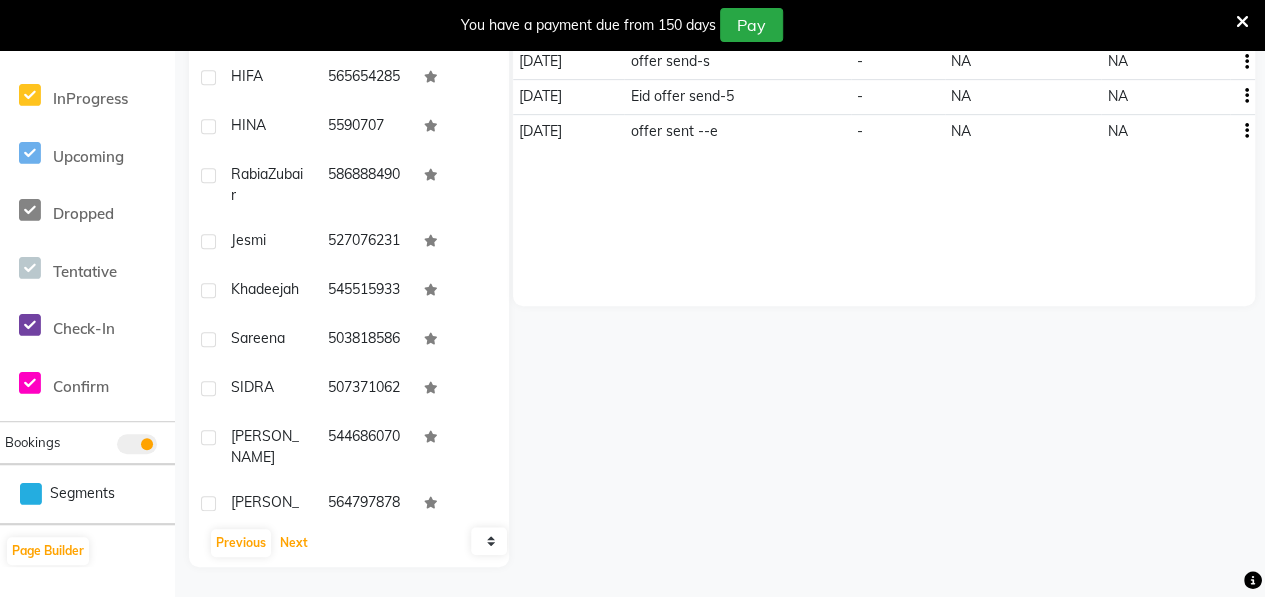 scroll, scrollTop: 632, scrollLeft: 0, axis: vertical 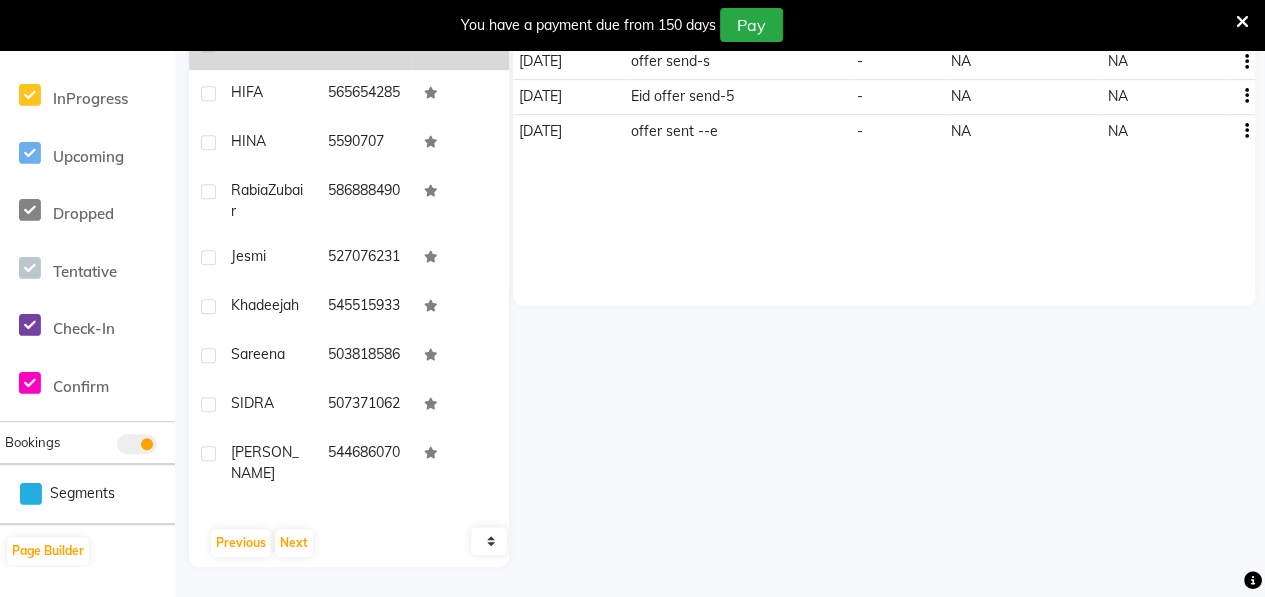 click on "506032603" 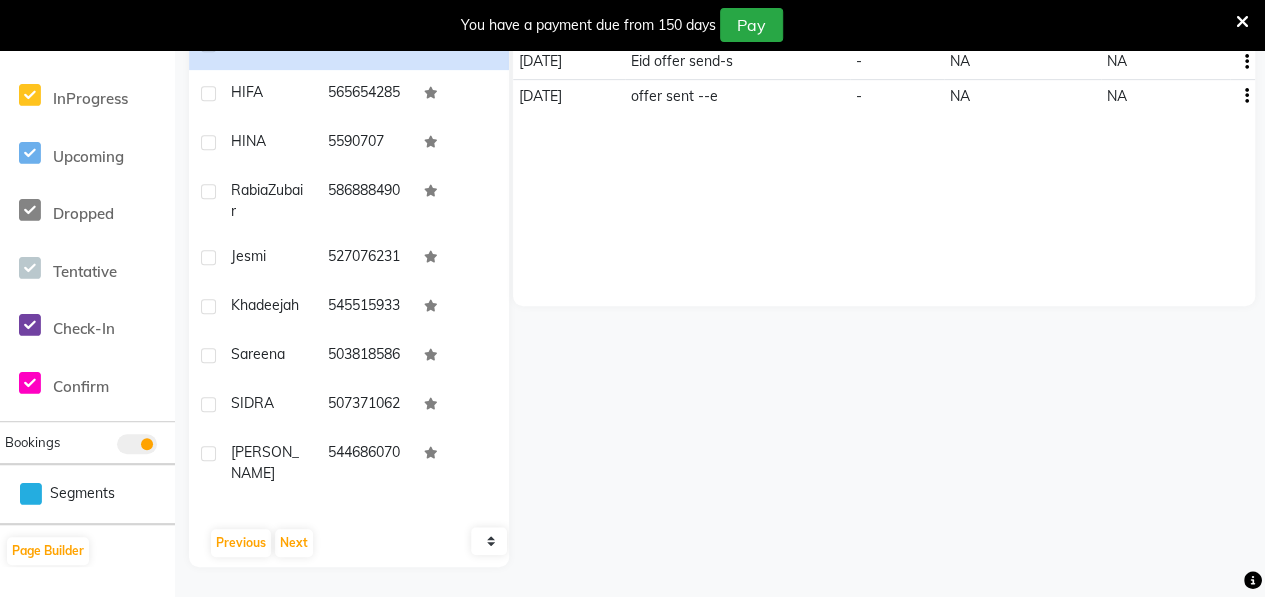 scroll, scrollTop: 0, scrollLeft: 0, axis: both 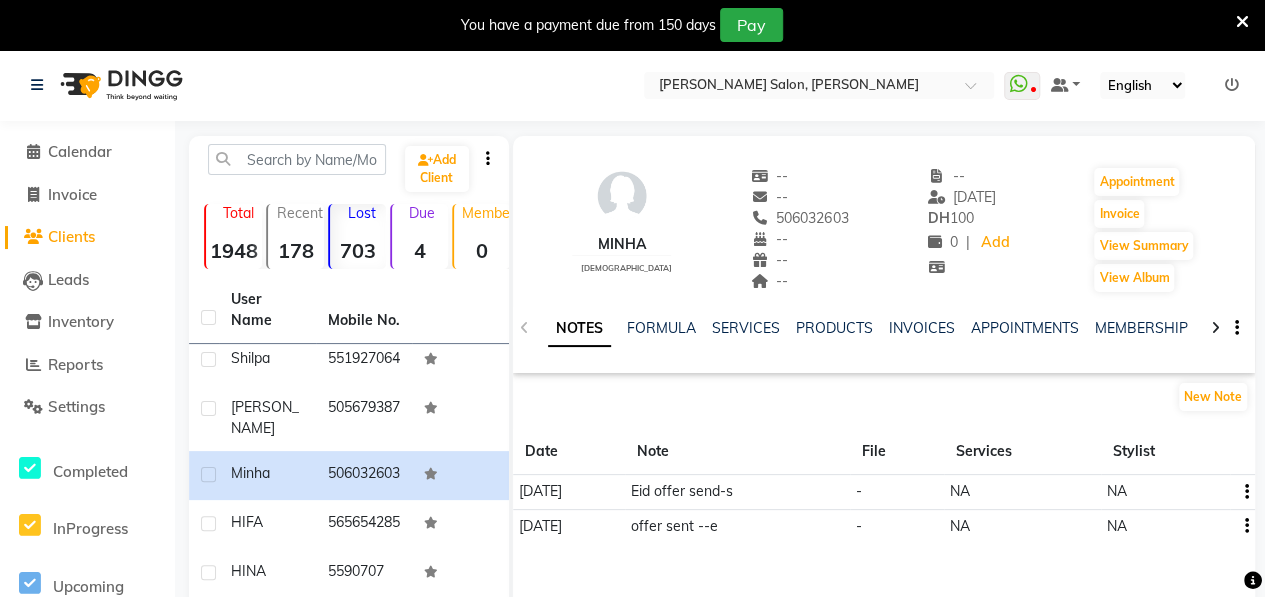 click on "Asma" 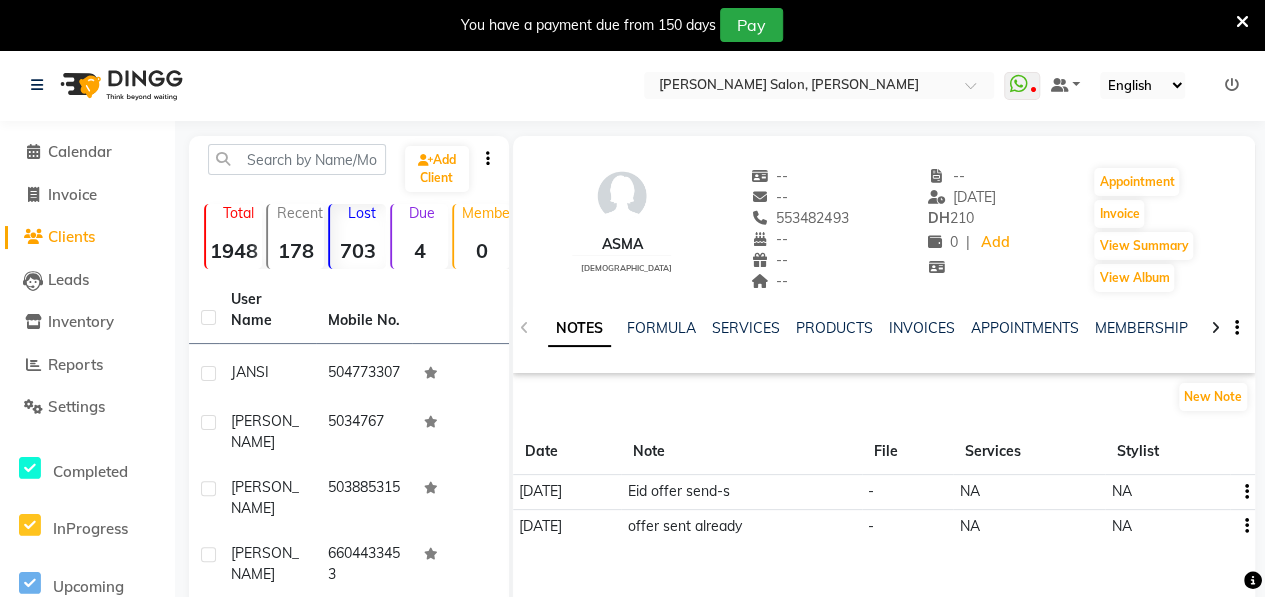 scroll, scrollTop: 4, scrollLeft: 0, axis: vertical 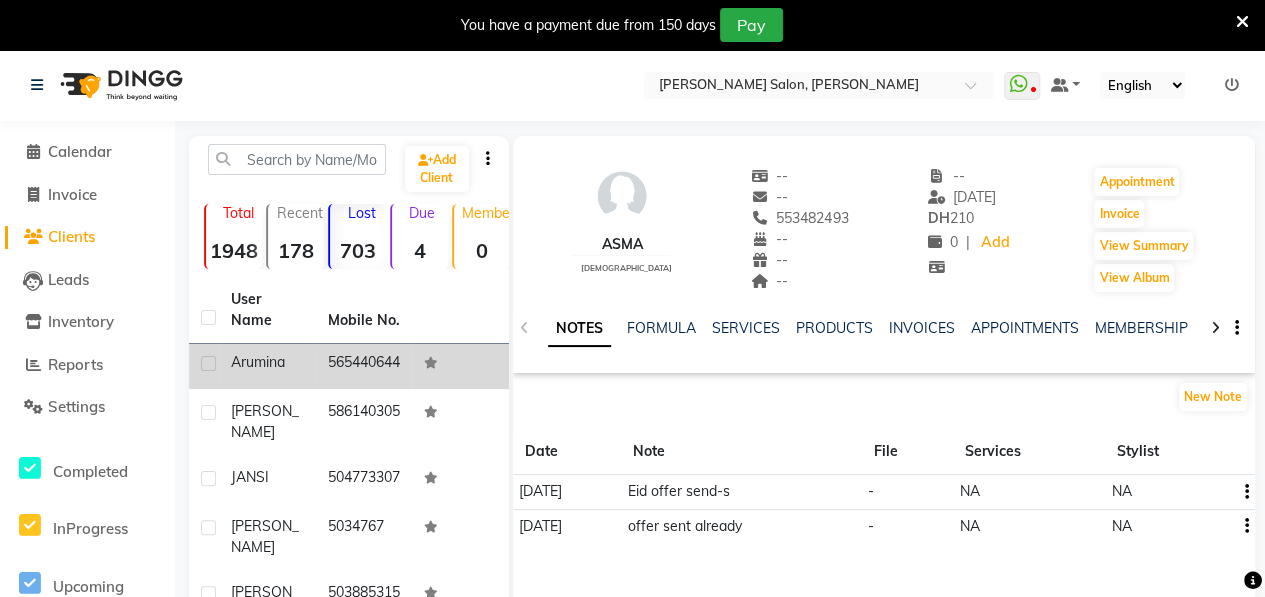 click on "Arumina" 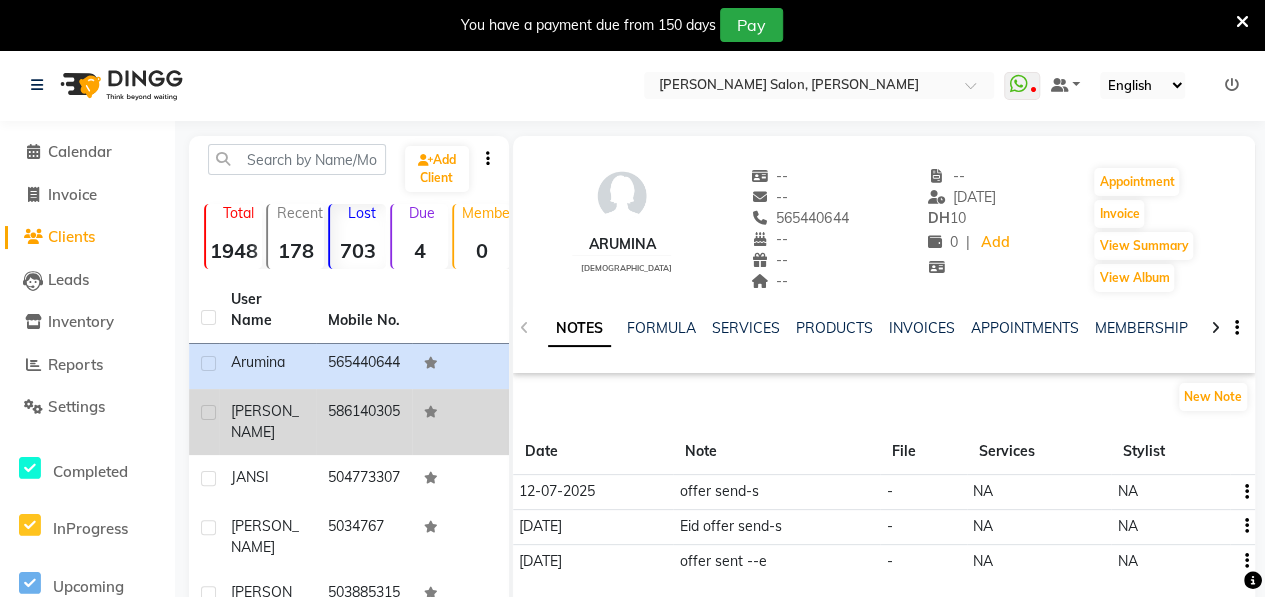 click on "[PERSON_NAME]" 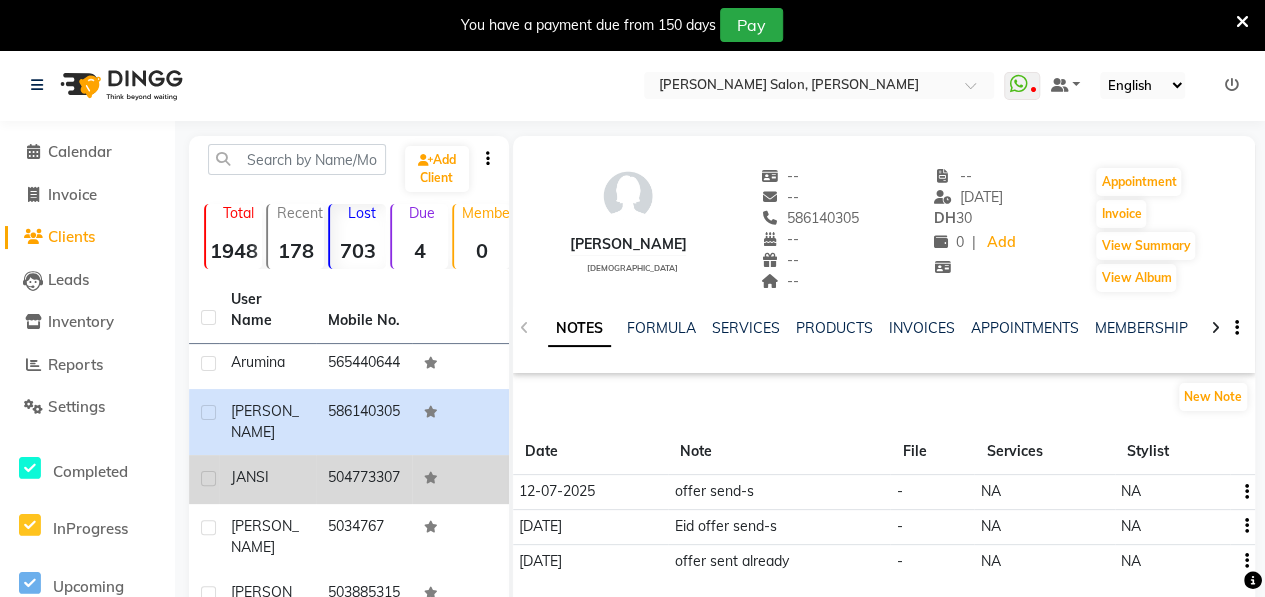 click on "JANSI" 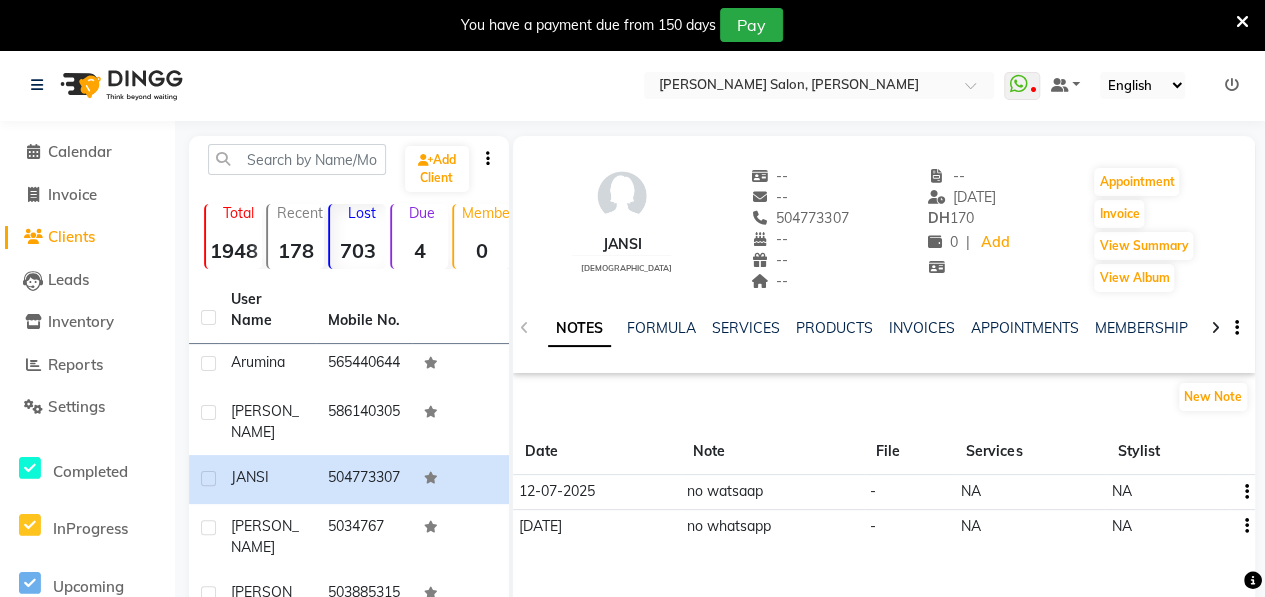 scroll, scrollTop: 526, scrollLeft: 0, axis: vertical 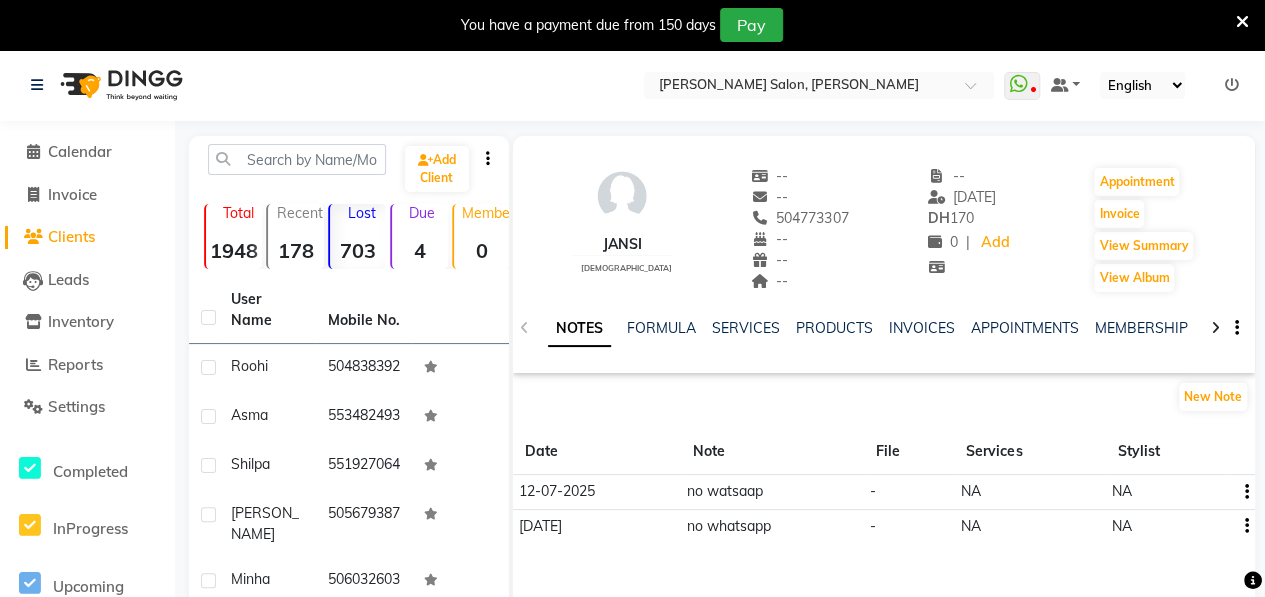 click on "BAHEJA" 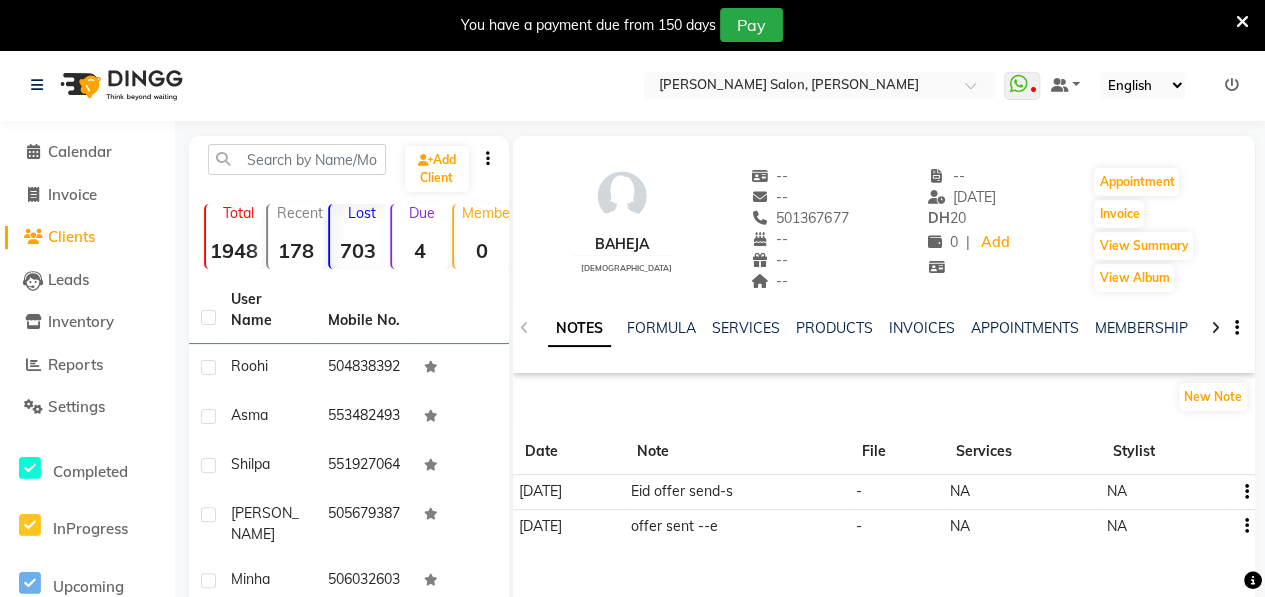 scroll, scrollTop: 4, scrollLeft: 0, axis: vertical 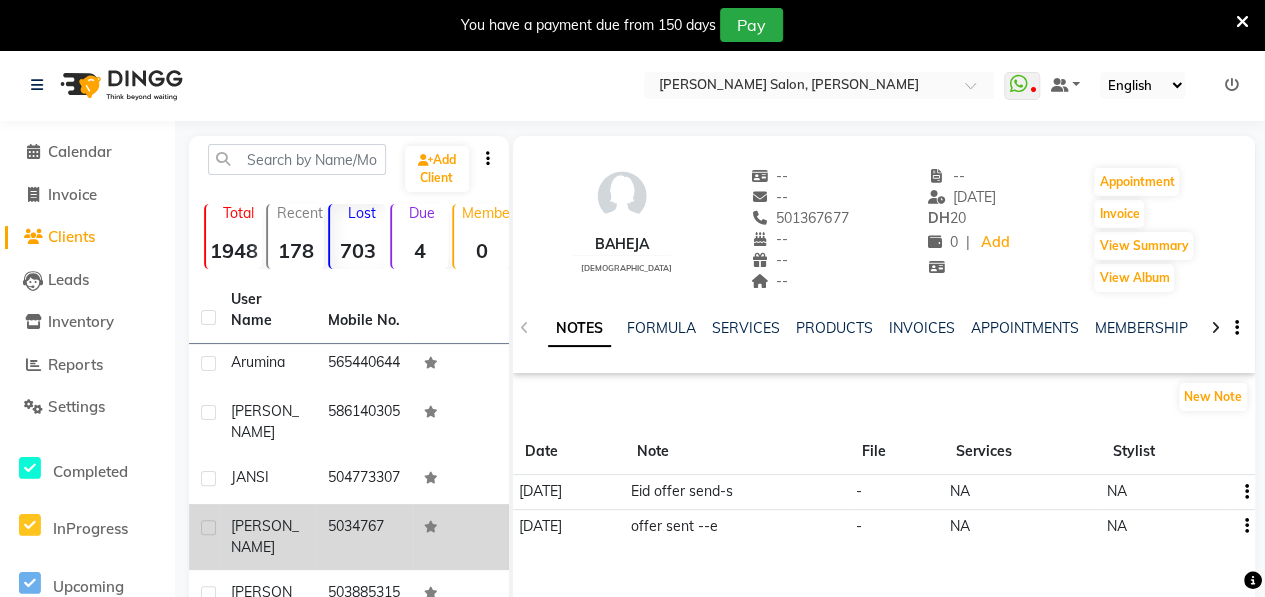 click on "[PERSON_NAME]" 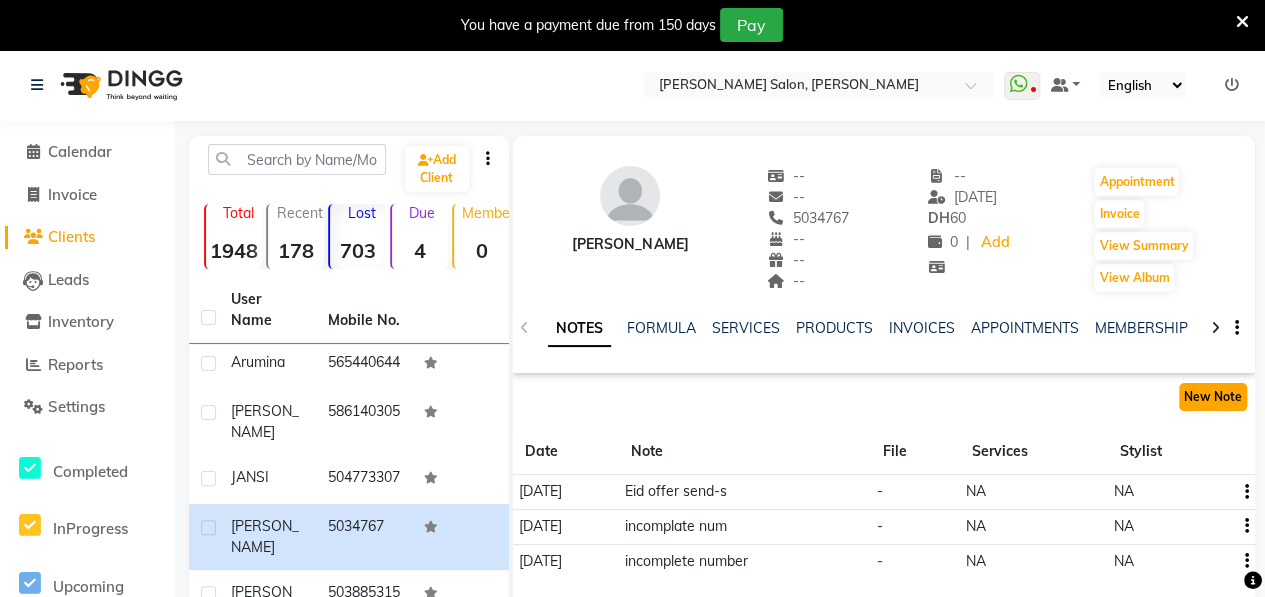 click on "New Note" 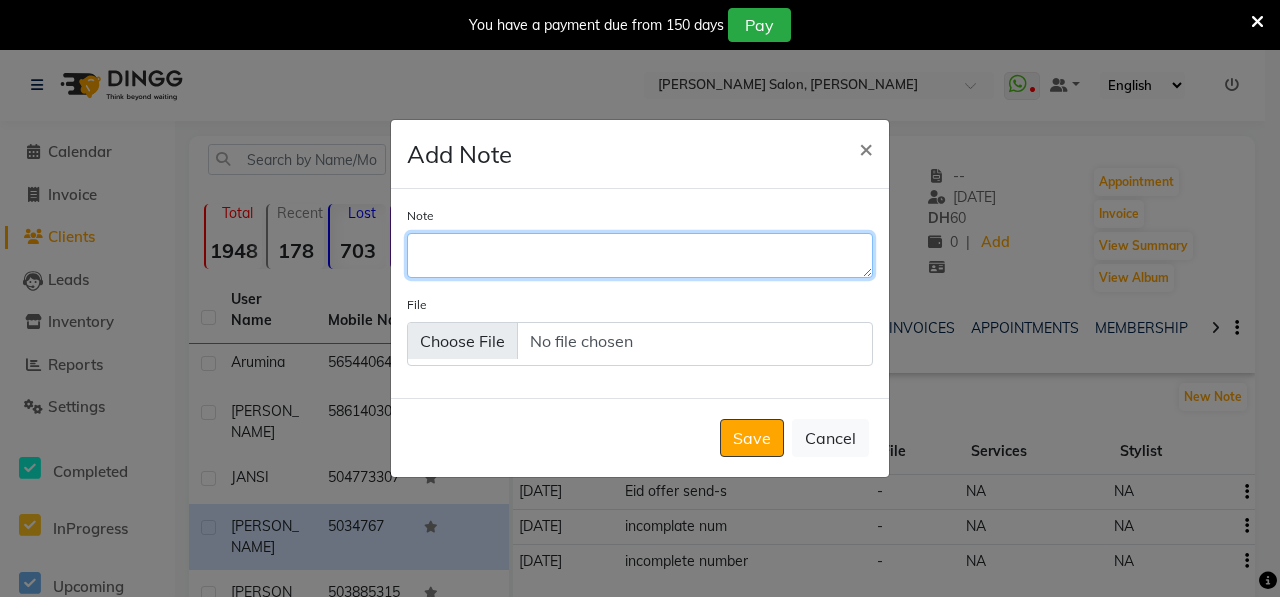 click on "Note" at bounding box center [640, 255] 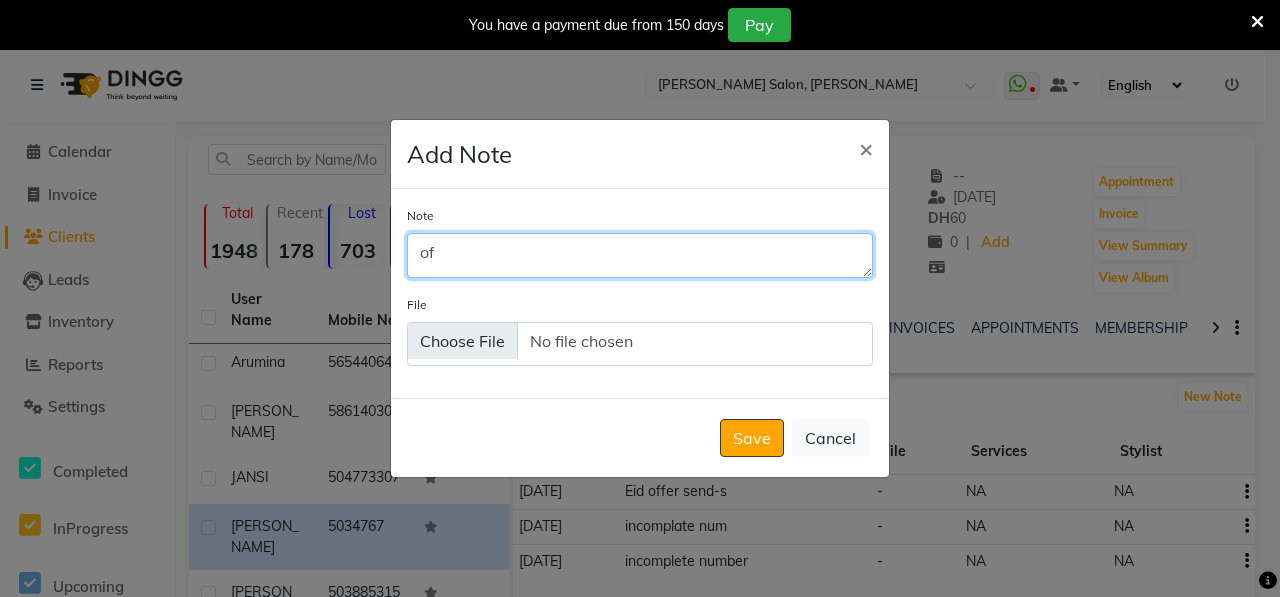 type on "o" 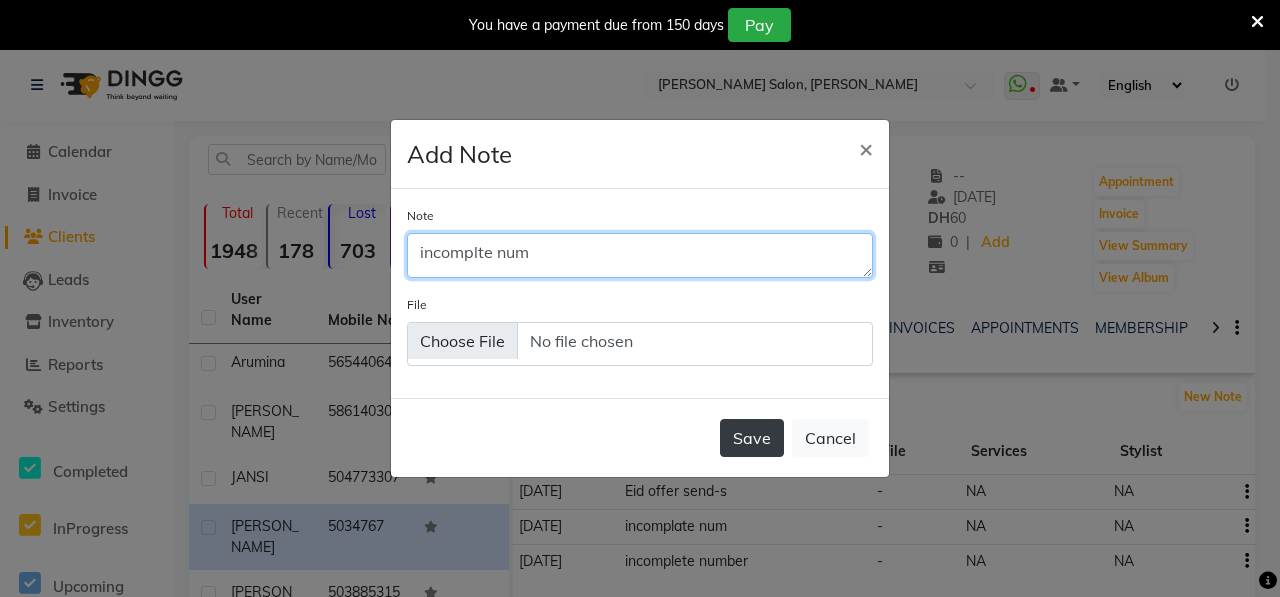 type on "incomplte num" 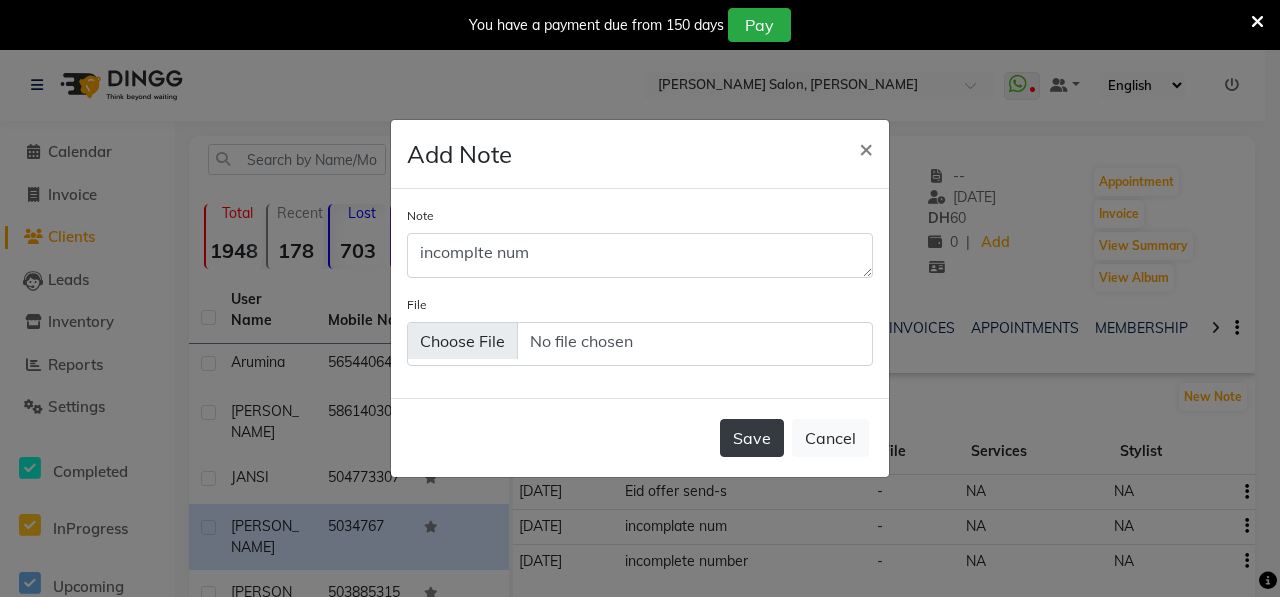 click on "Save" 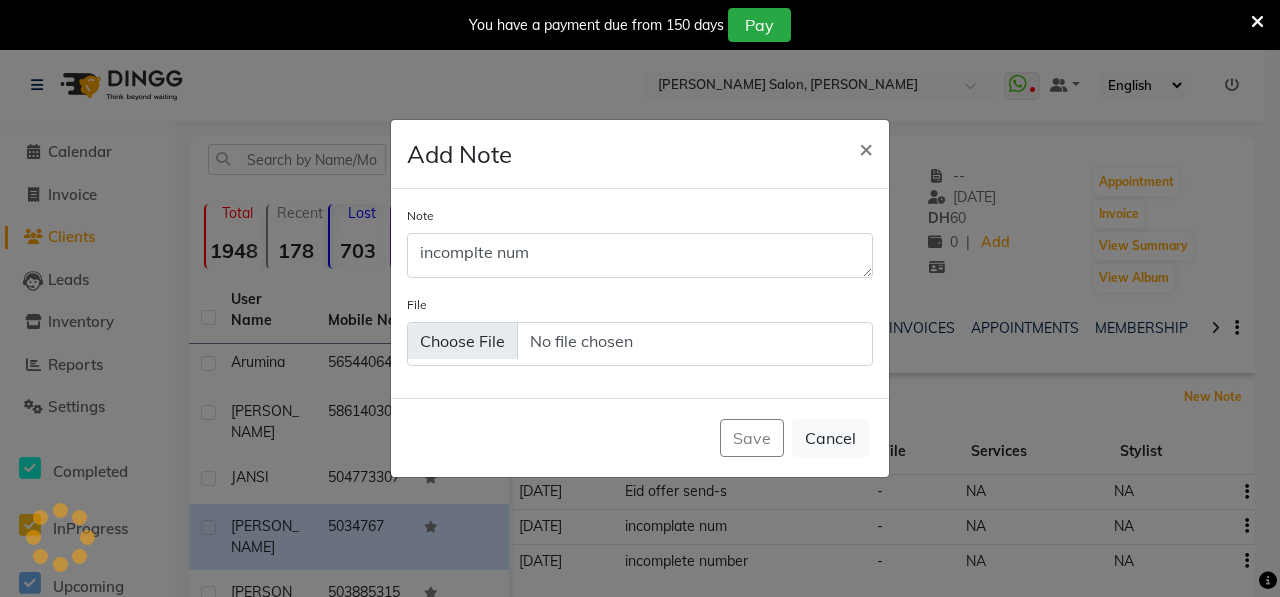 type 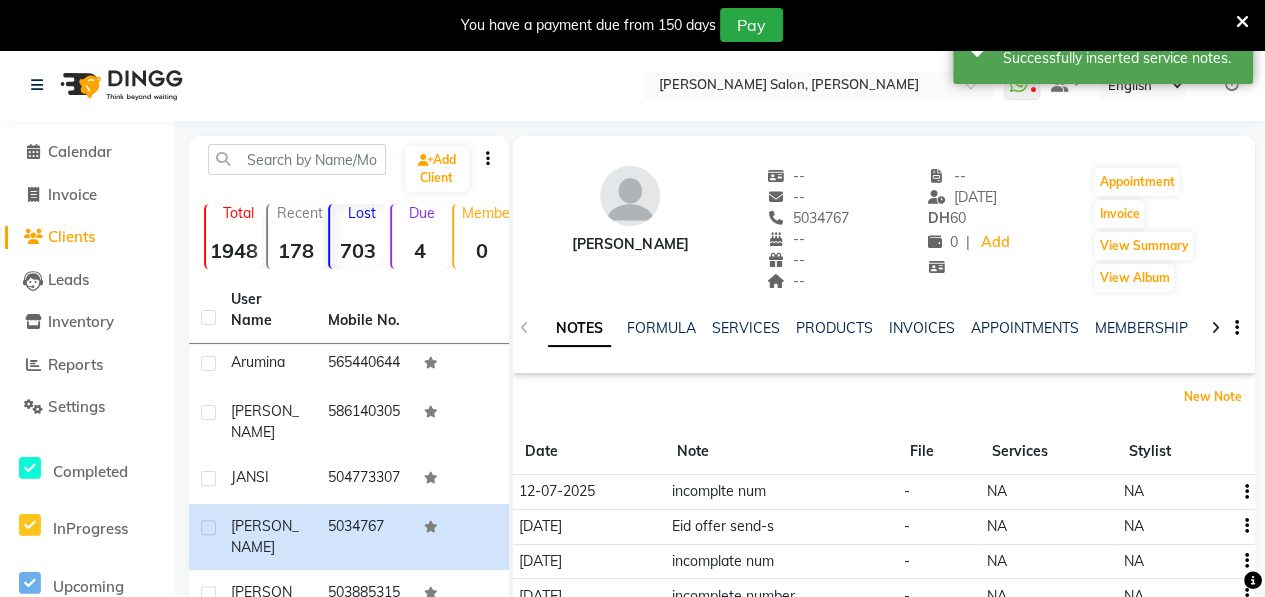 scroll, scrollTop: 430, scrollLeft: 0, axis: vertical 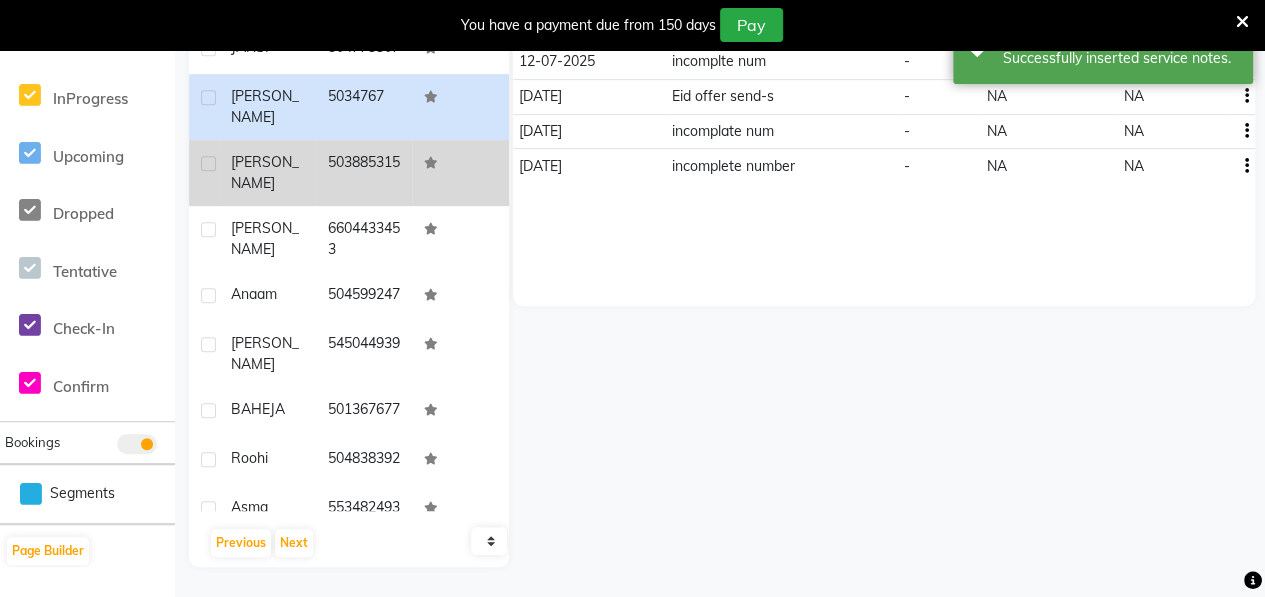 click on "[PERSON_NAME]" 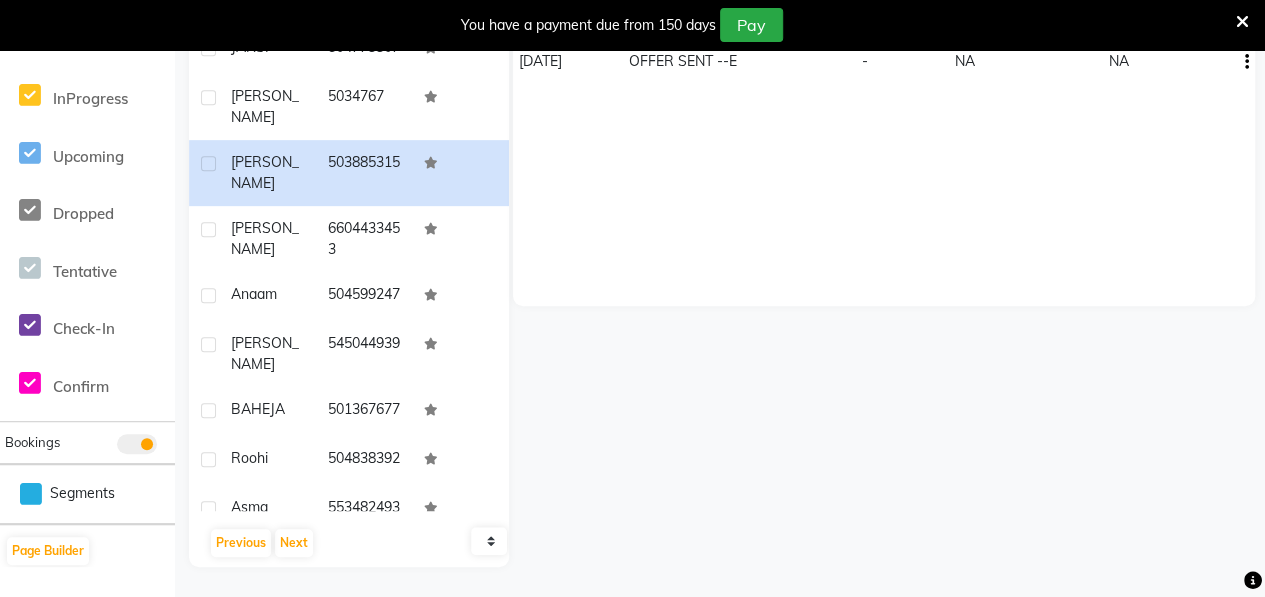 scroll, scrollTop: 0, scrollLeft: 0, axis: both 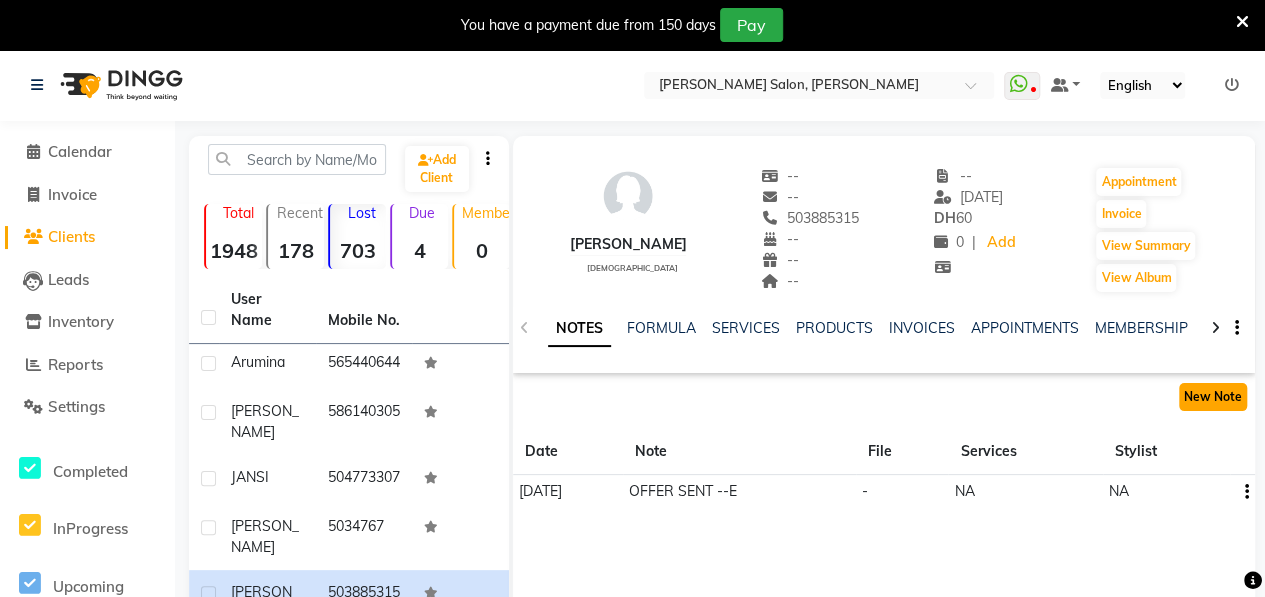 click on "New Note" 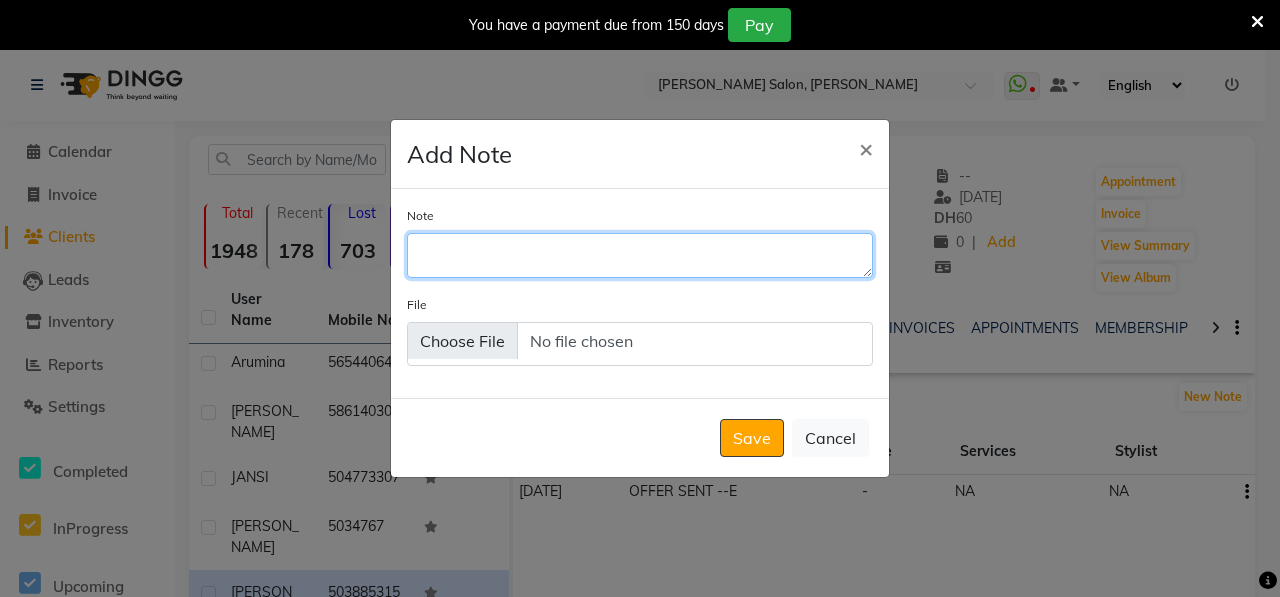 click on "Note" at bounding box center (640, 255) 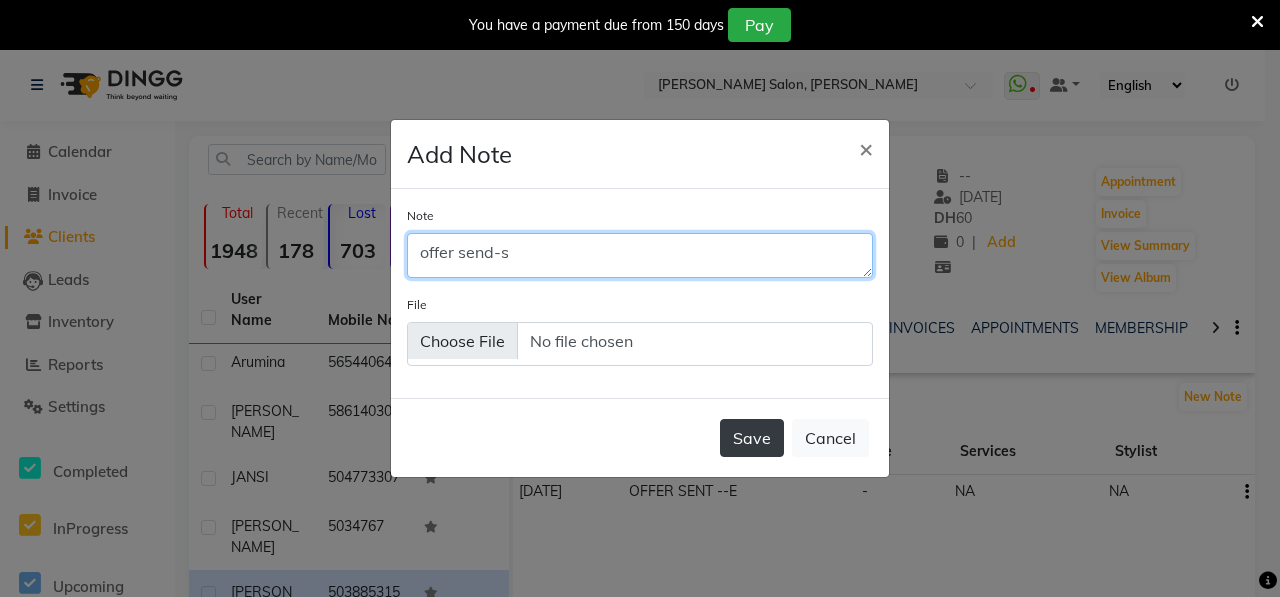 type on "offer send-s" 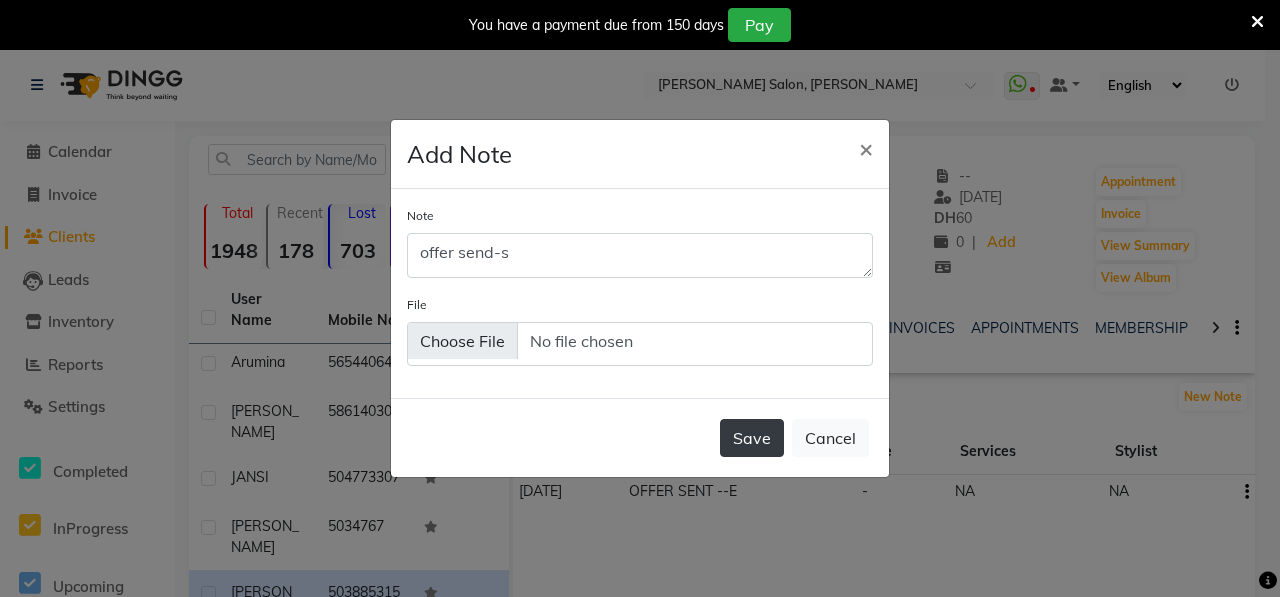 click on "Save" 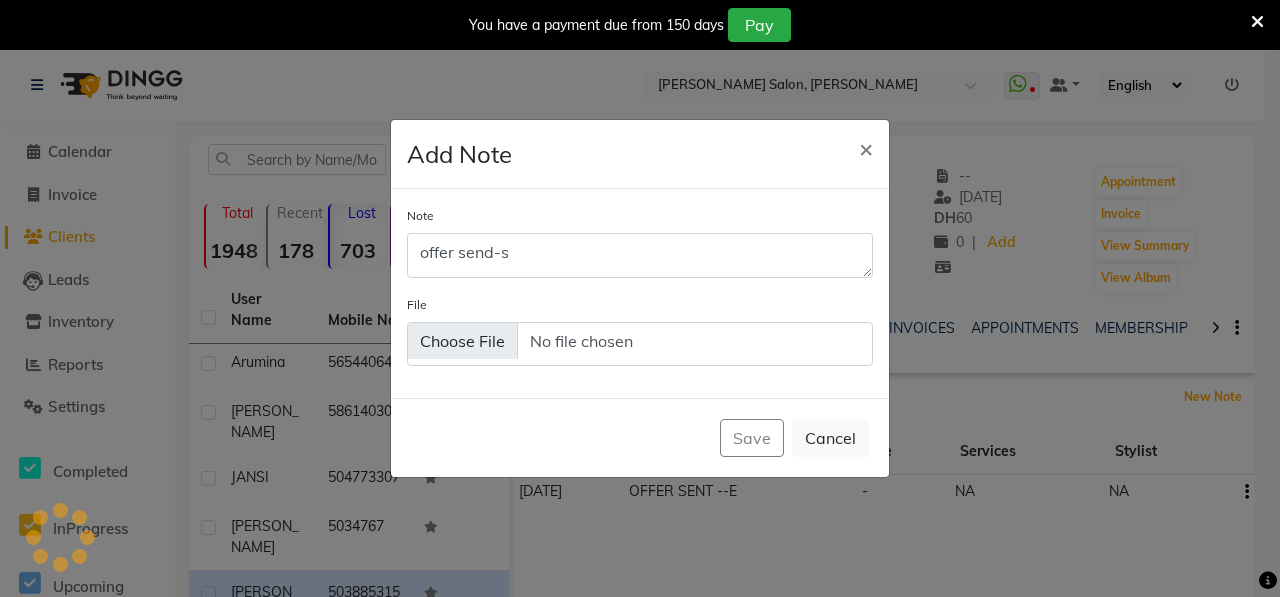 type 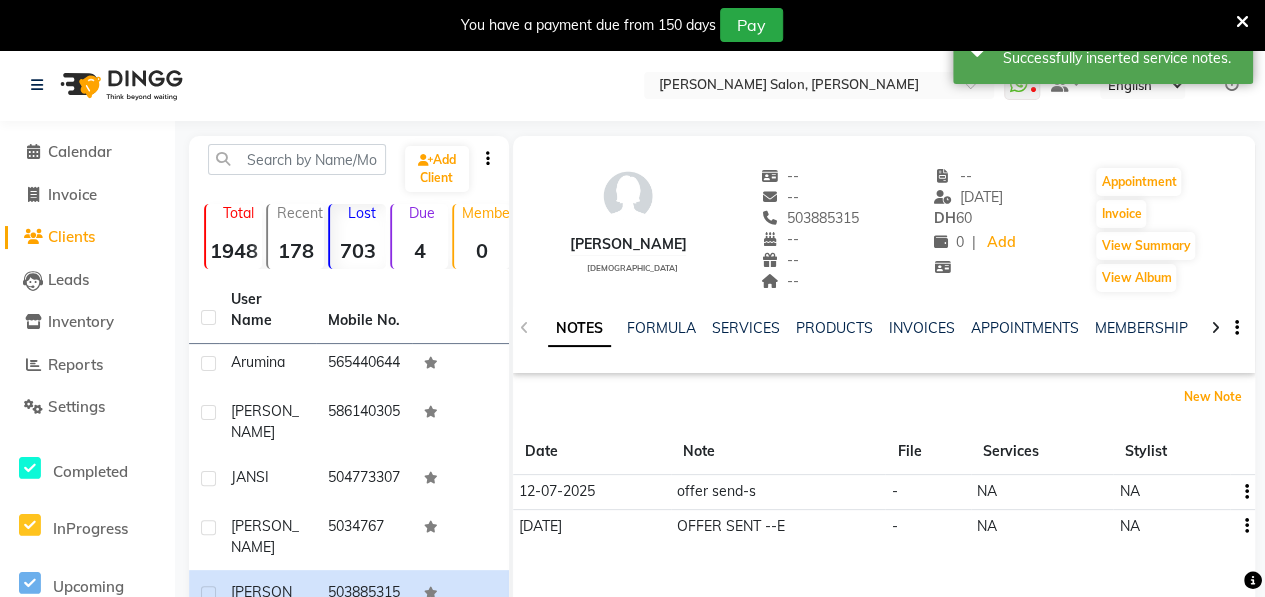 scroll, scrollTop: 430, scrollLeft: 0, axis: vertical 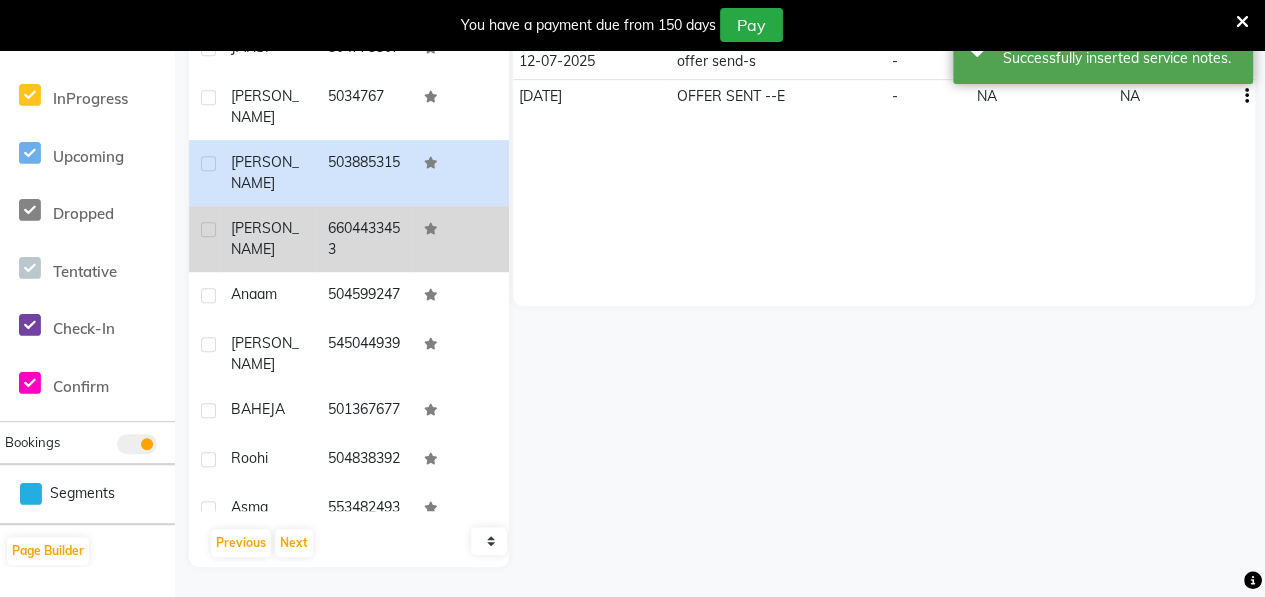 click on "[PERSON_NAME]" 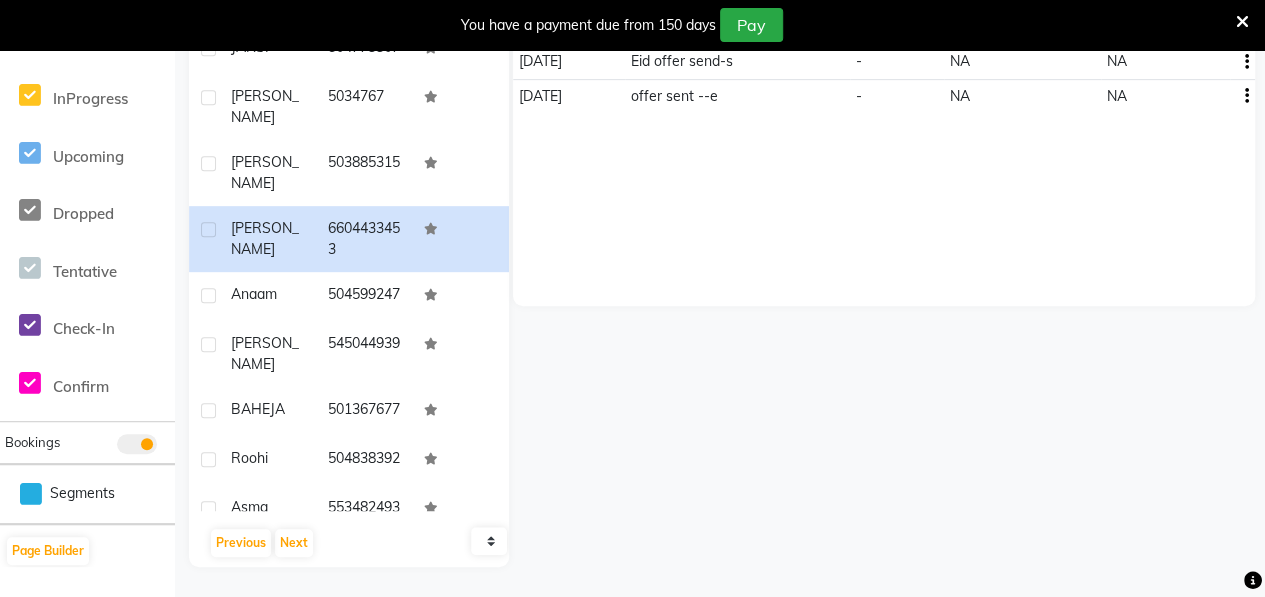 scroll, scrollTop: 0, scrollLeft: 0, axis: both 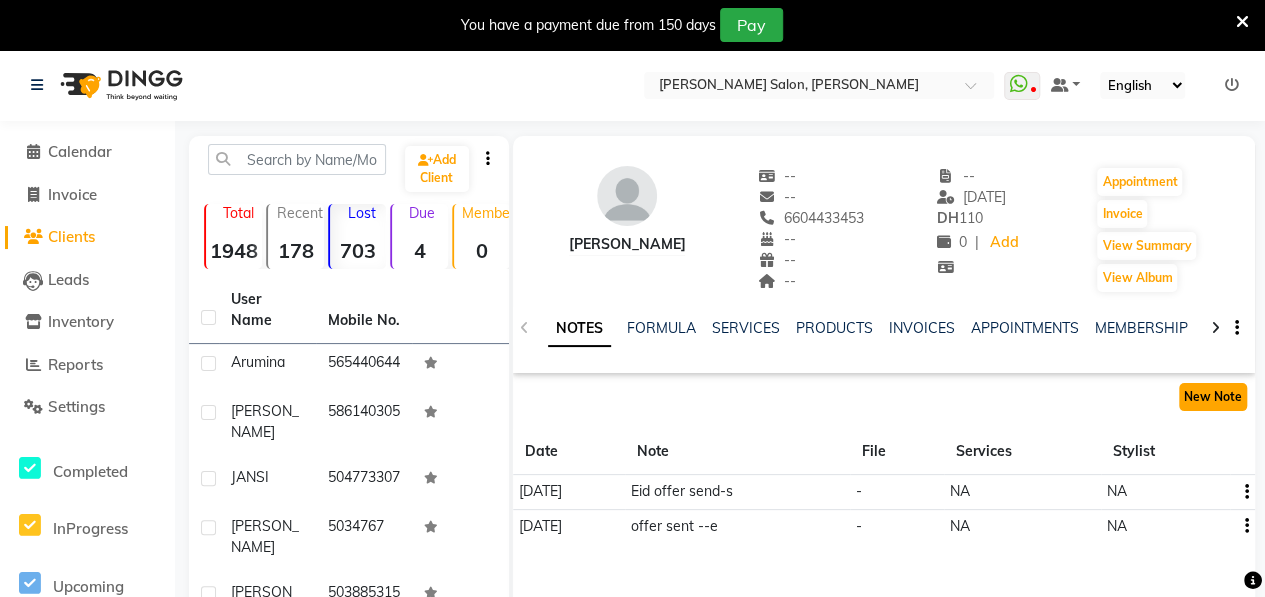 click on "New Note" 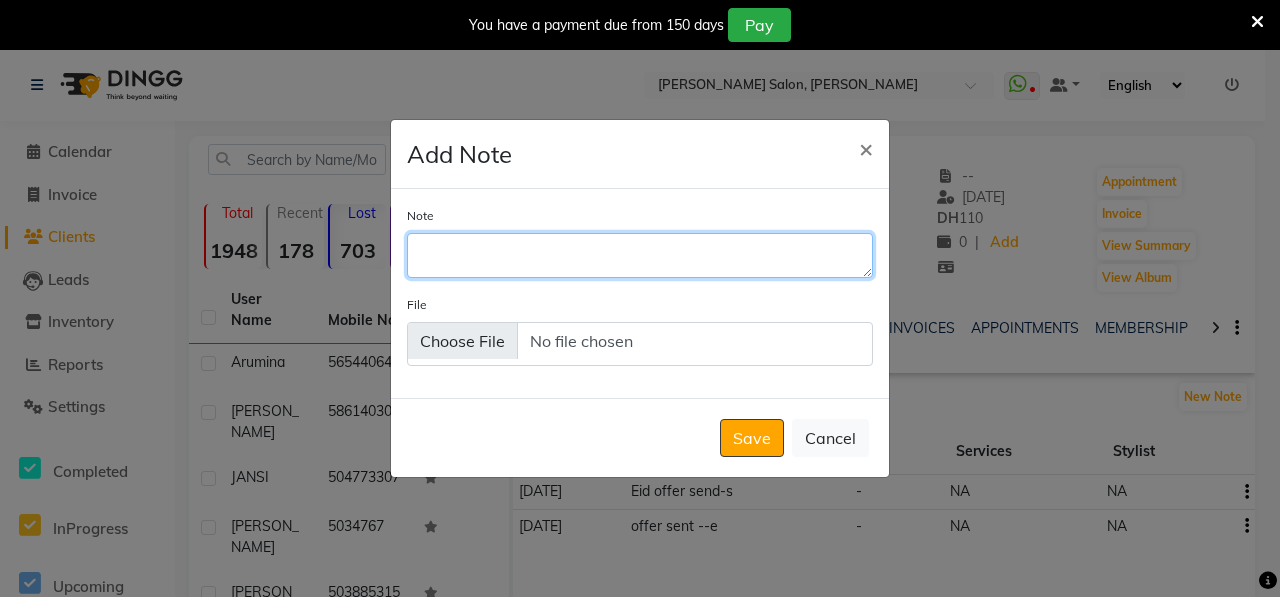 click on "Note" at bounding box center [640, 255] 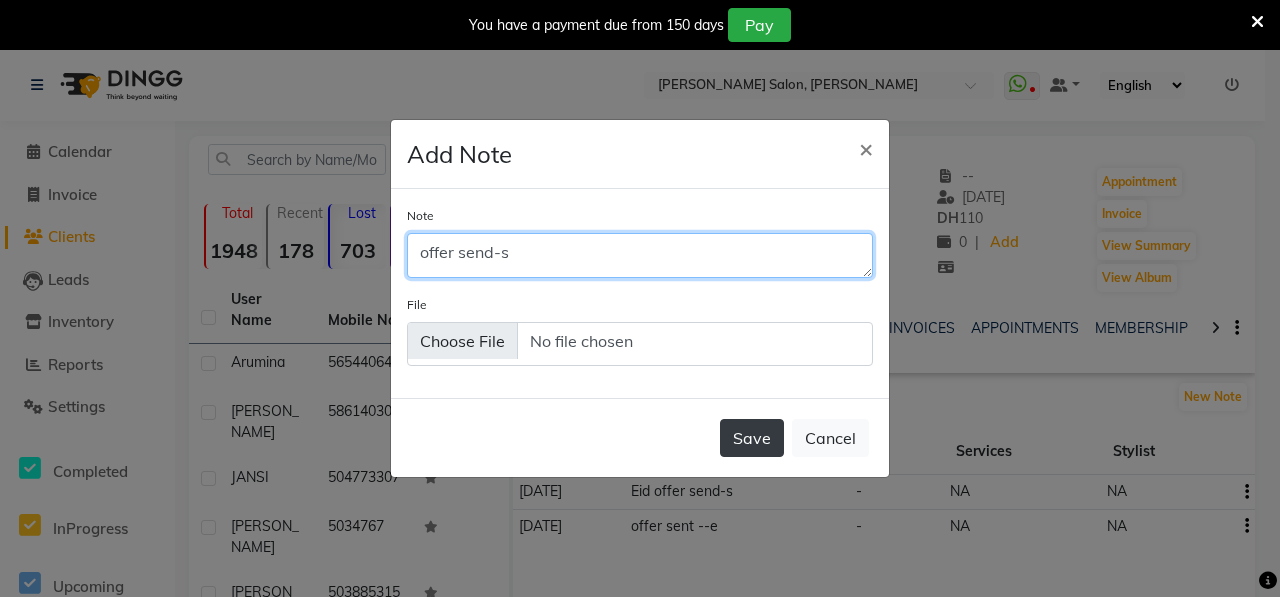 type on "offer send-s" 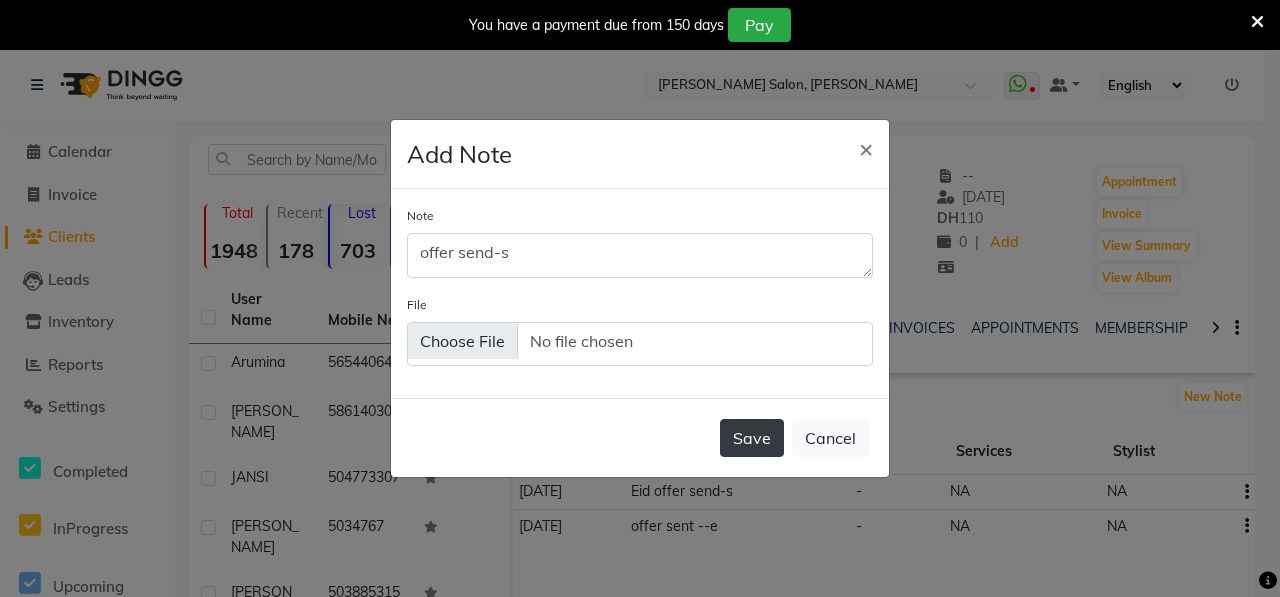 click on "Save" 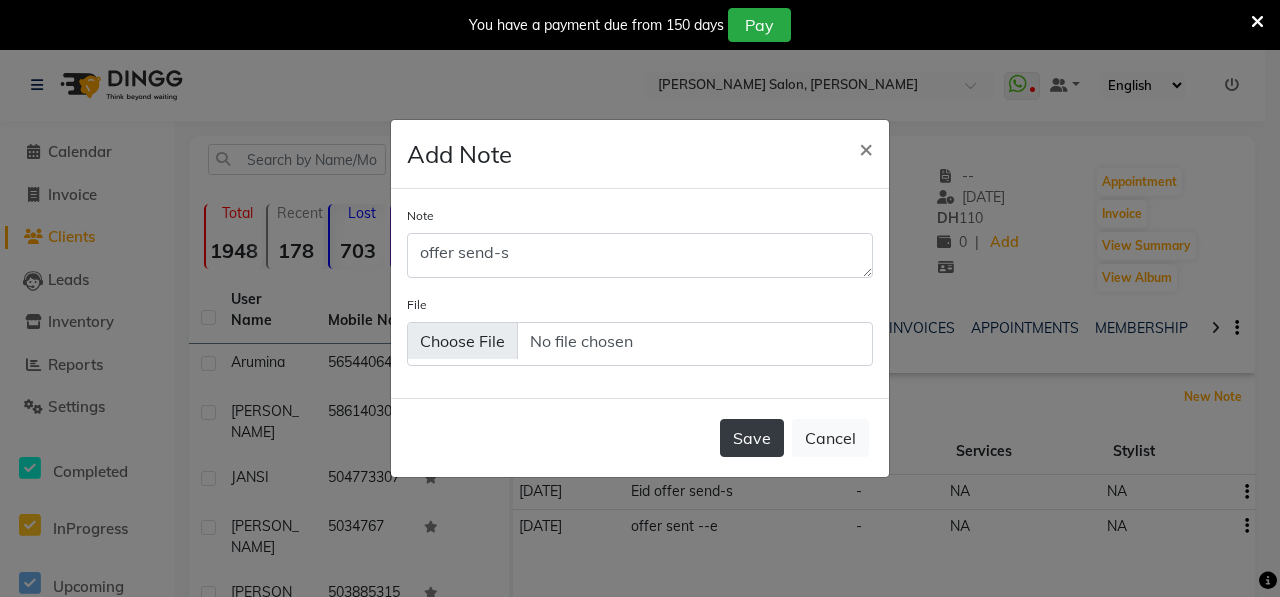 type 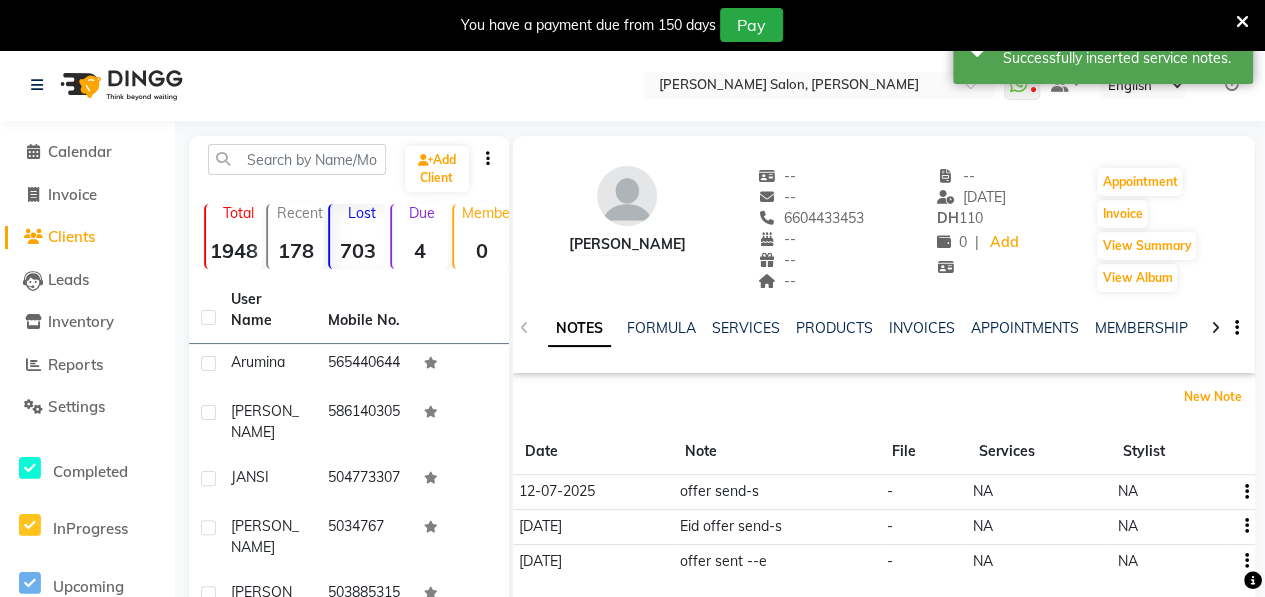 scroll, scrollTop: 430, scrollLeft: 0, axis: vertical 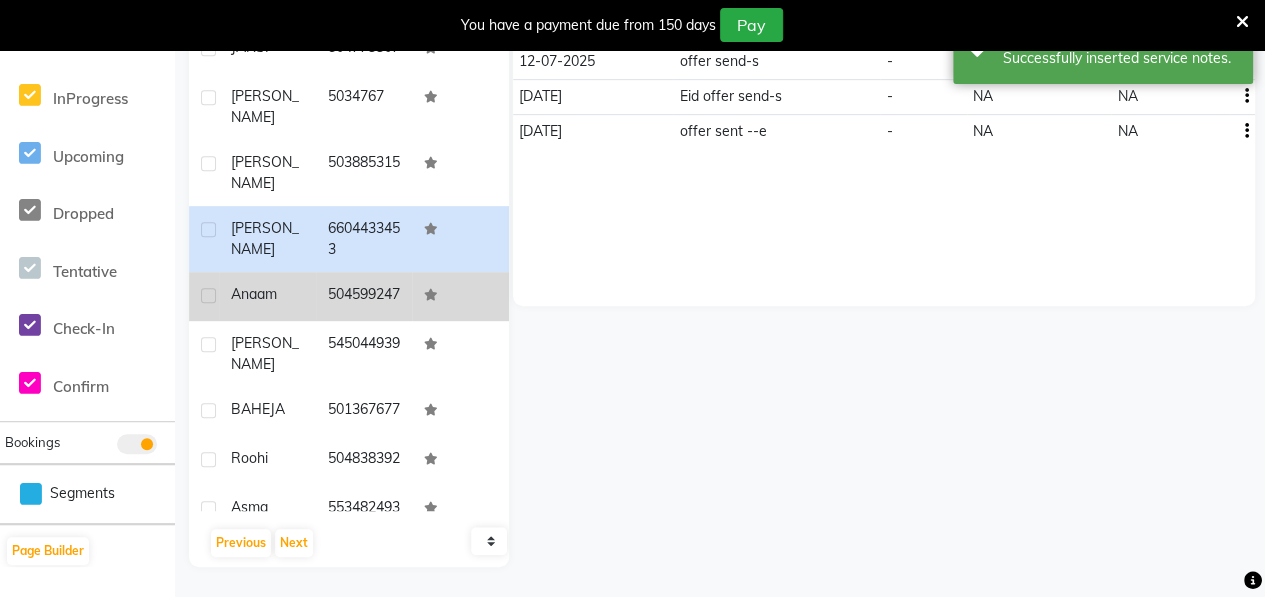click on "Anaam" 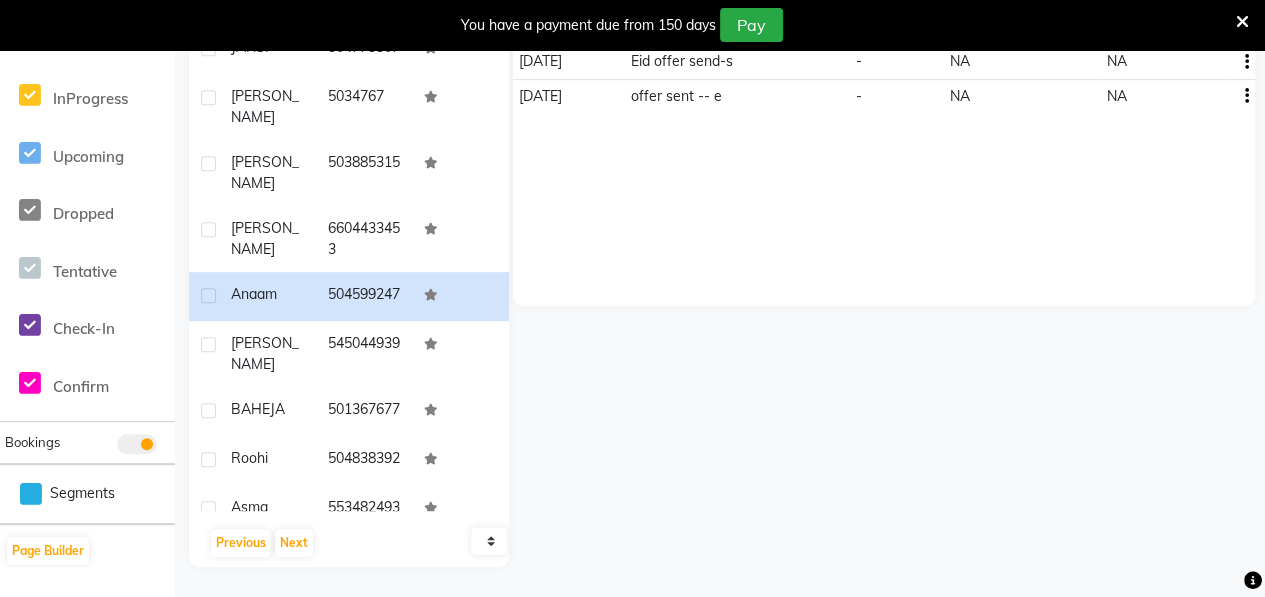 scroll, scrollTop: 0, scrollLeft: 0, axis: both 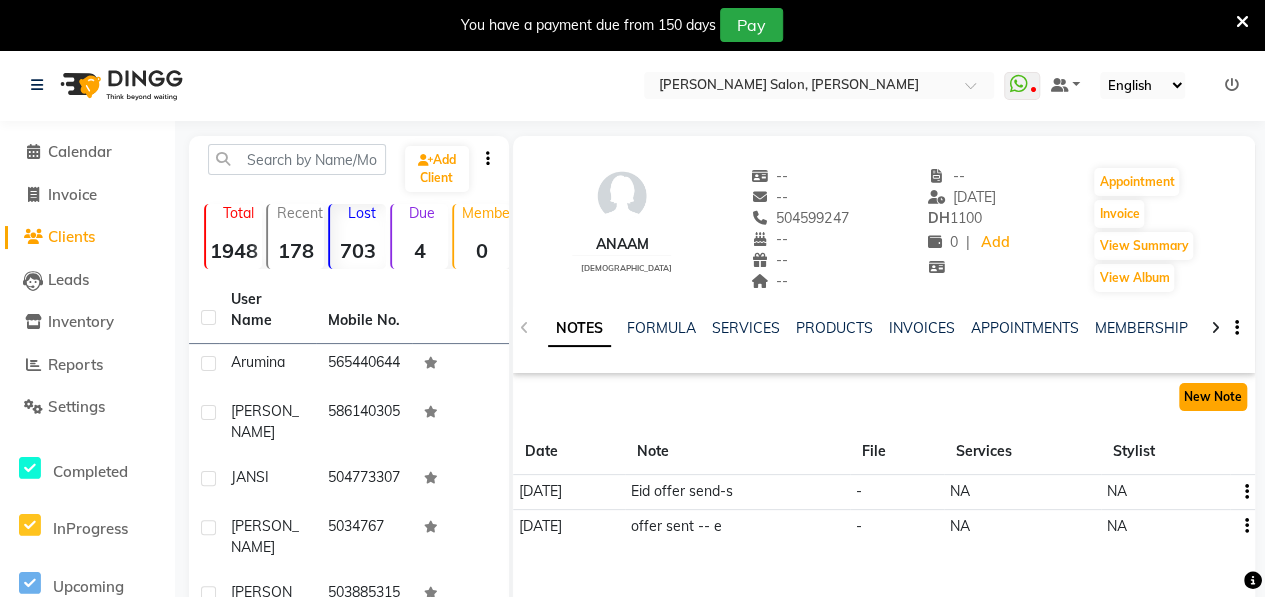 click on "New Note" 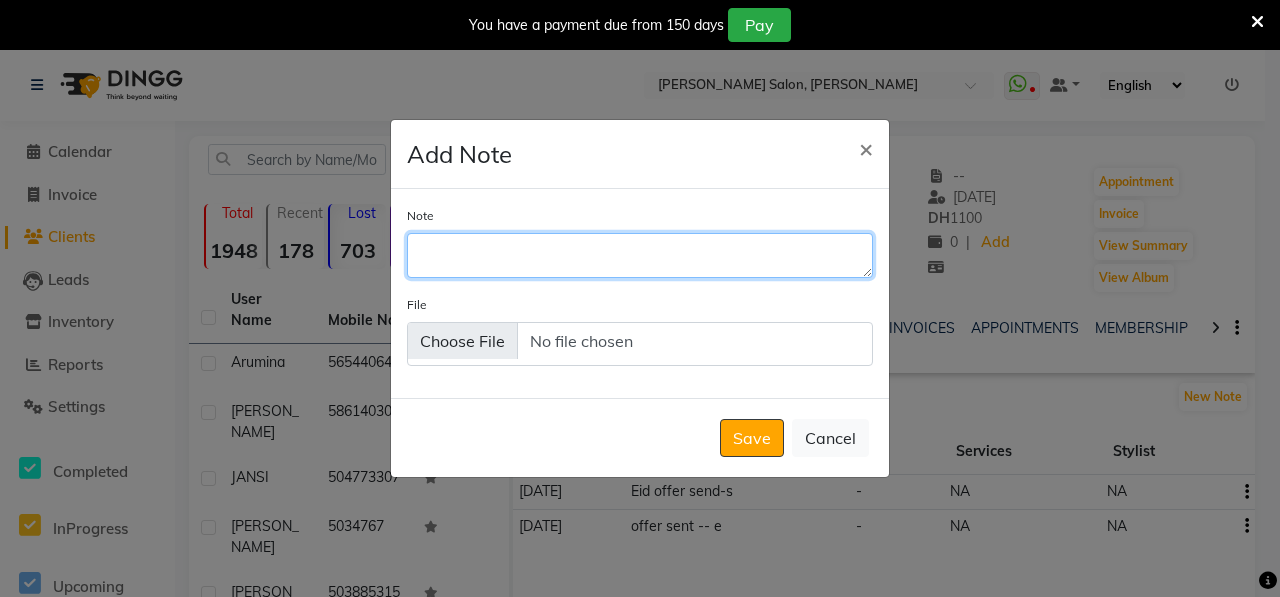 click on "Note" at bounding box center (640, 255) 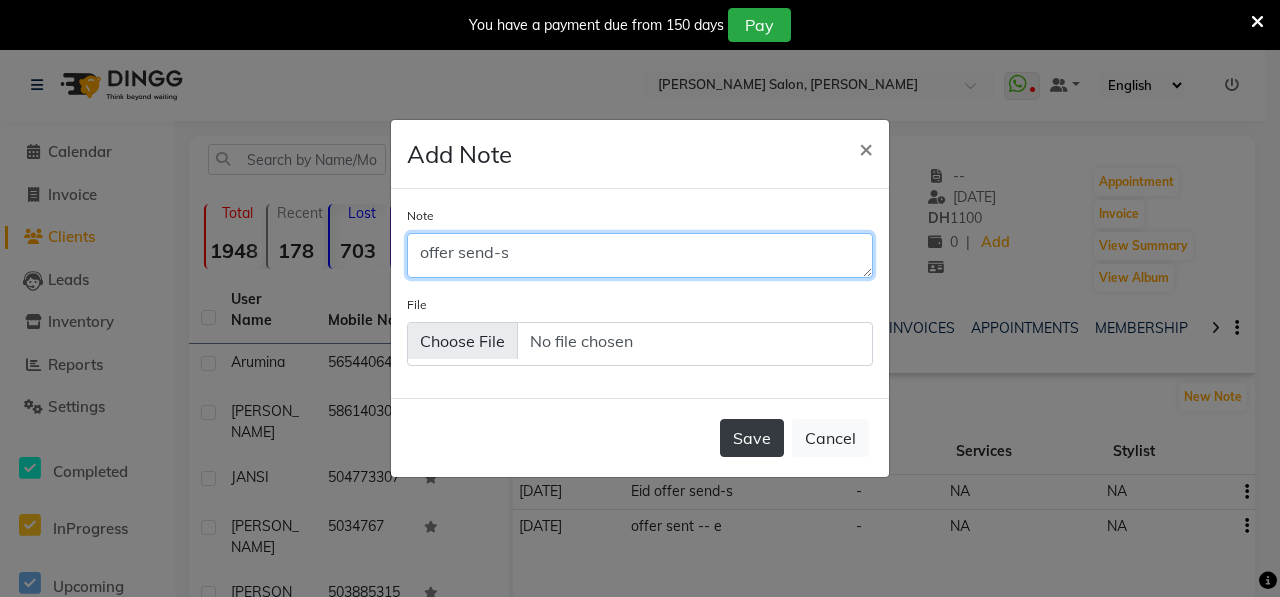 type on "offer send-s" 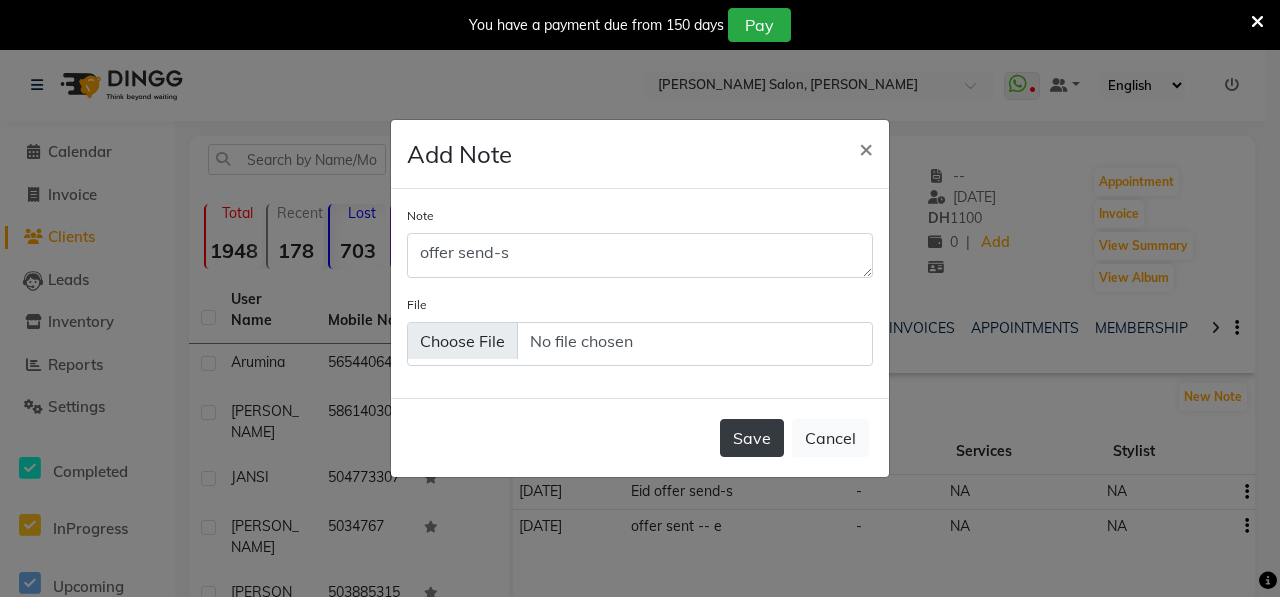 click on "Save" 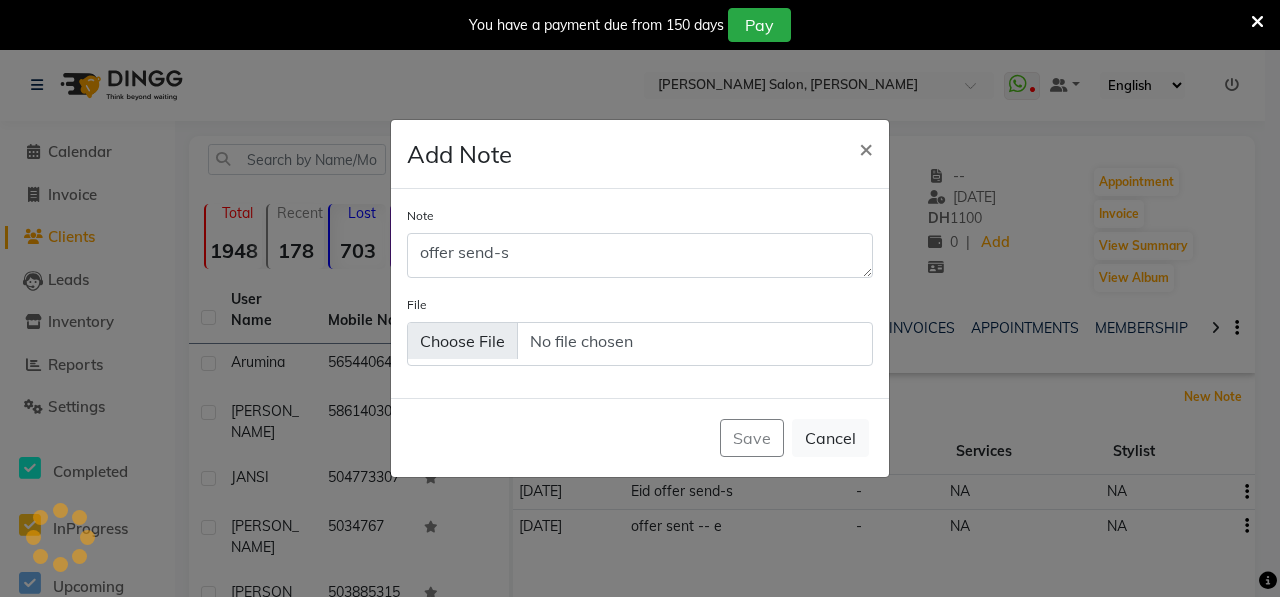 type 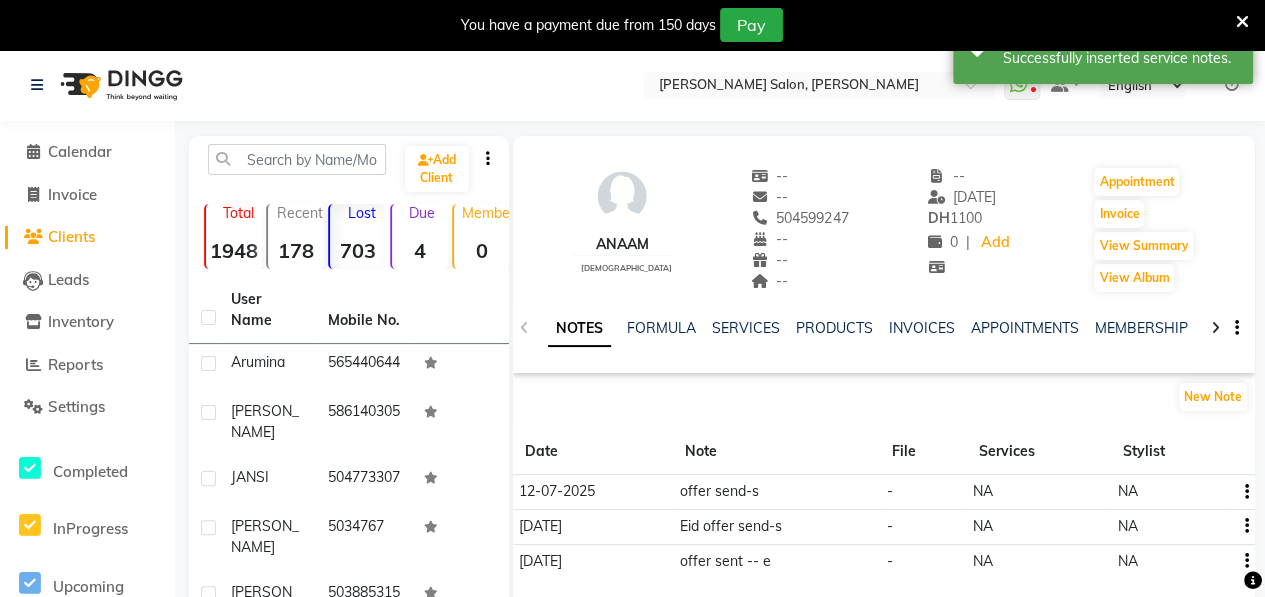 drag, startPoint x: 1259, startPoint y: 380, endPoint x: 1268, endPoint y: 398, distance: 20.12461 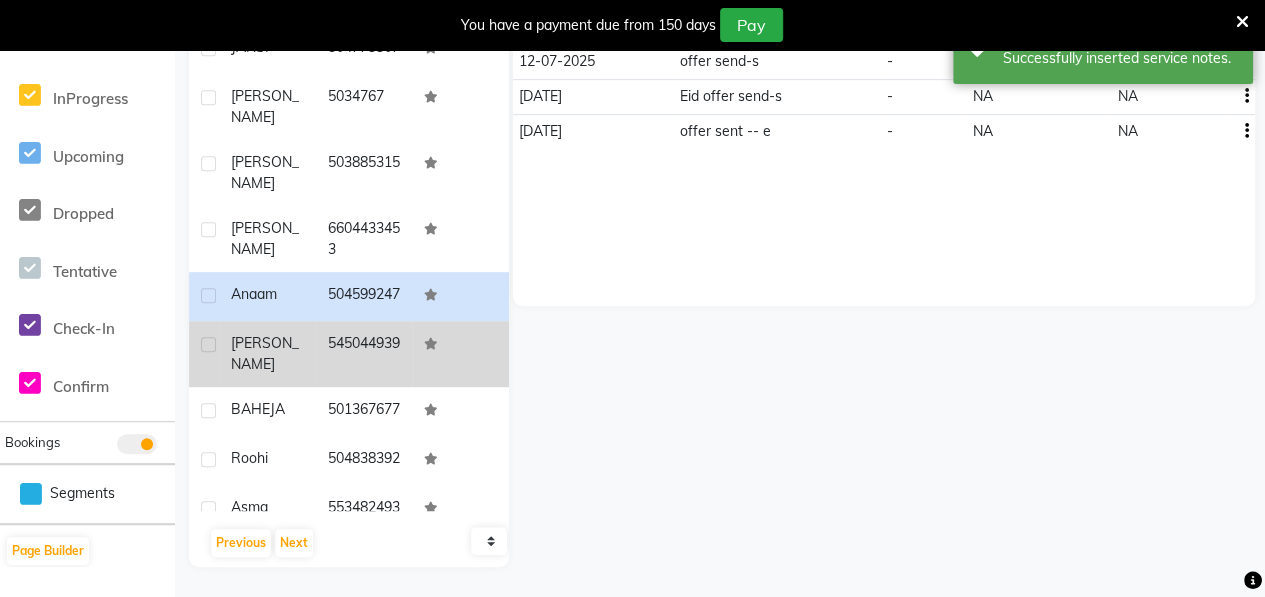 click on "[PERSON_NAME]" 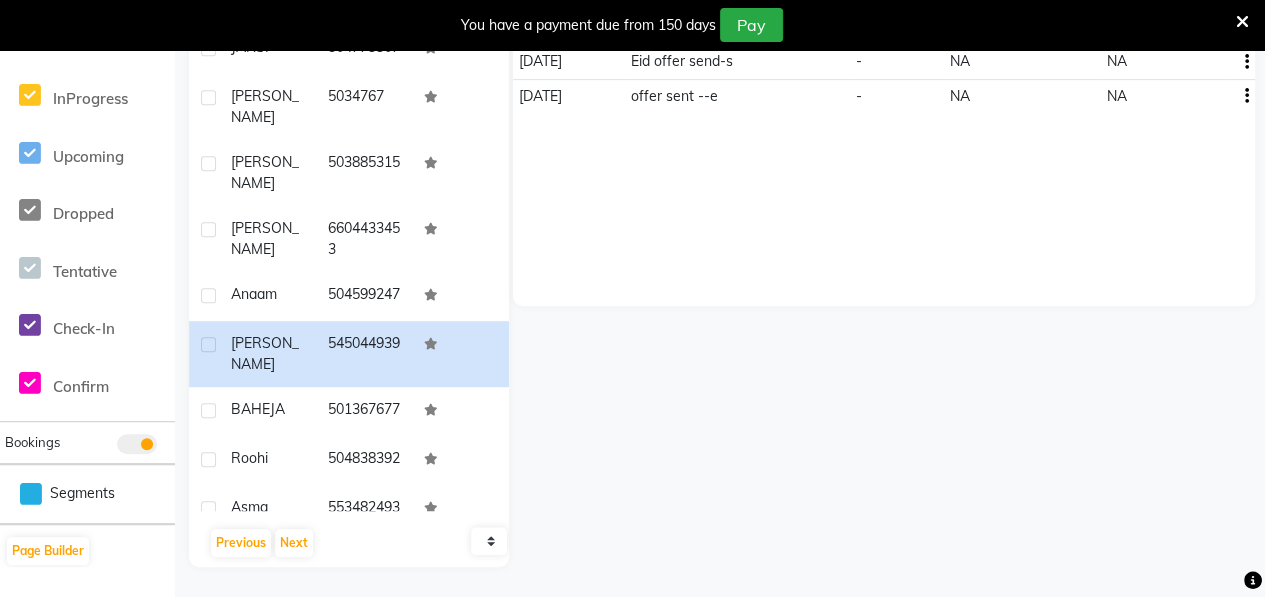 scroll, scrollTop: 0, scrollLeft: 0, axis: both 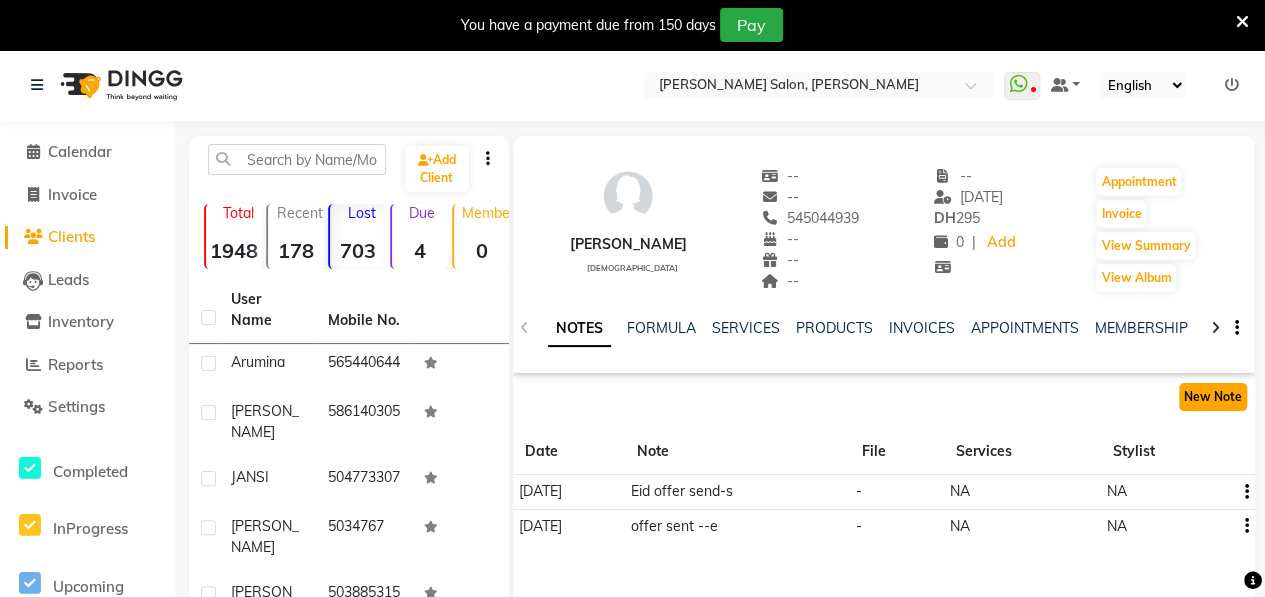 click on "New Note" 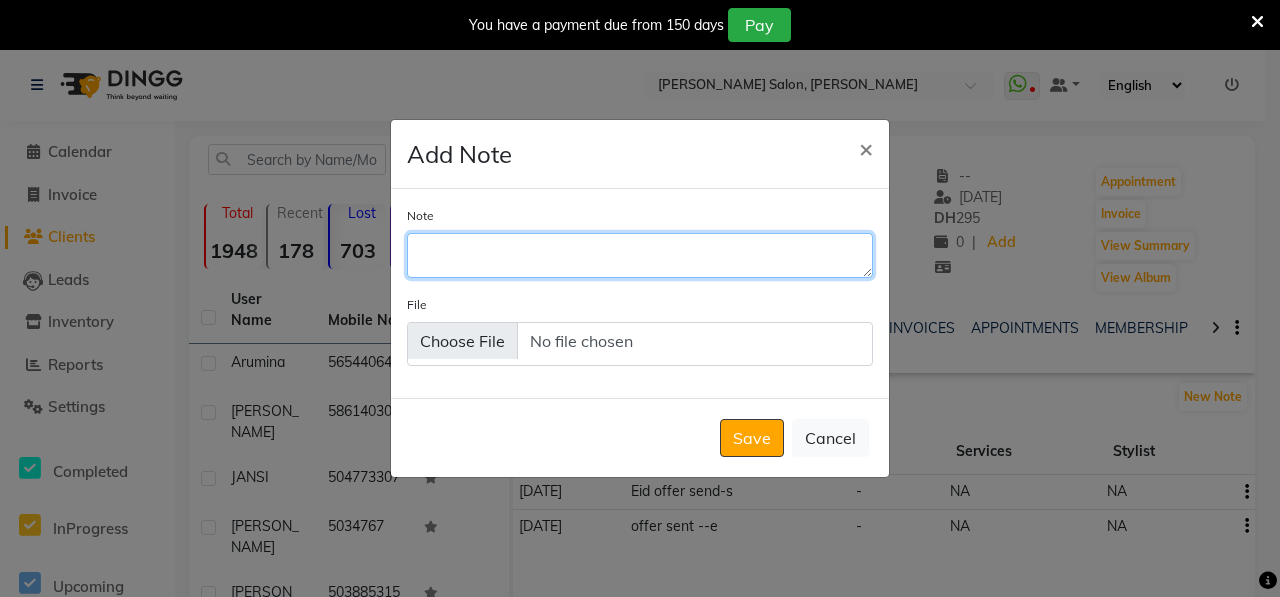 click on "Note" at bounding box center [640, 255] 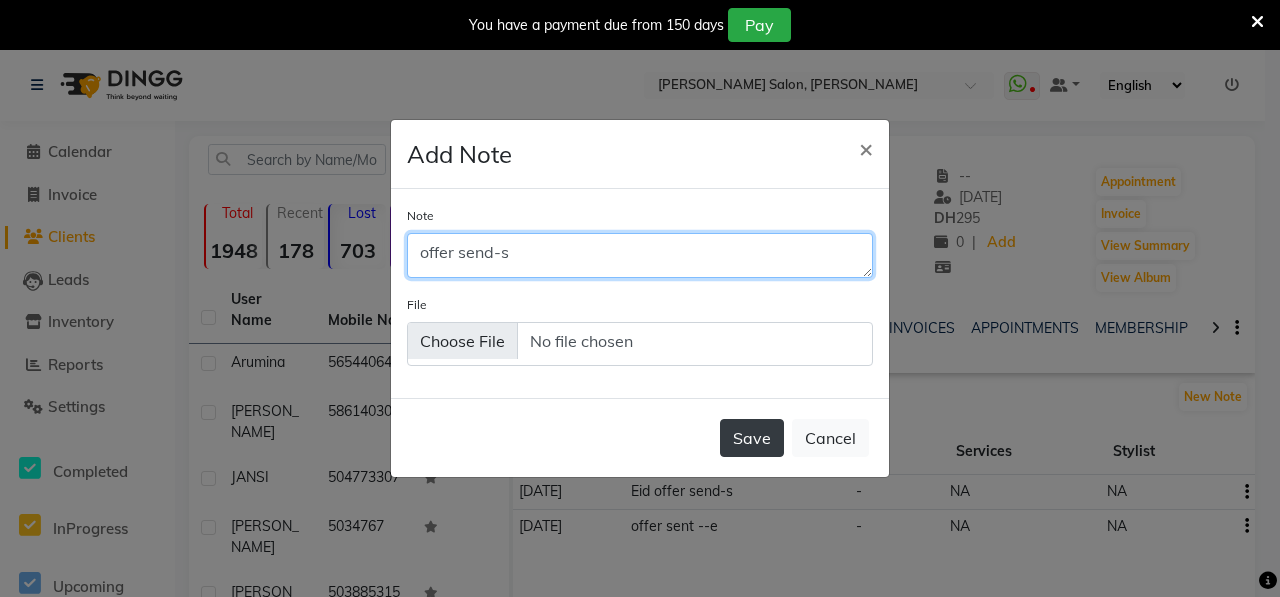 type on "offer send-s" 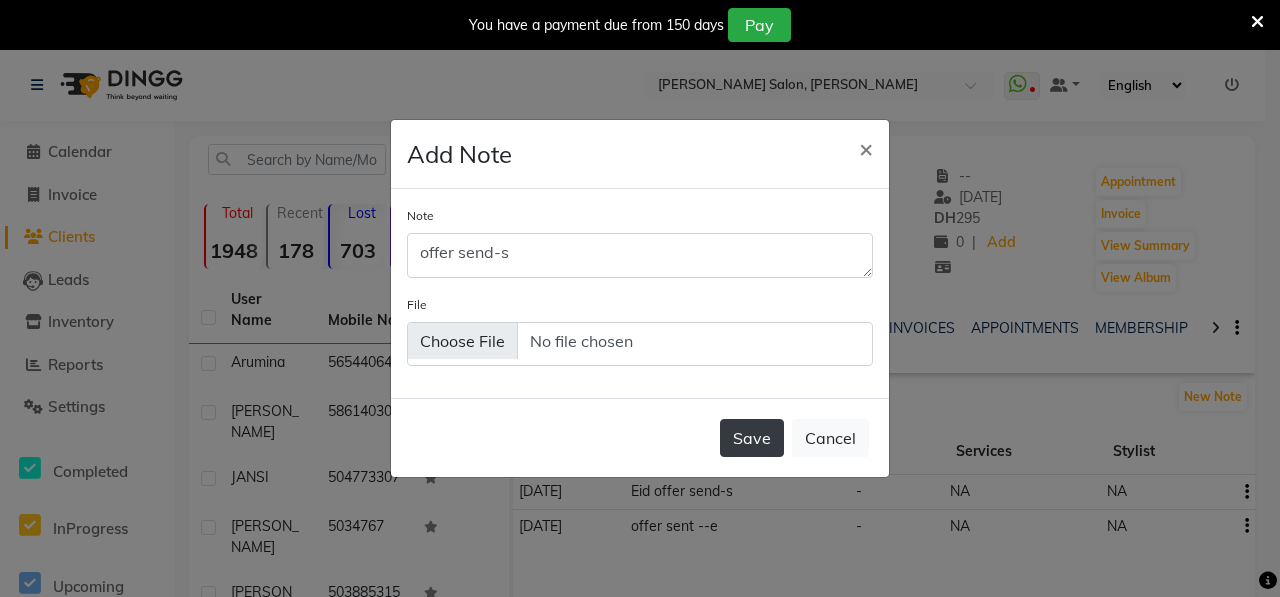 click on "Save" 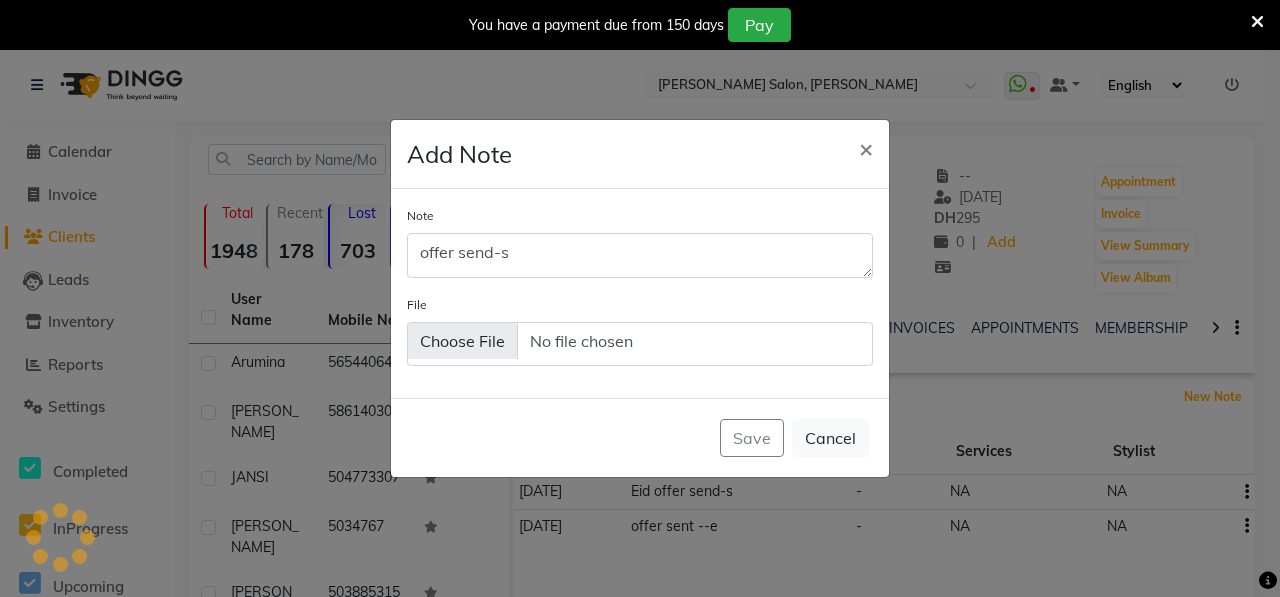 type 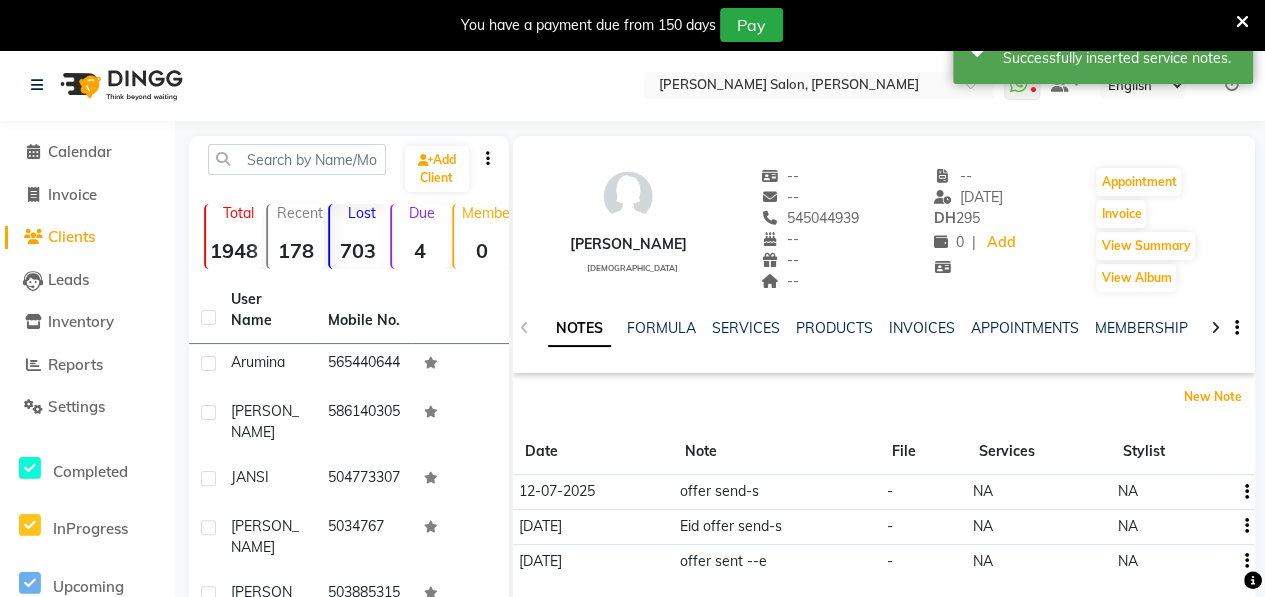 scroll, scrollTop: 430, scrollLeft: 0, axis: vertical 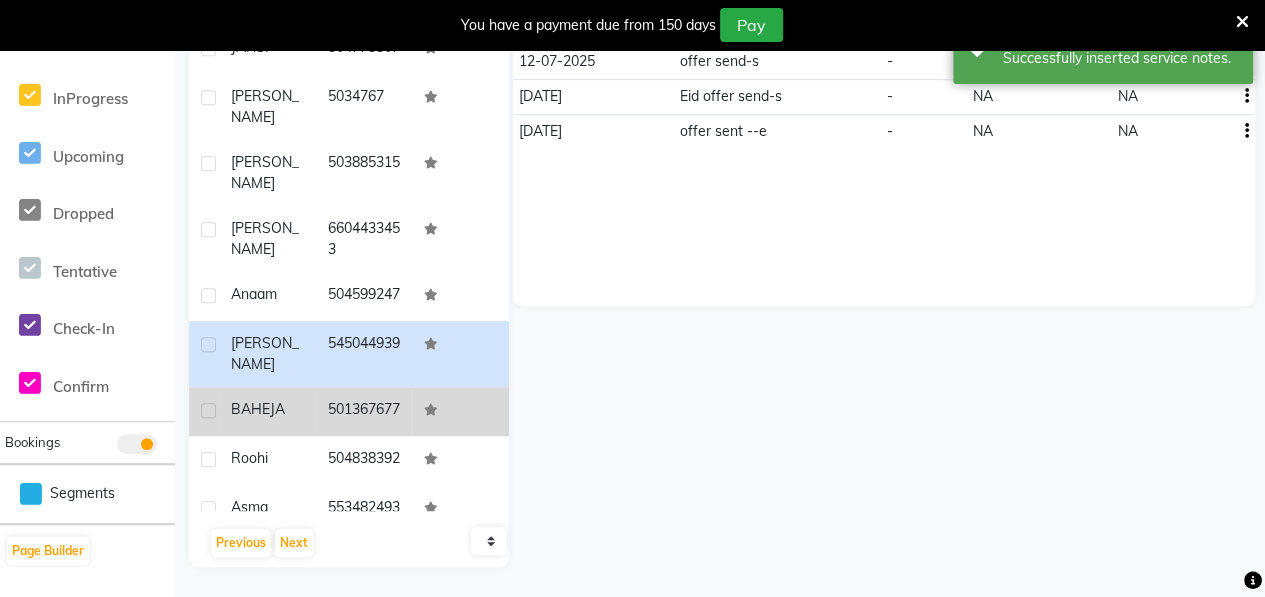 click on "501367677" 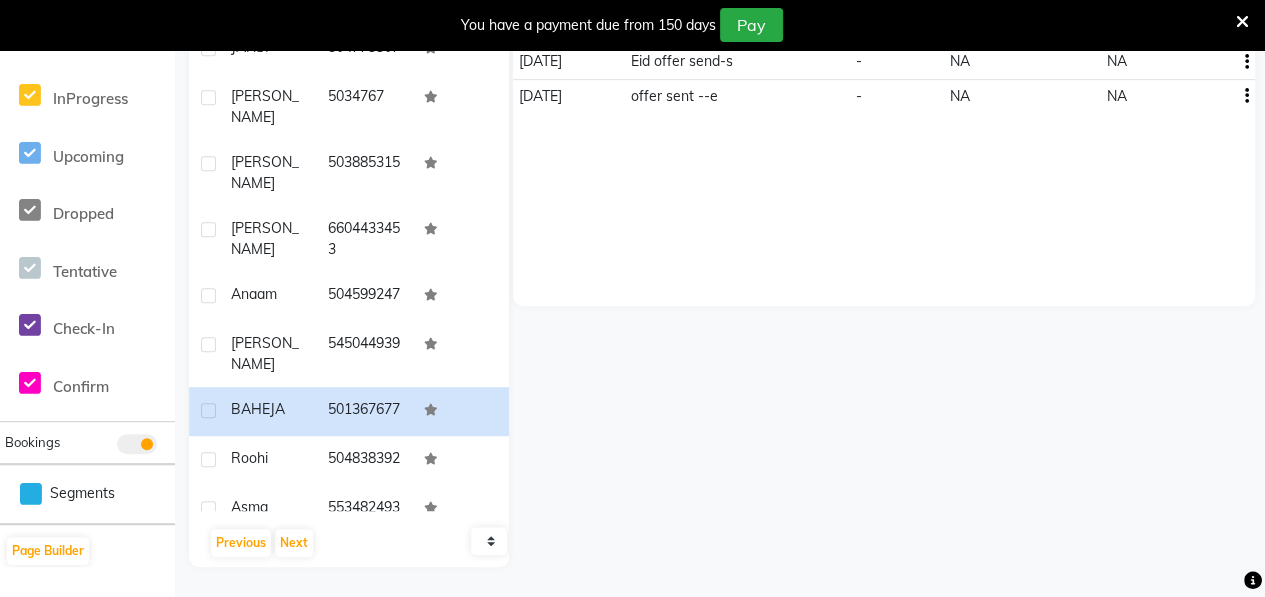scroll, scrollTop: 0, scrollLeft: 0, axis: both 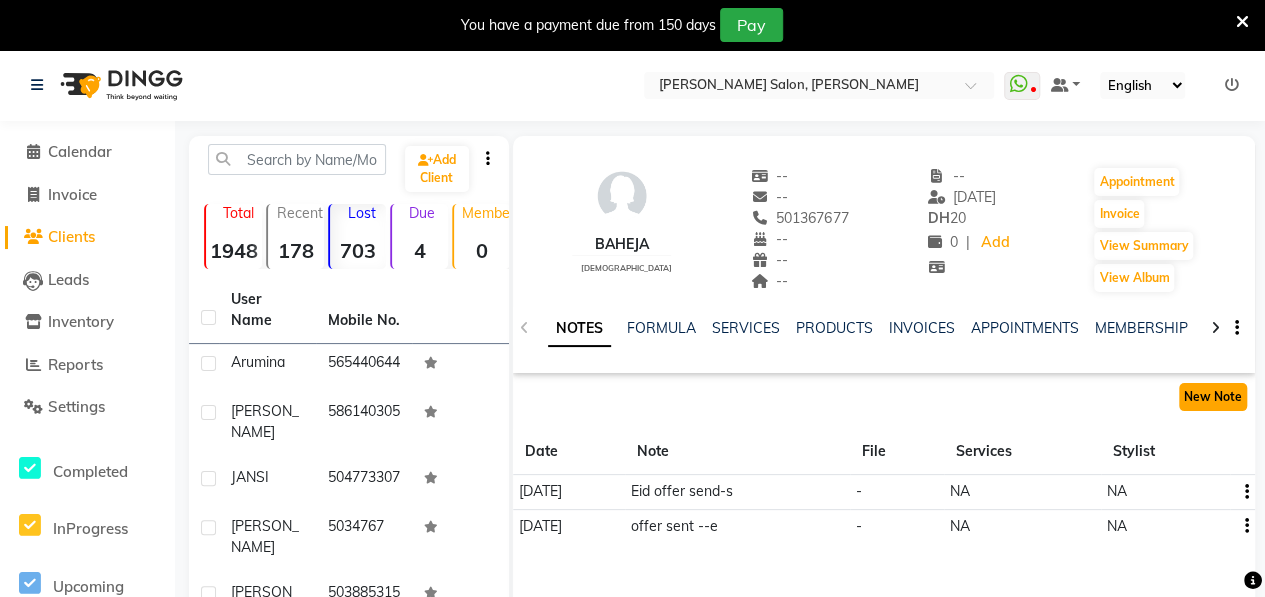 click on "New Note" 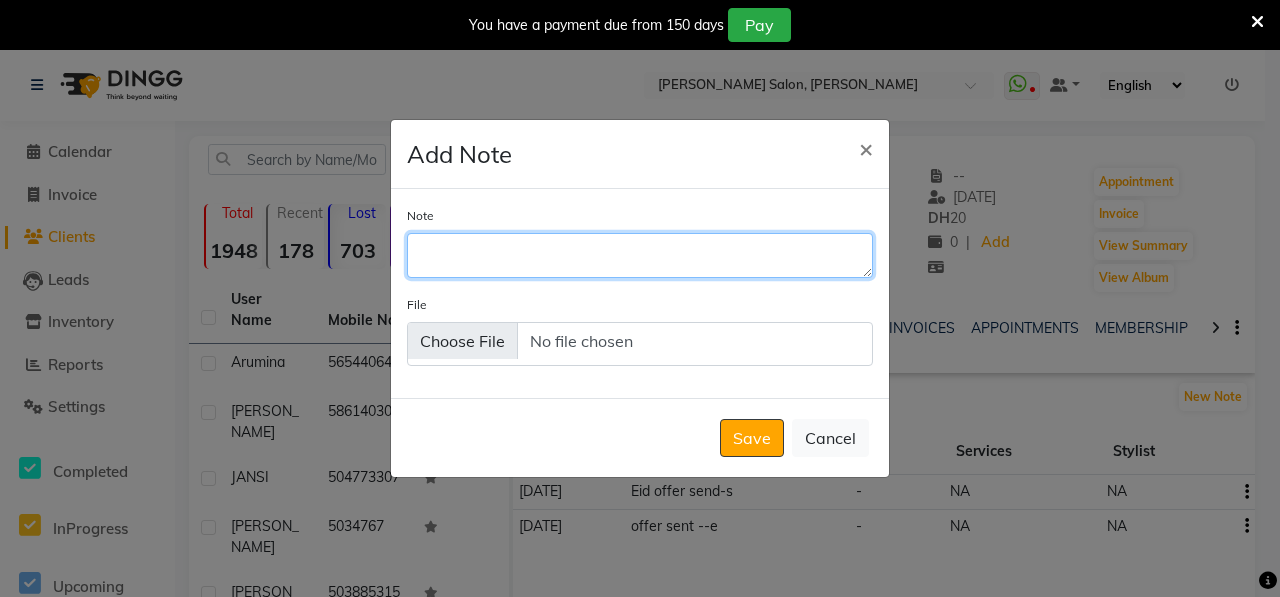 click on "Note" at bounding box center [640, 255] 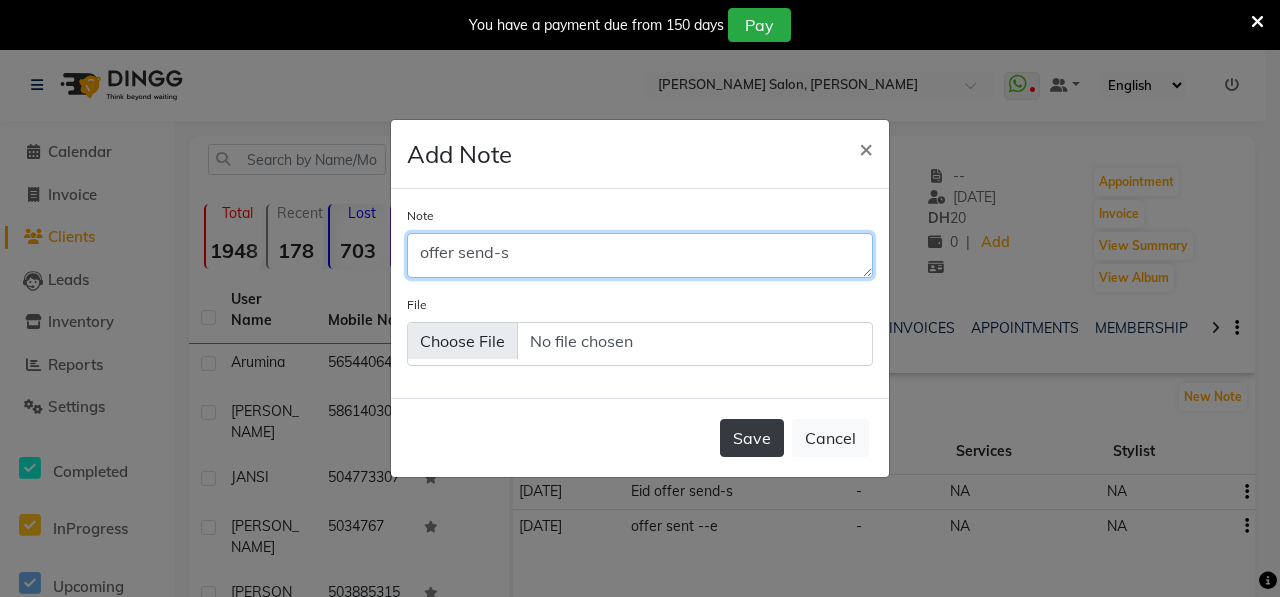 type on "offer send-s" 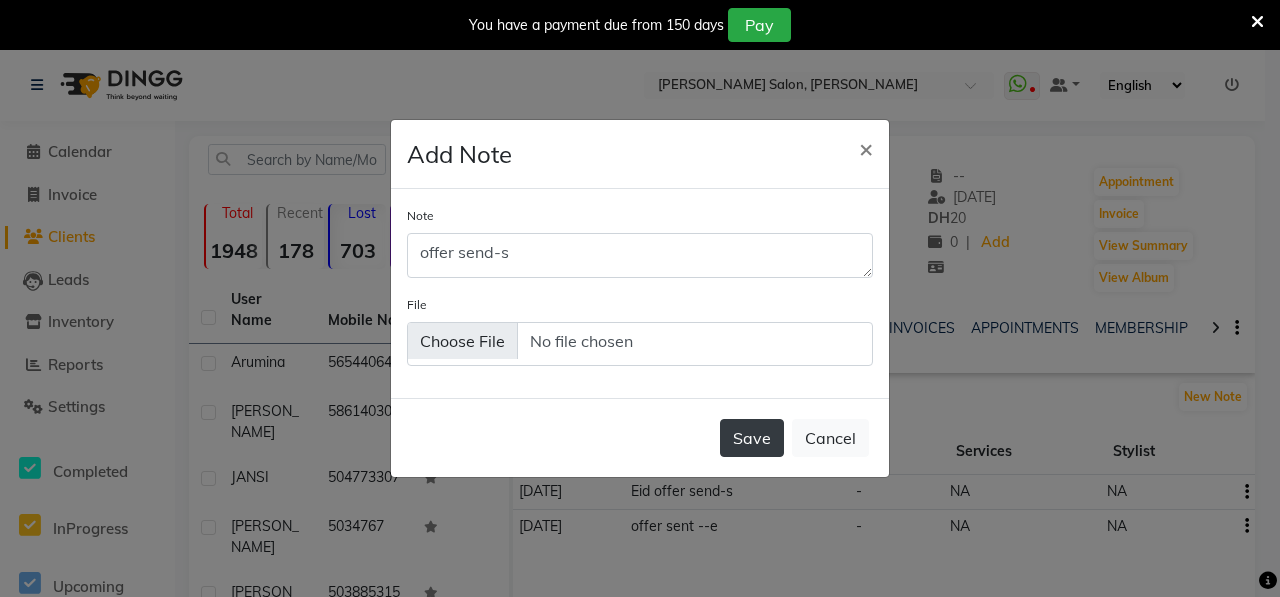 click on "Save" 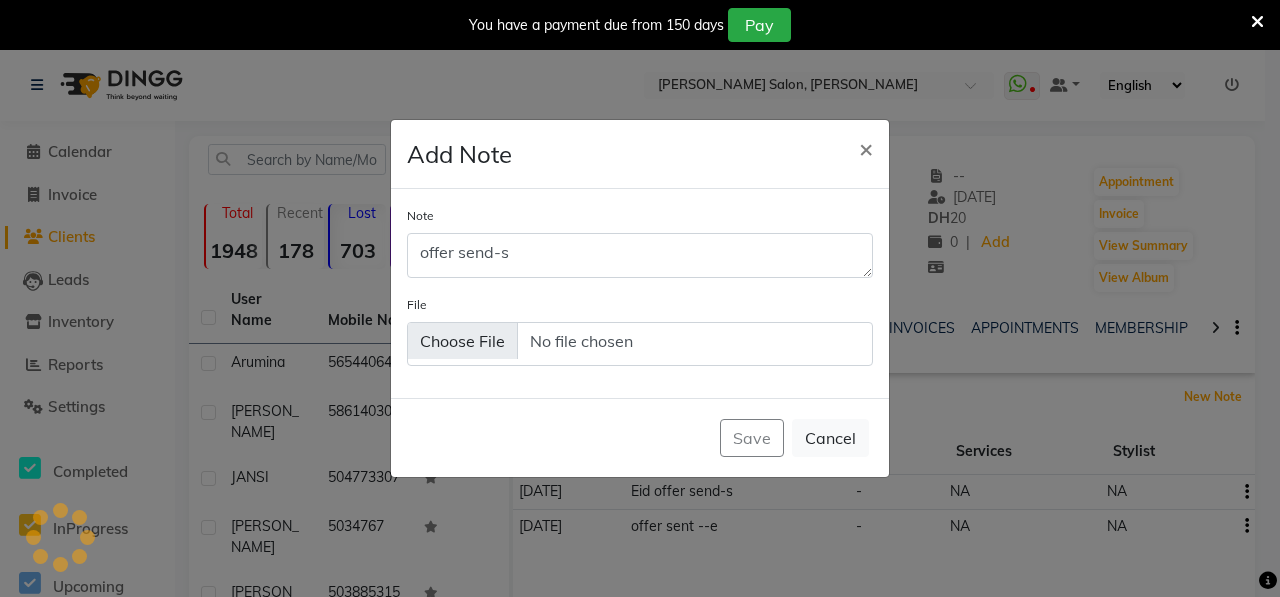type 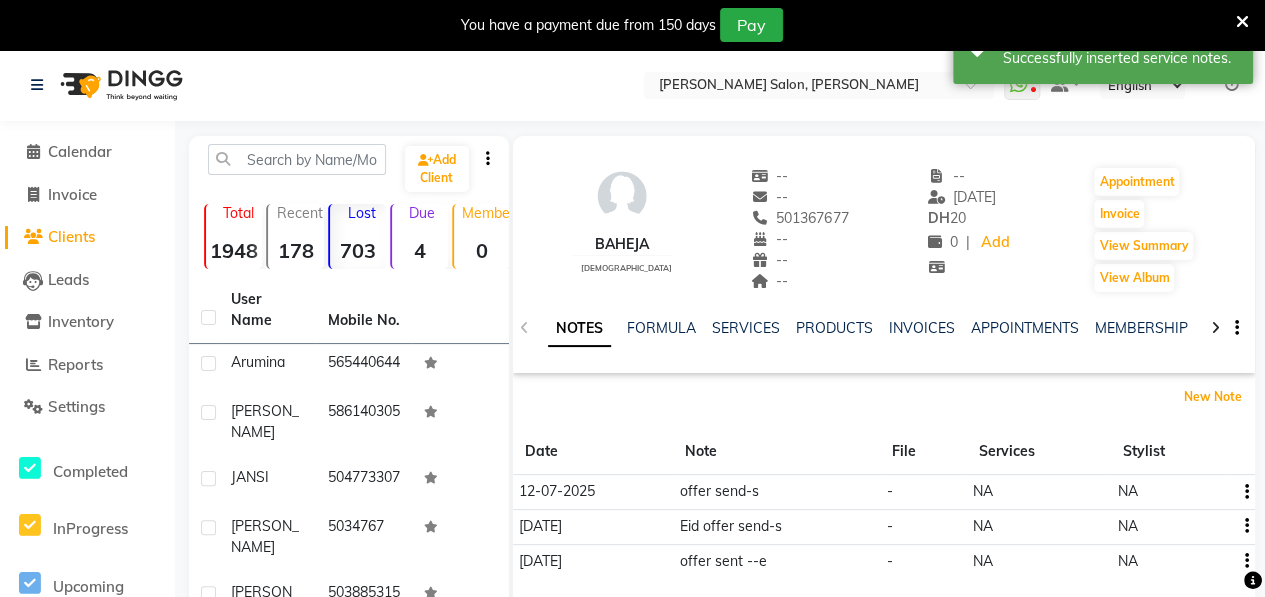 scroll, scrollTop: 430, scrollLeft: 0, axis: vertical 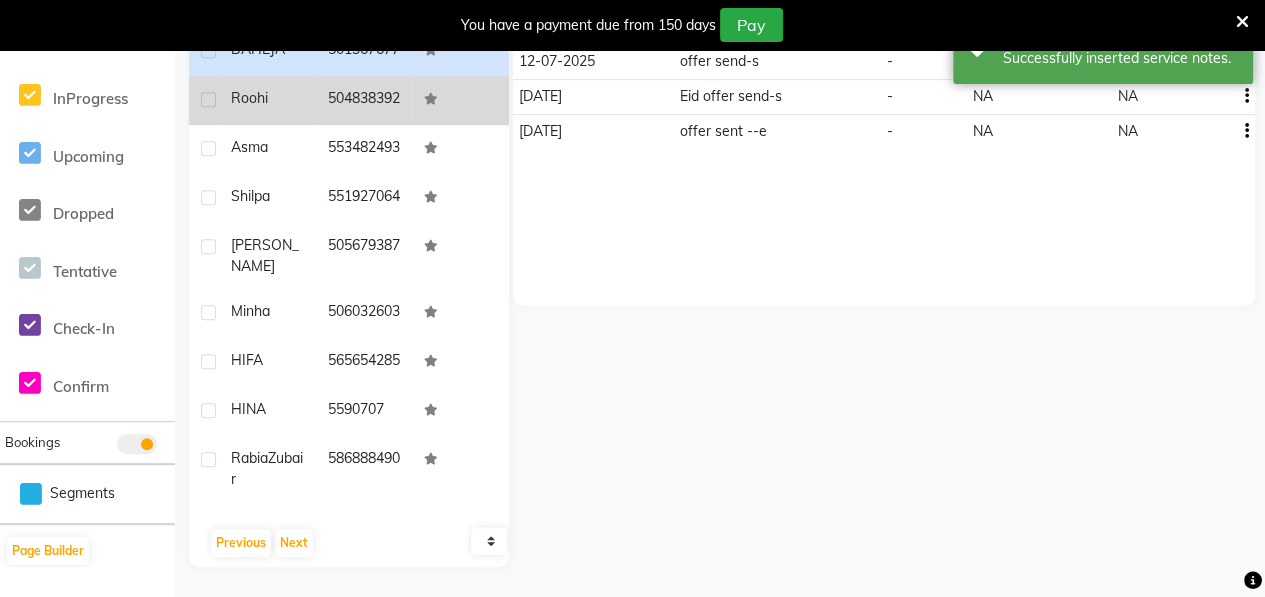 click on "Roohi" 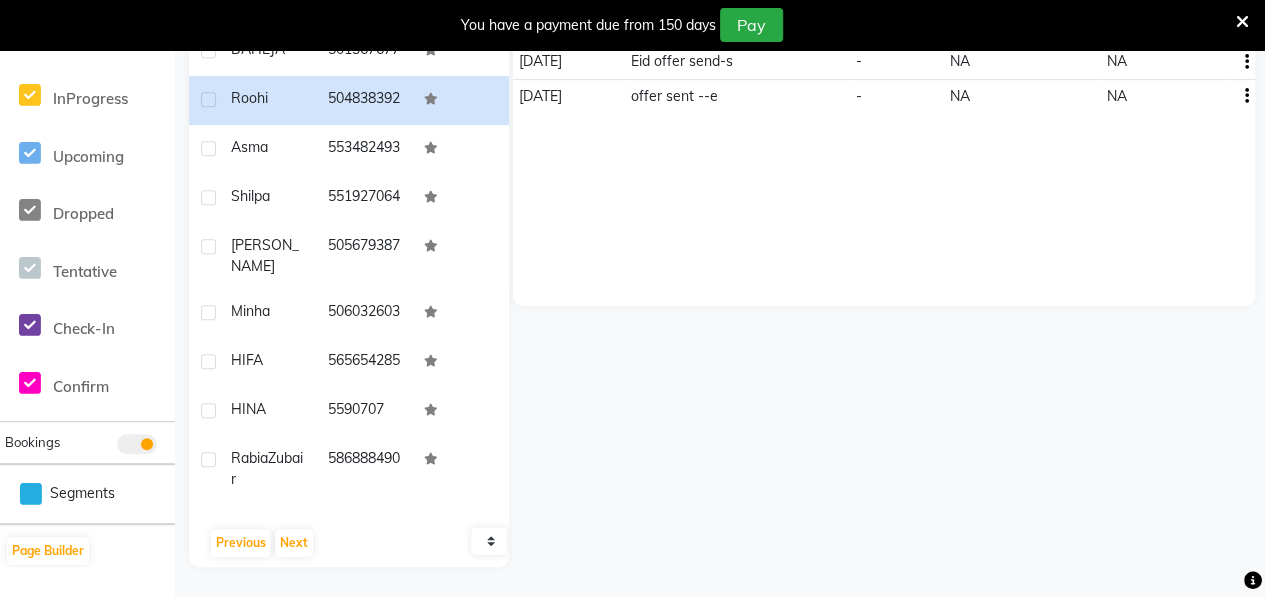 scroll, scrollTop: 0, scrollLeft: 0, axis: both 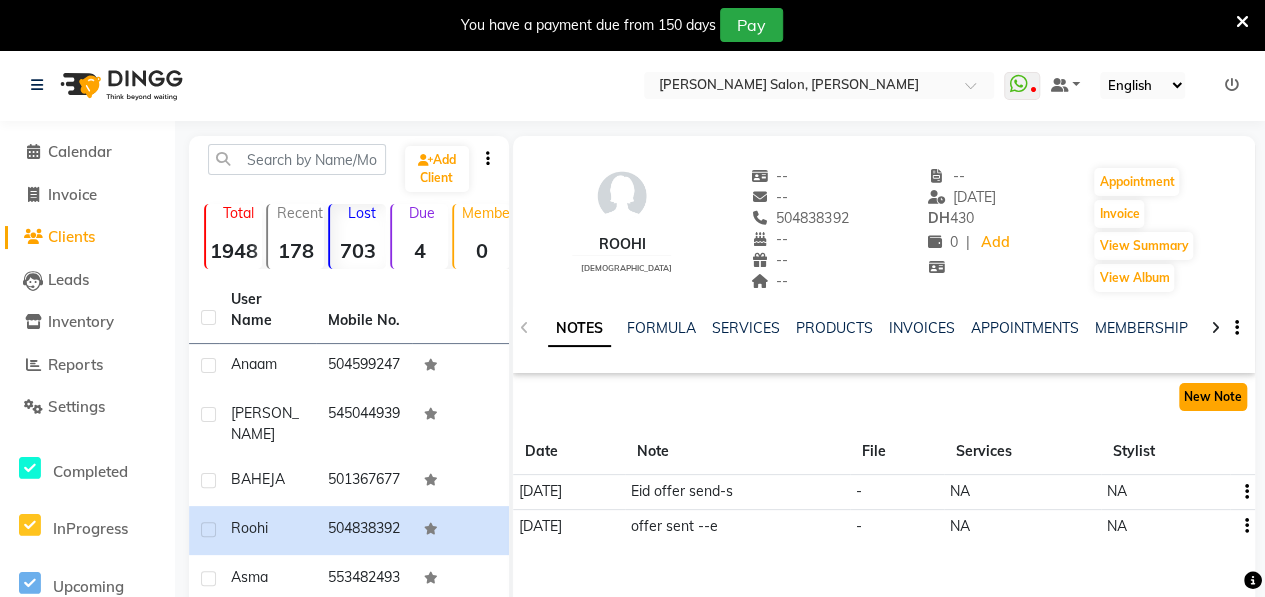 click on "New Note" 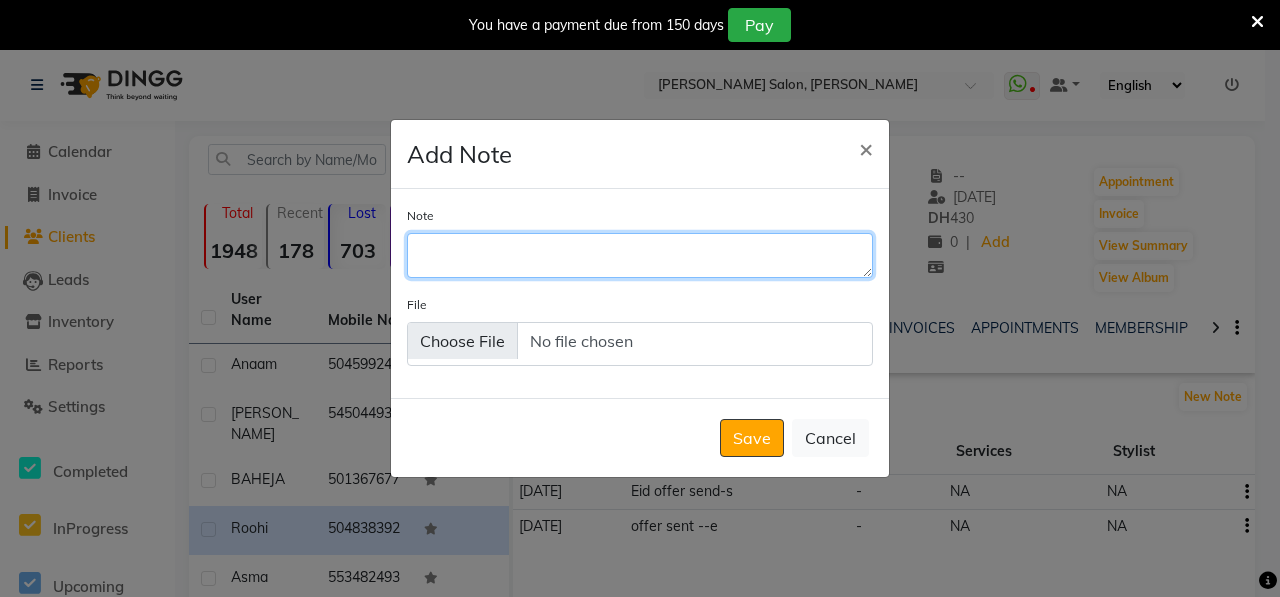 click on "Note" at bounding box center (640, 255) 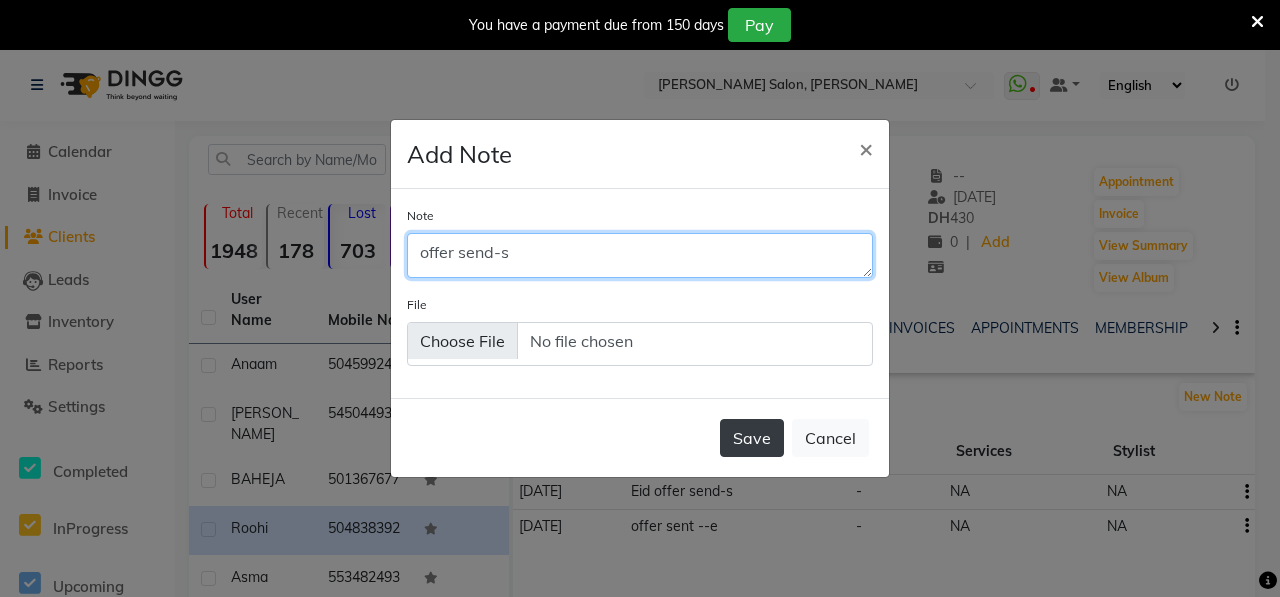 type on "offer send-s" 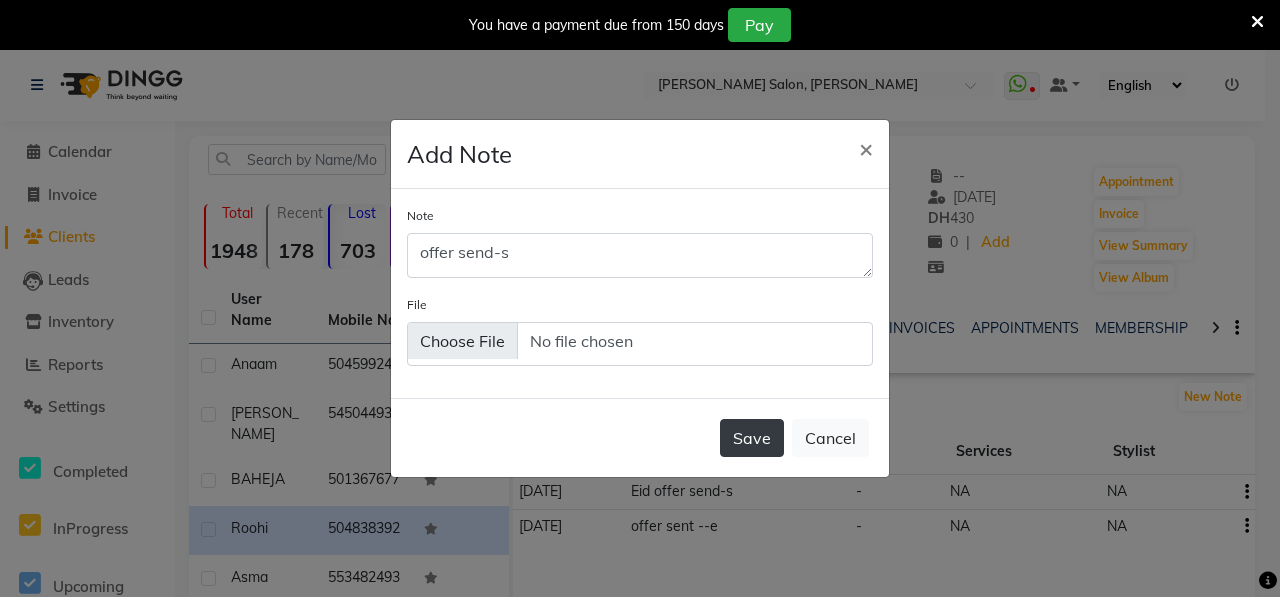 click on "Save" 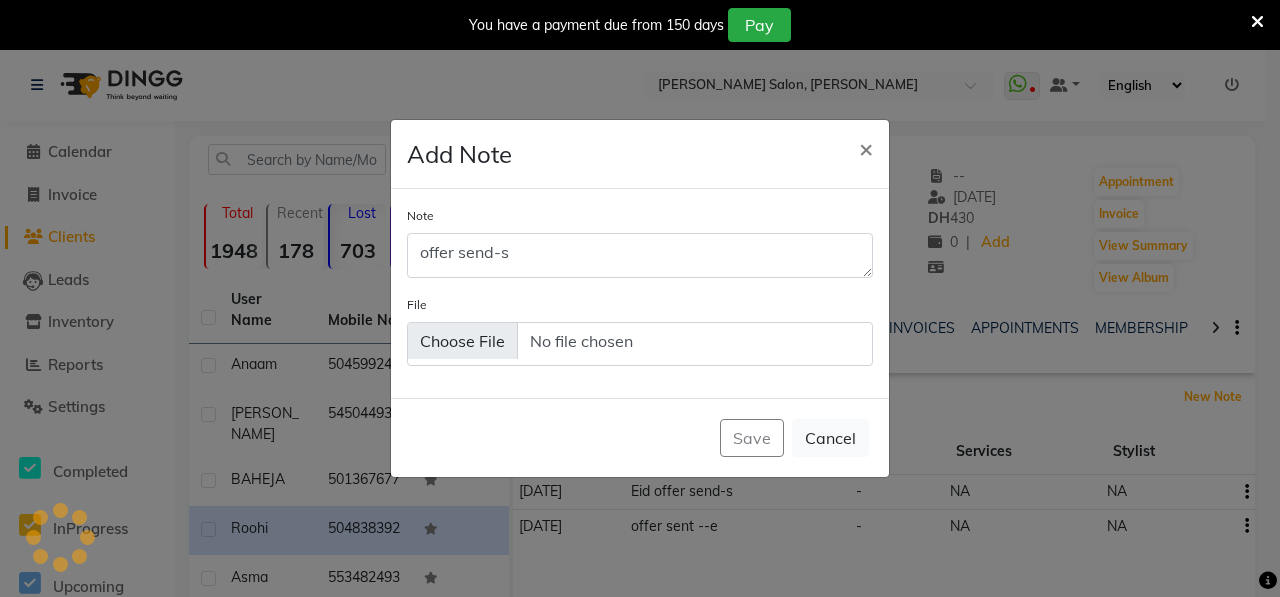 type 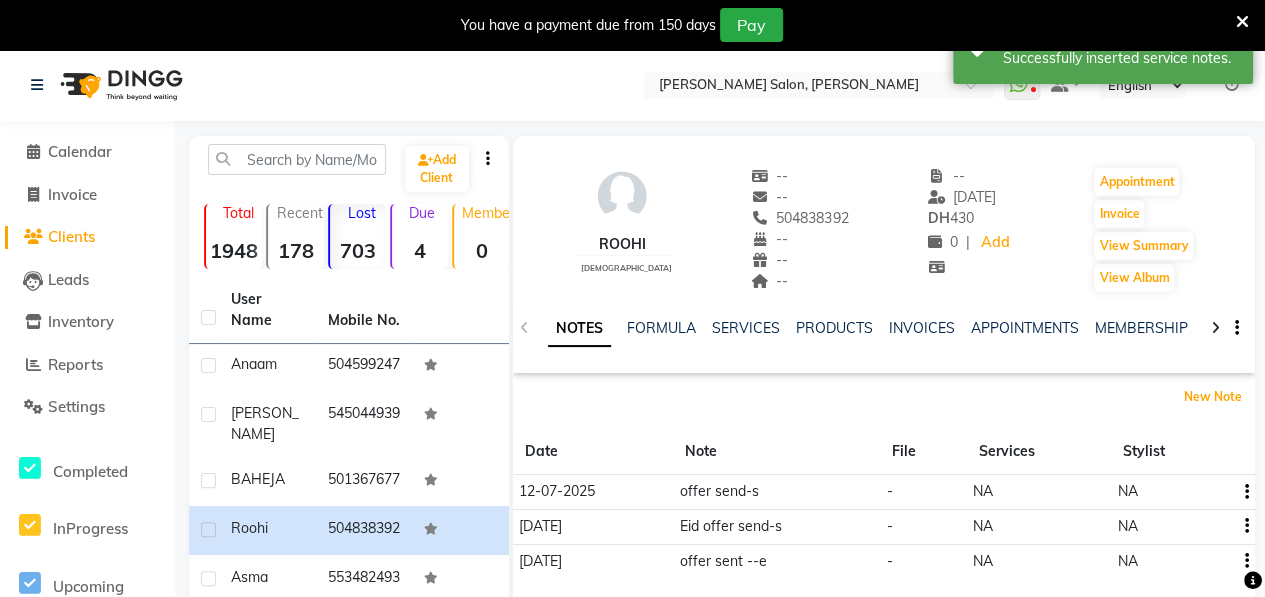 scroll, scrollTop: 430, scrollLeft: 0, axis: vertical 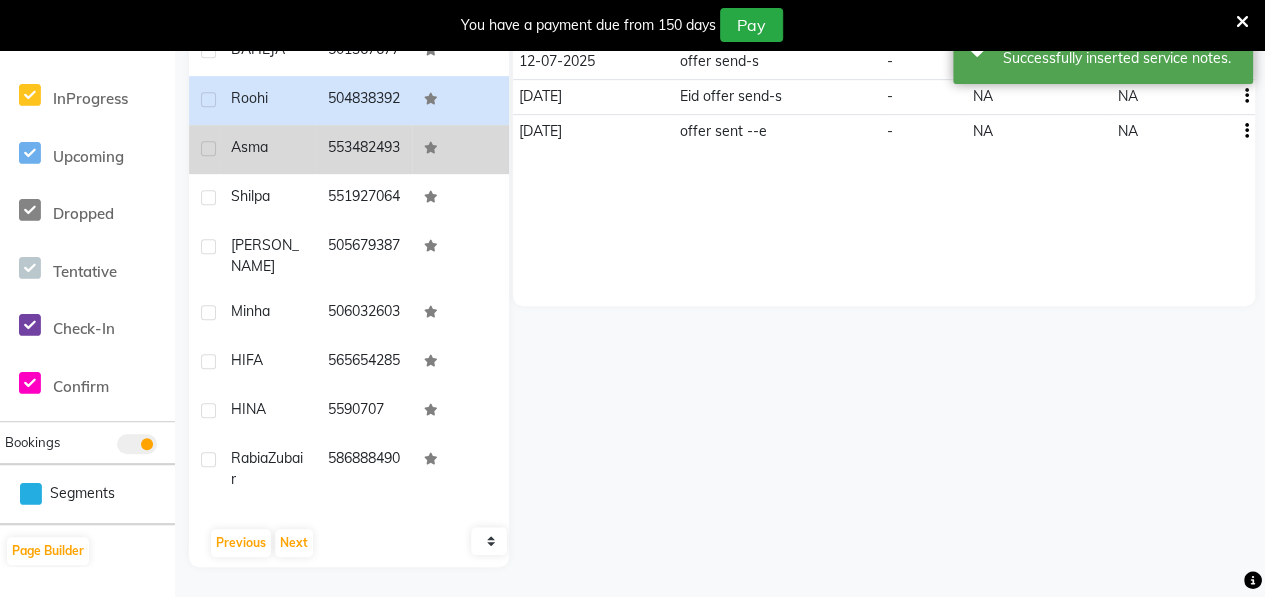 click on "Asma" 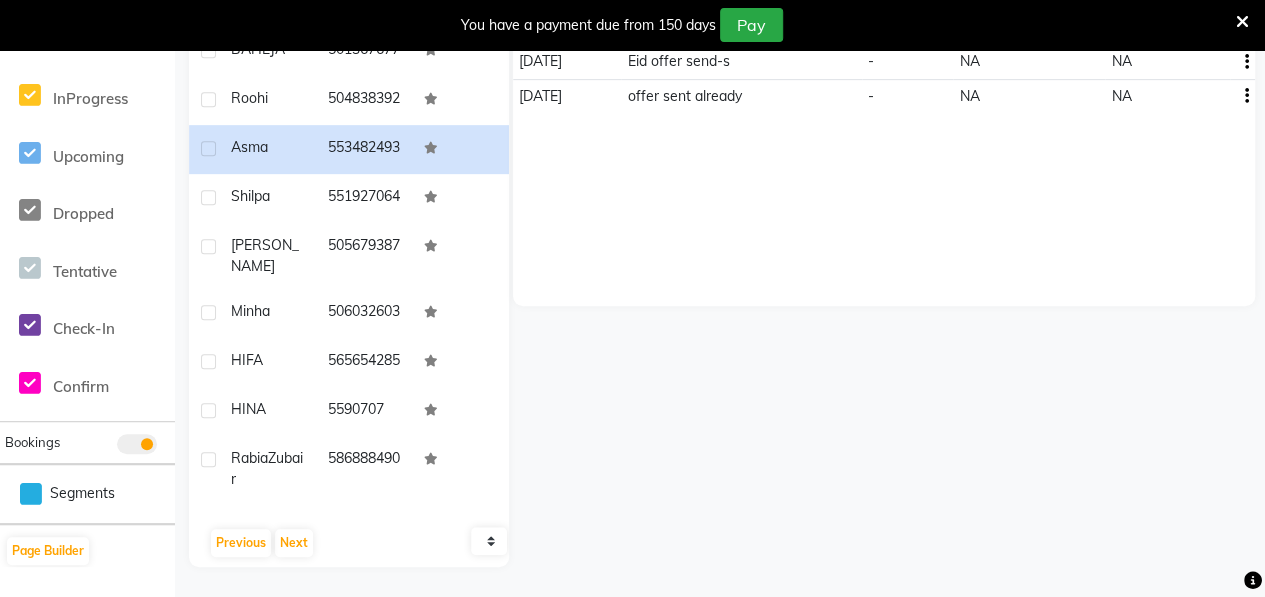 scroll, scrollTop: 0, scrollLeft: 0, axis: both 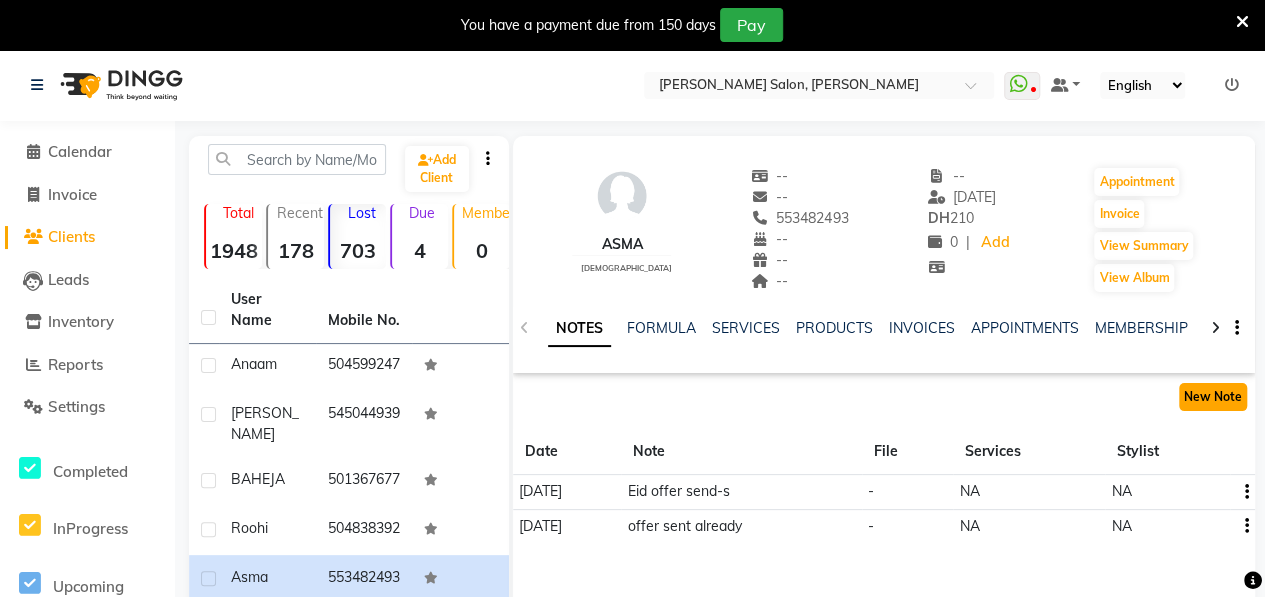 click on "New Note" 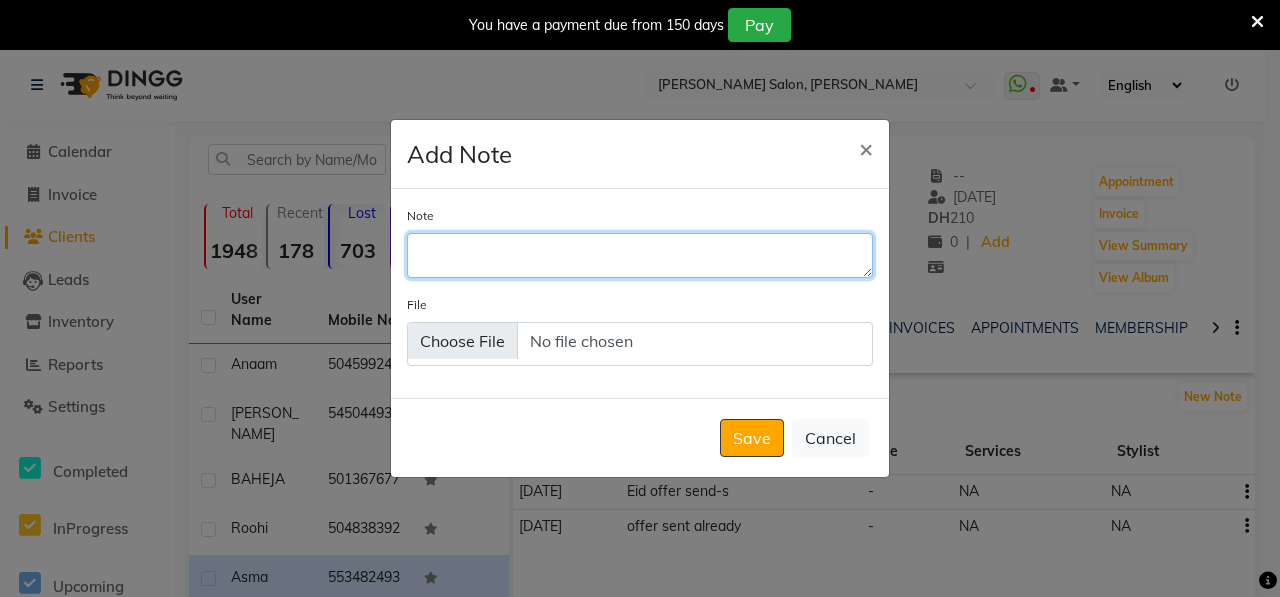 click on "Note" at bounding box center (640, 255) 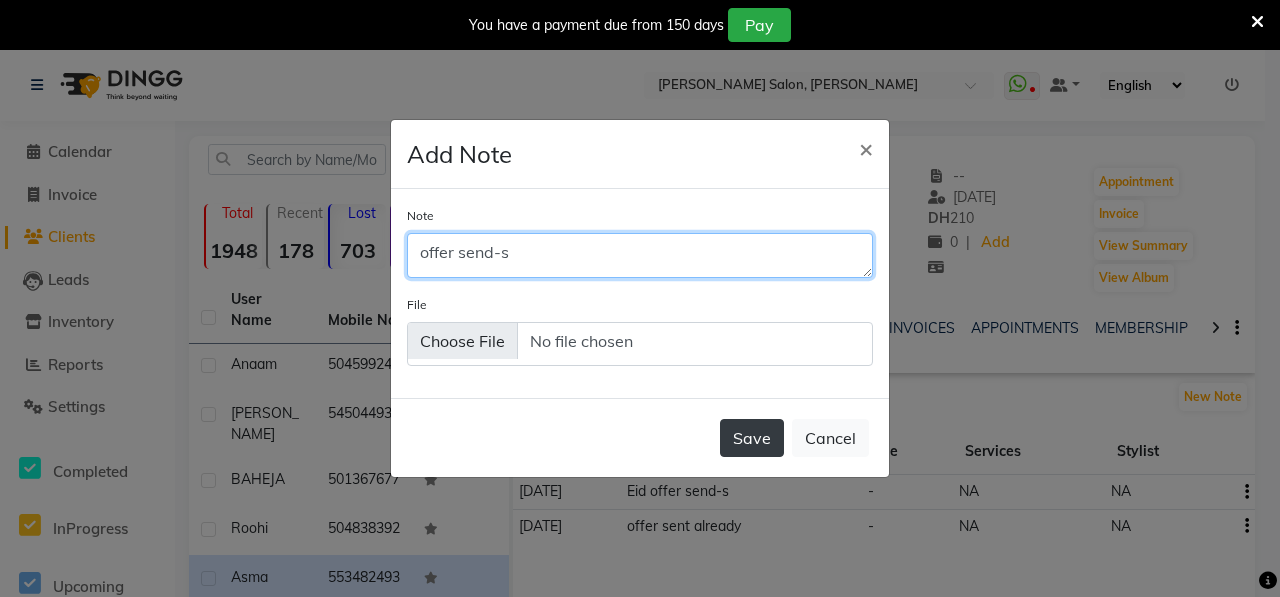 type on "offer send-s" 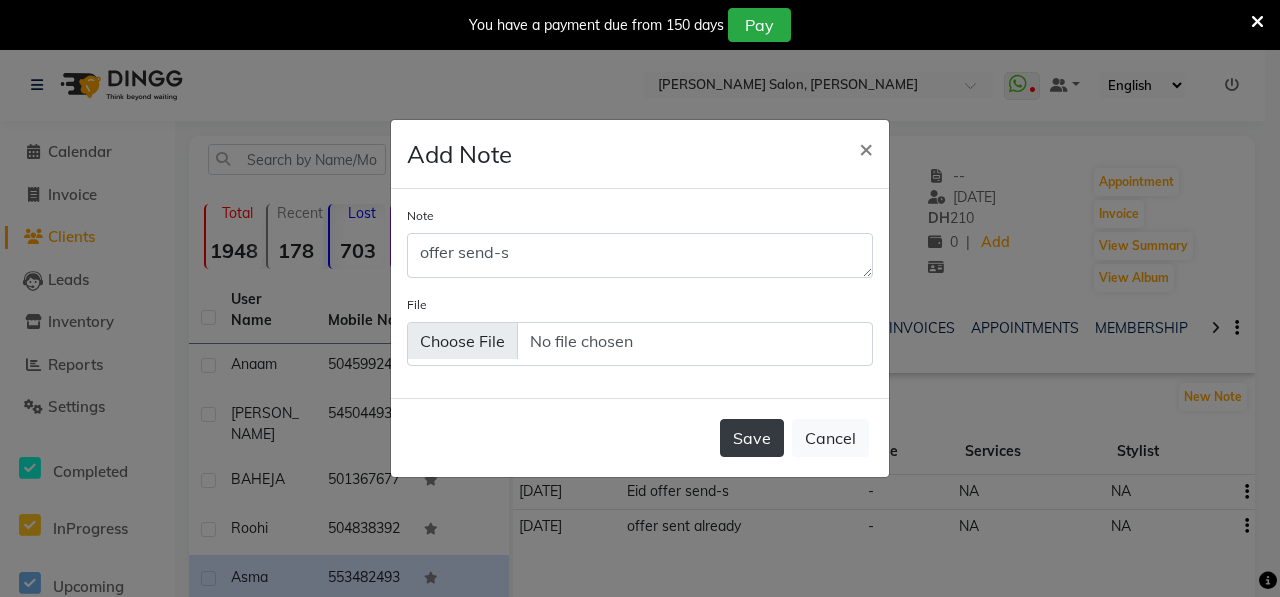 click on "Save" 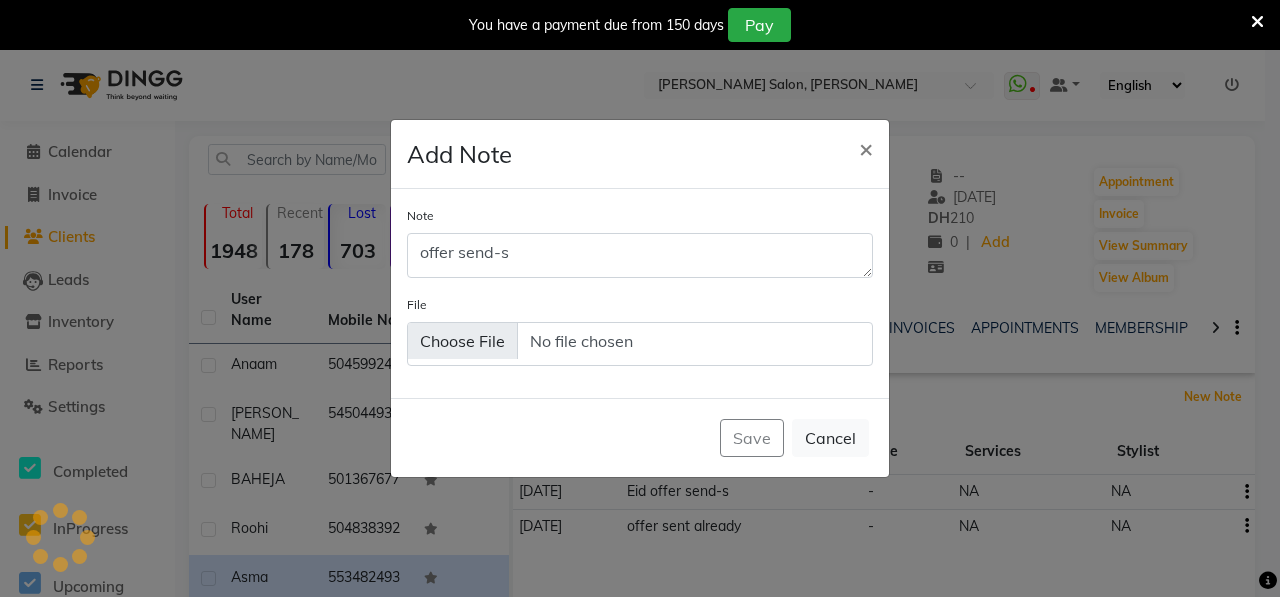 type 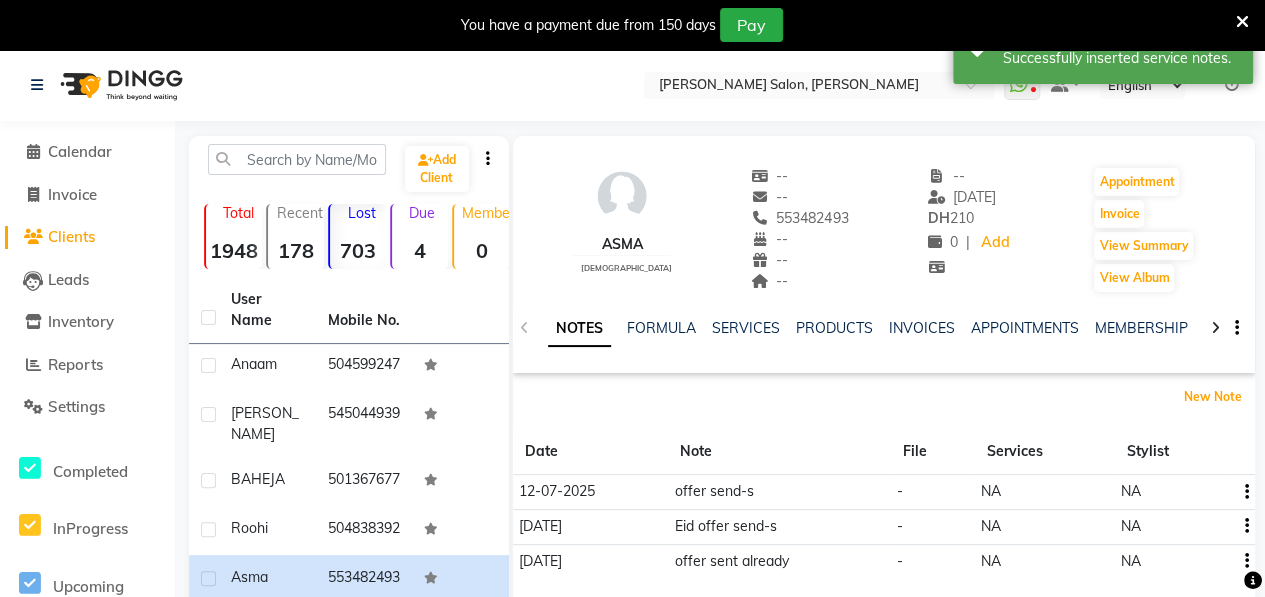 scroll, scrollTop: 430, scrollLeft: 0, axis: vertical 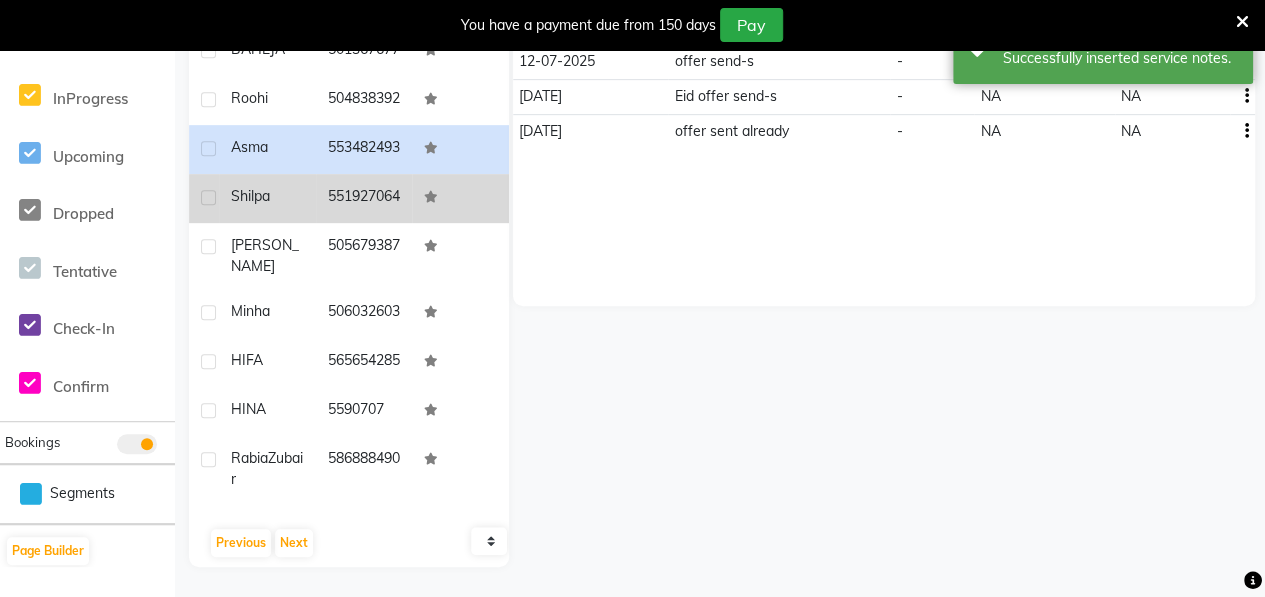 click on "Shilpa" 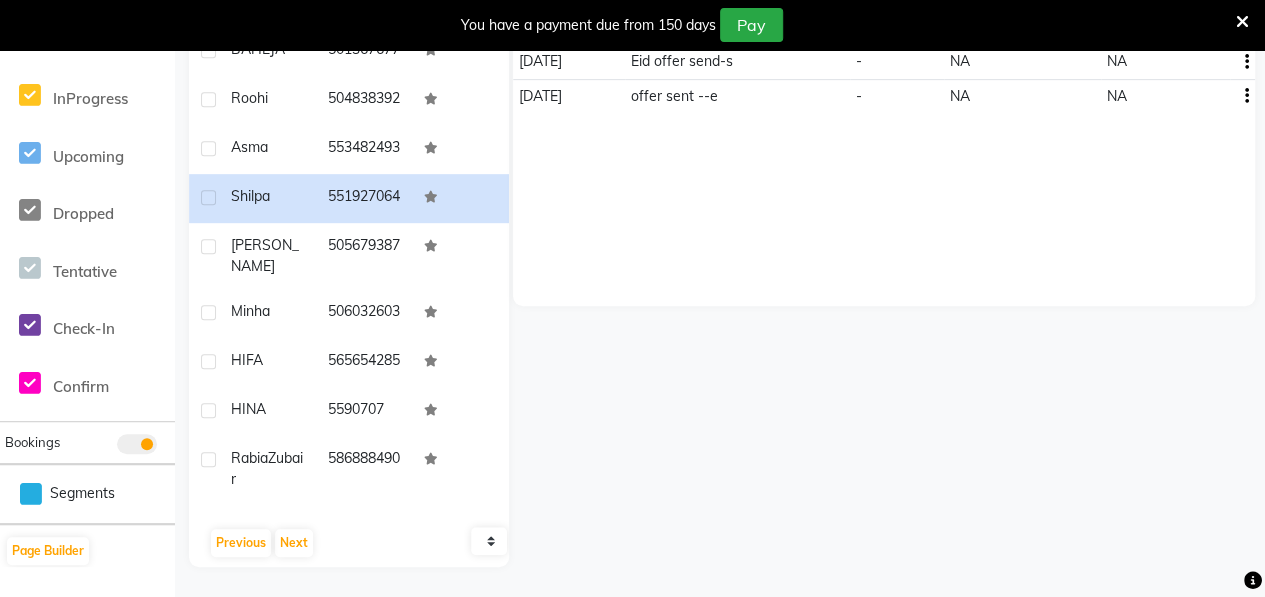 scroll, scrollTop: 0, scrollLeft: 0, axis: both 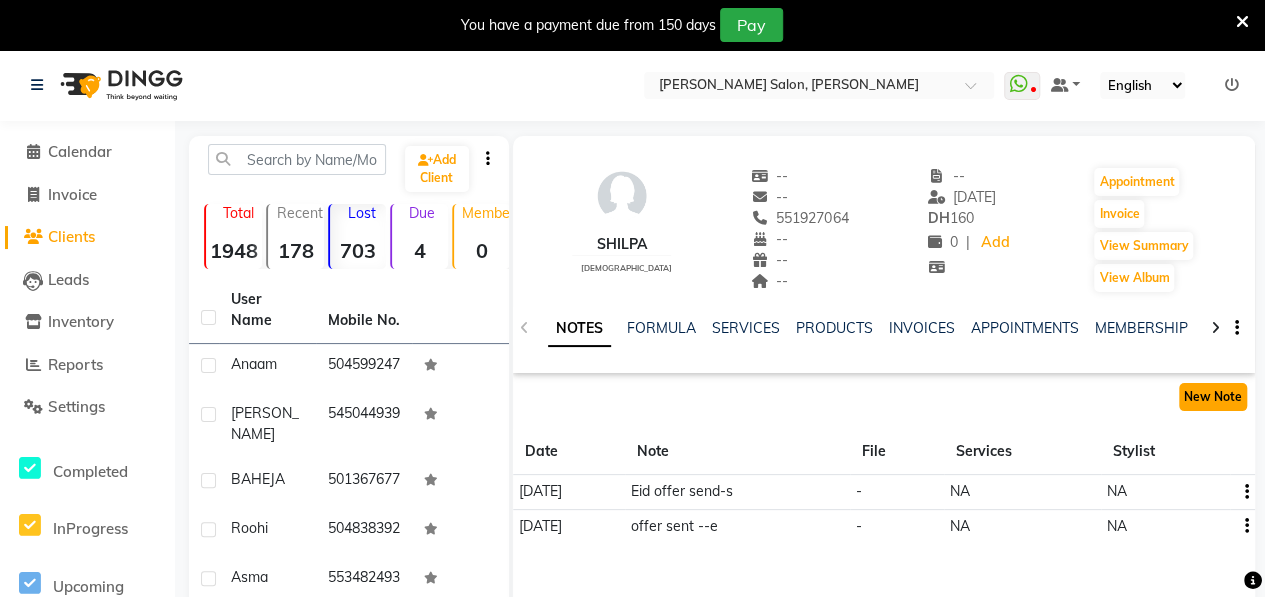 click on "New Note" 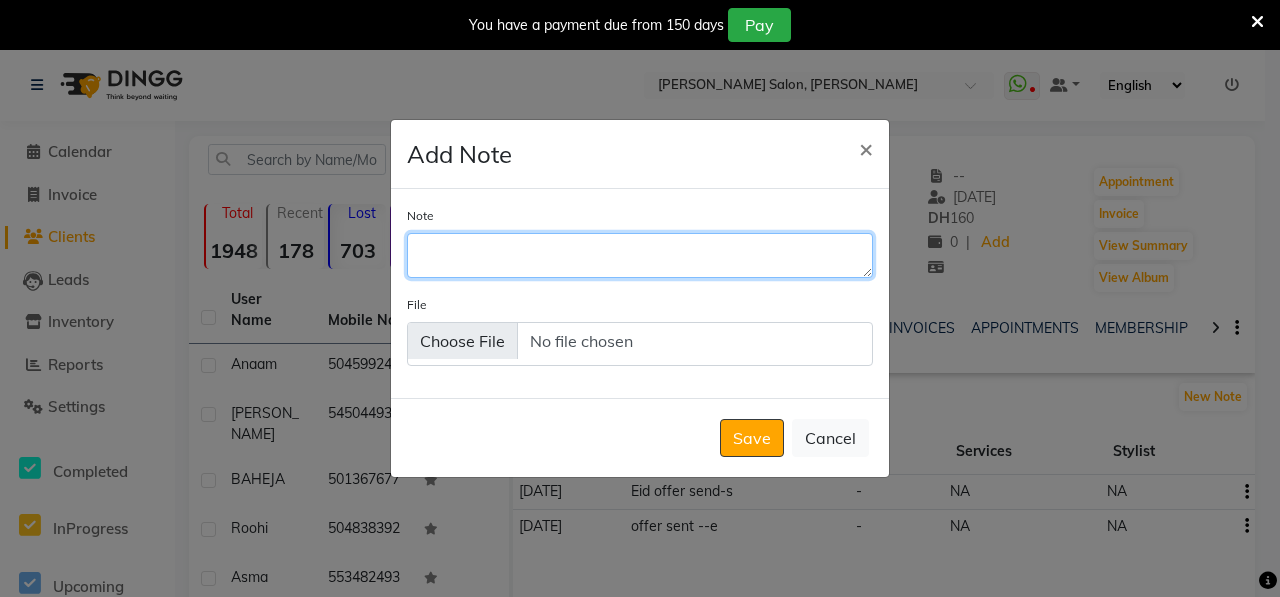 click on "Note" at bounding box center [640, 255] 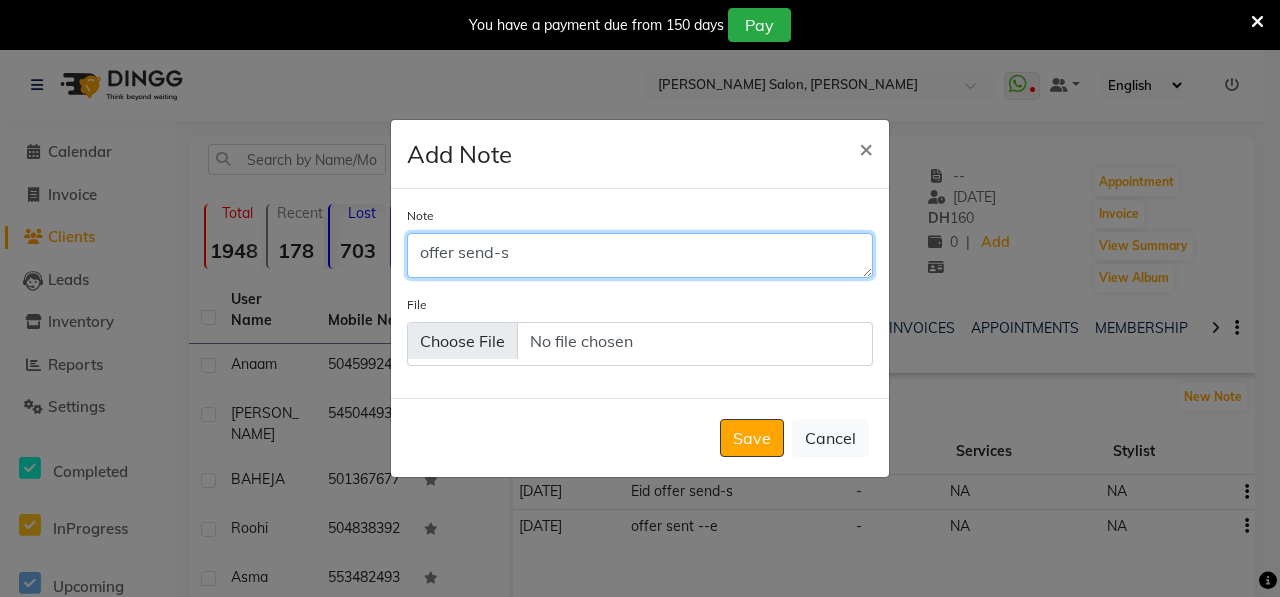 type on "offer send-s" 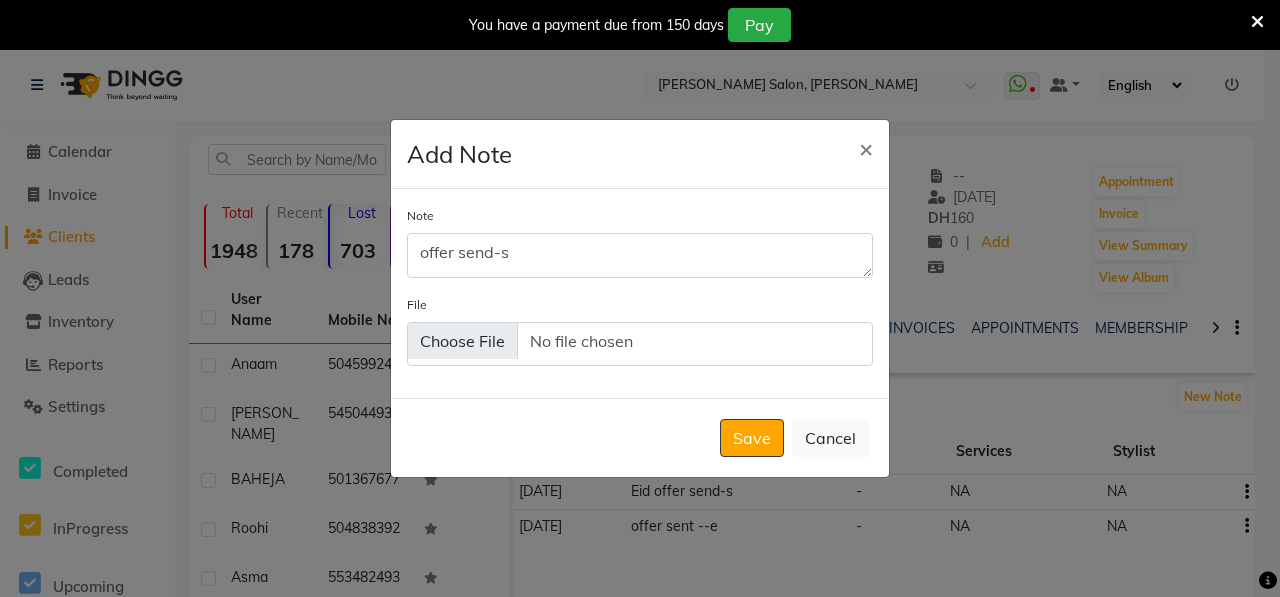 click on "Save   Cancel" 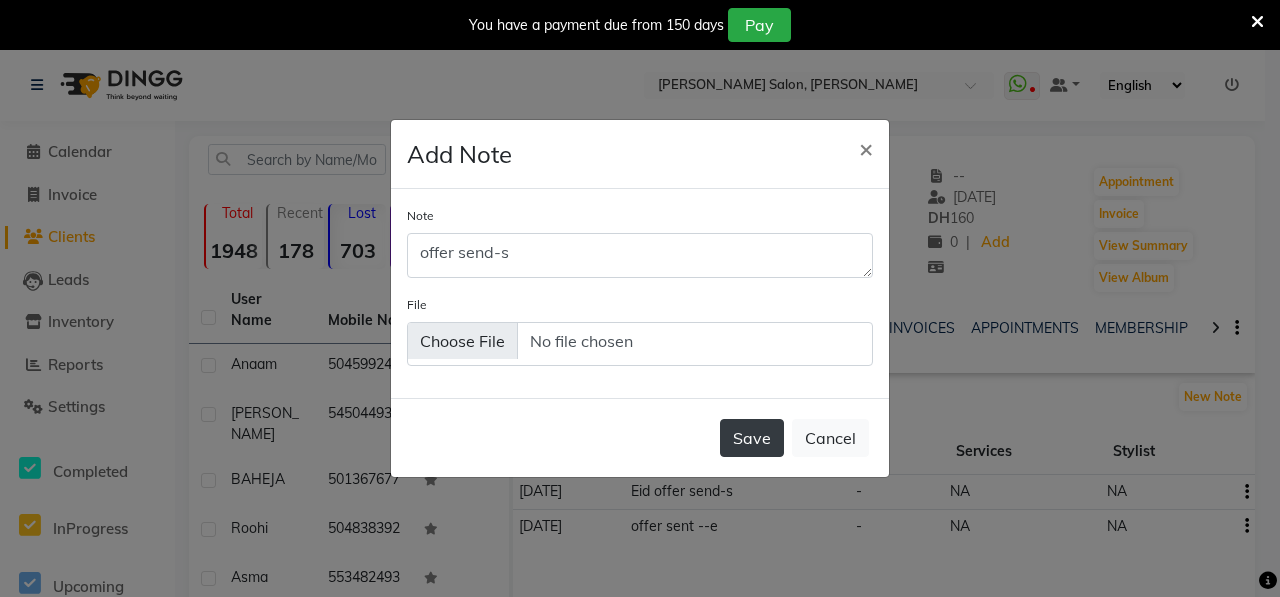 click on "Save" 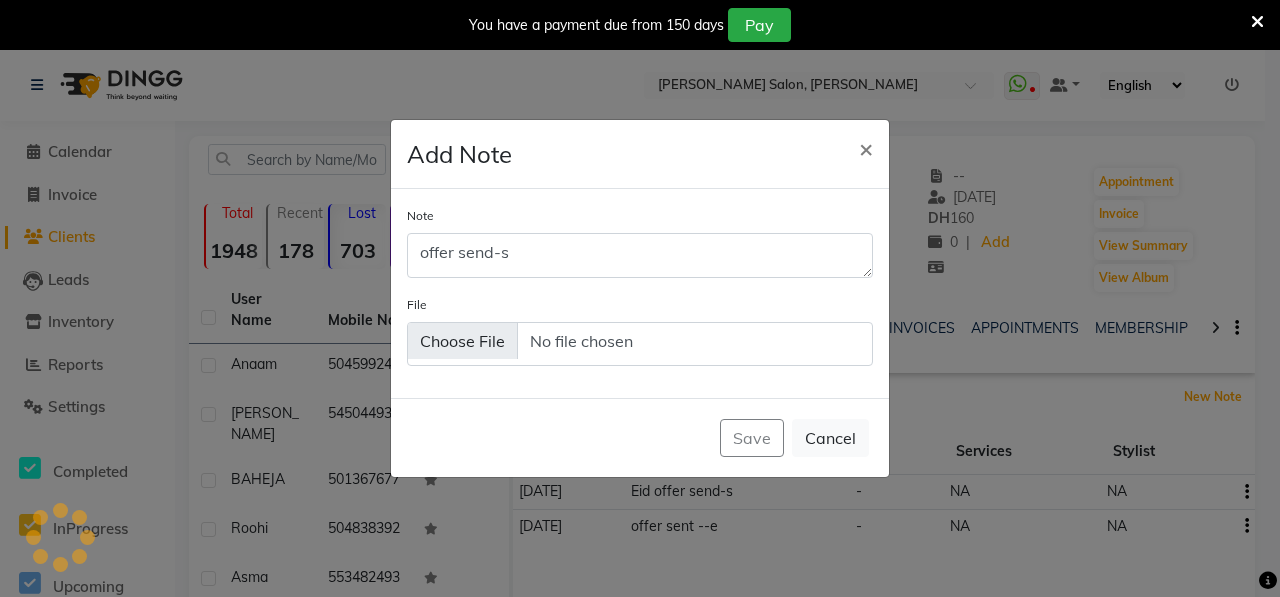 type 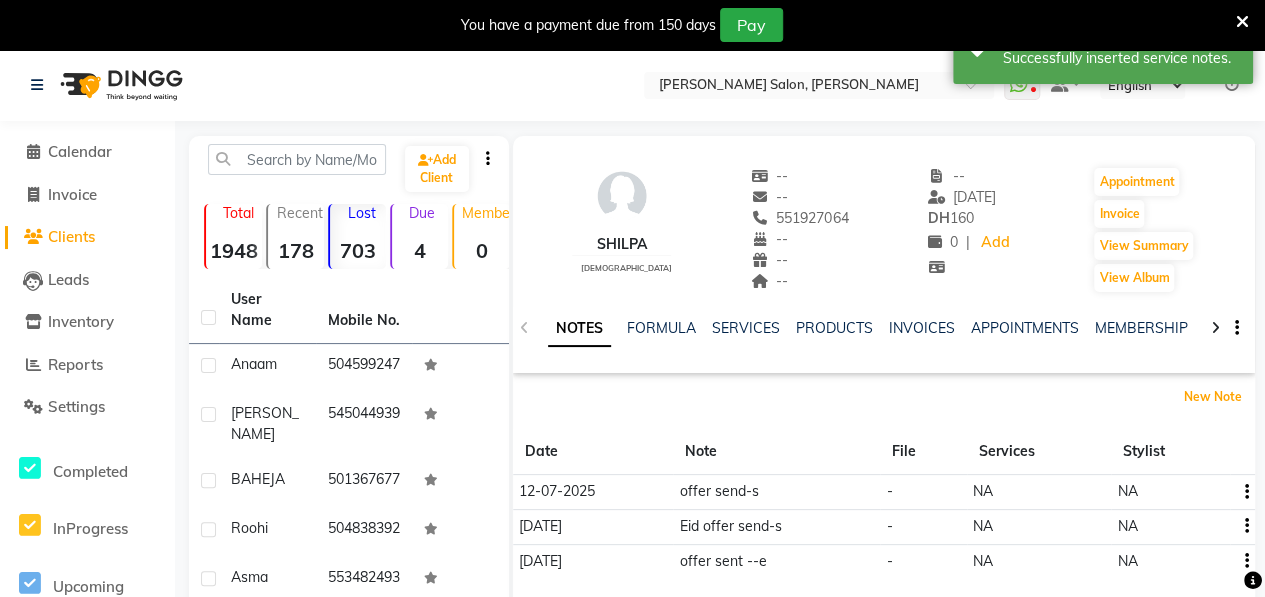 scroll, scrollTop: 430, scrollLeft: 0, axis: vertical 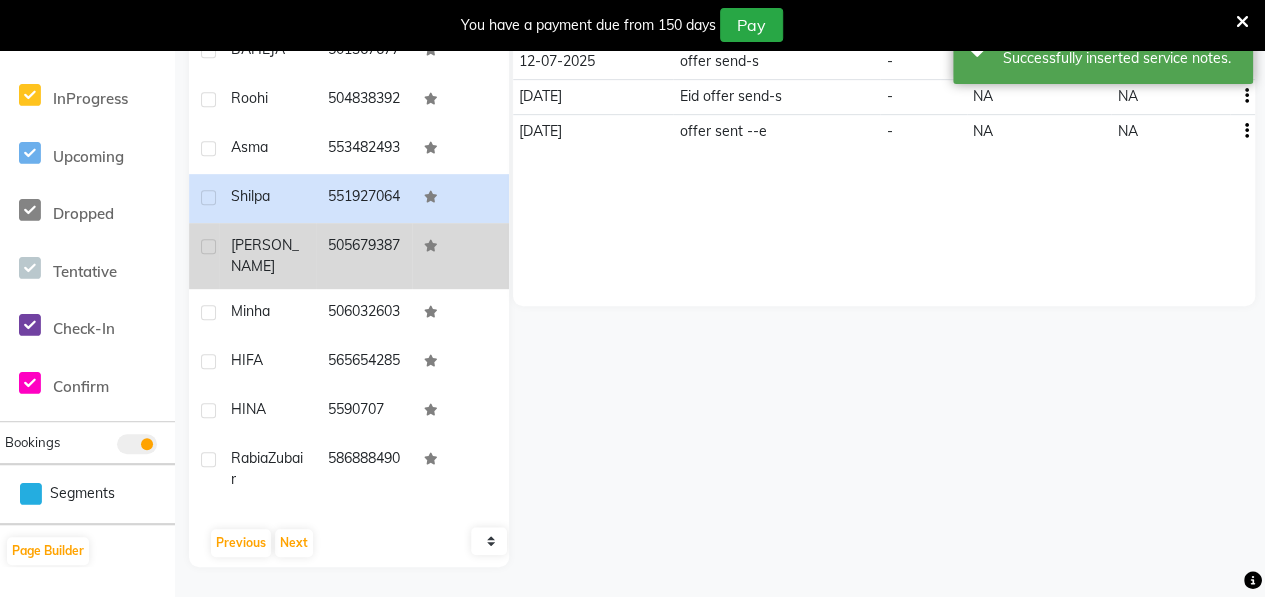 click on "[PERSON_NAME]" 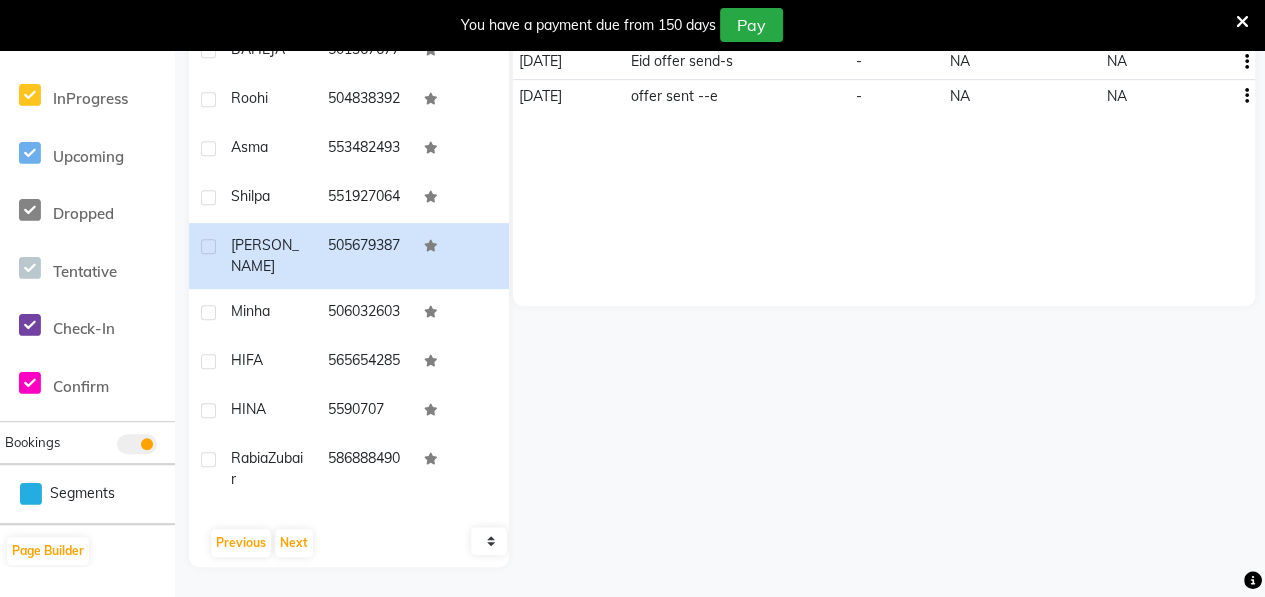 scroll, scrollTop: 0, scrollLeft: 0, axis: both 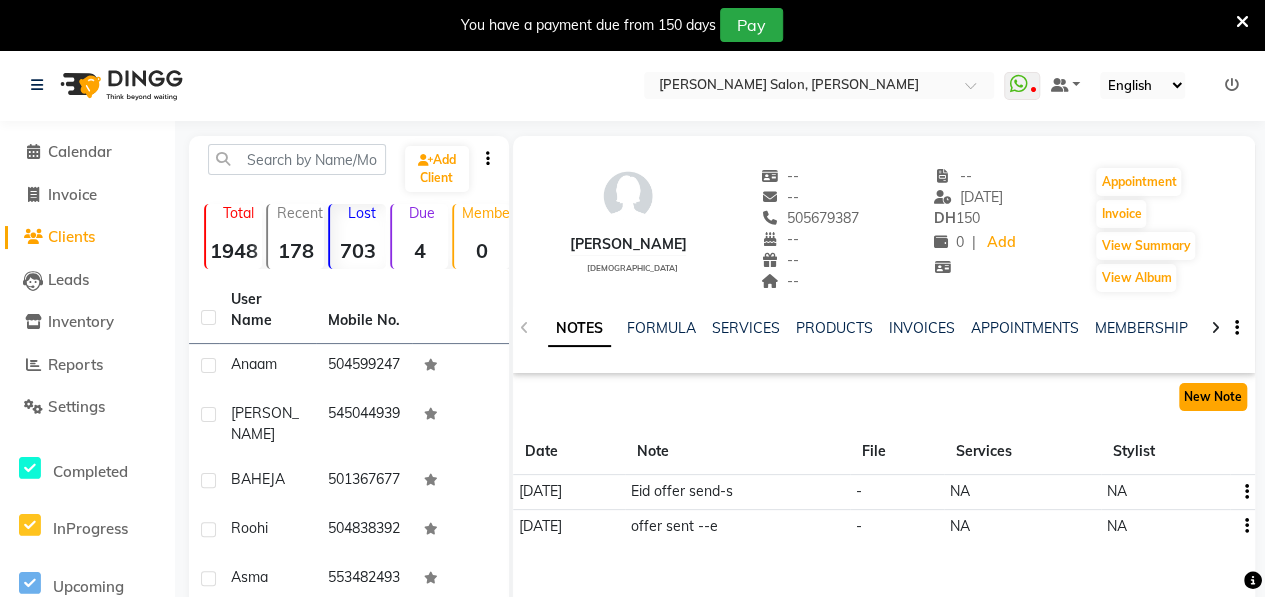 click on "New Note" 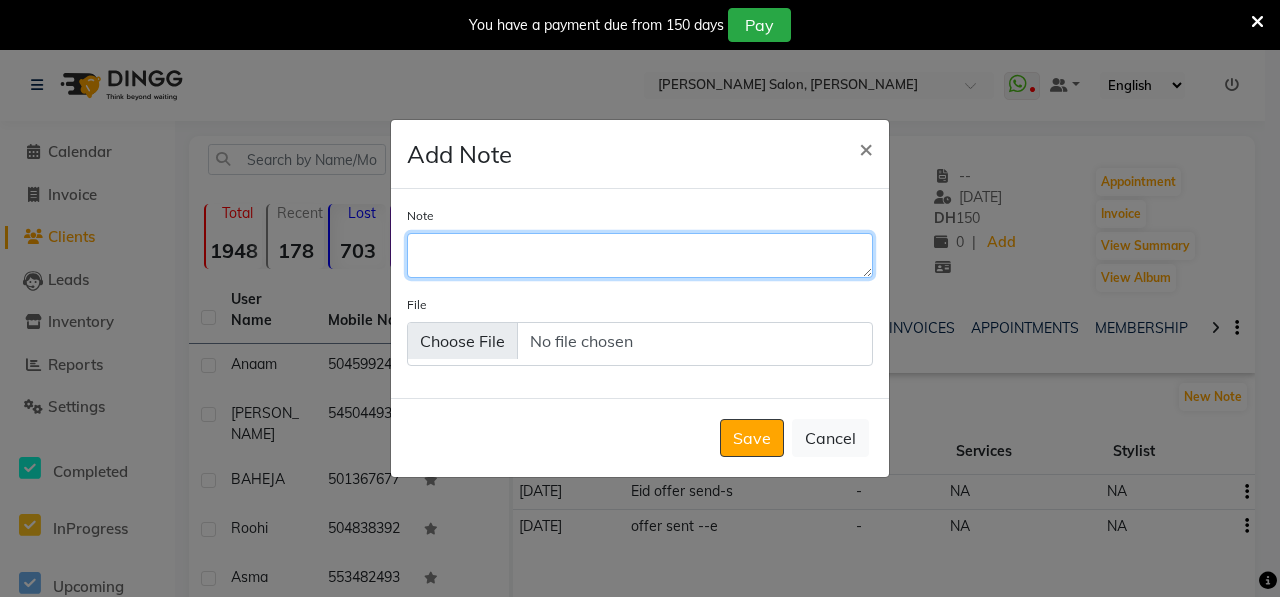 click on "Note" at bounding box center (640, 255) 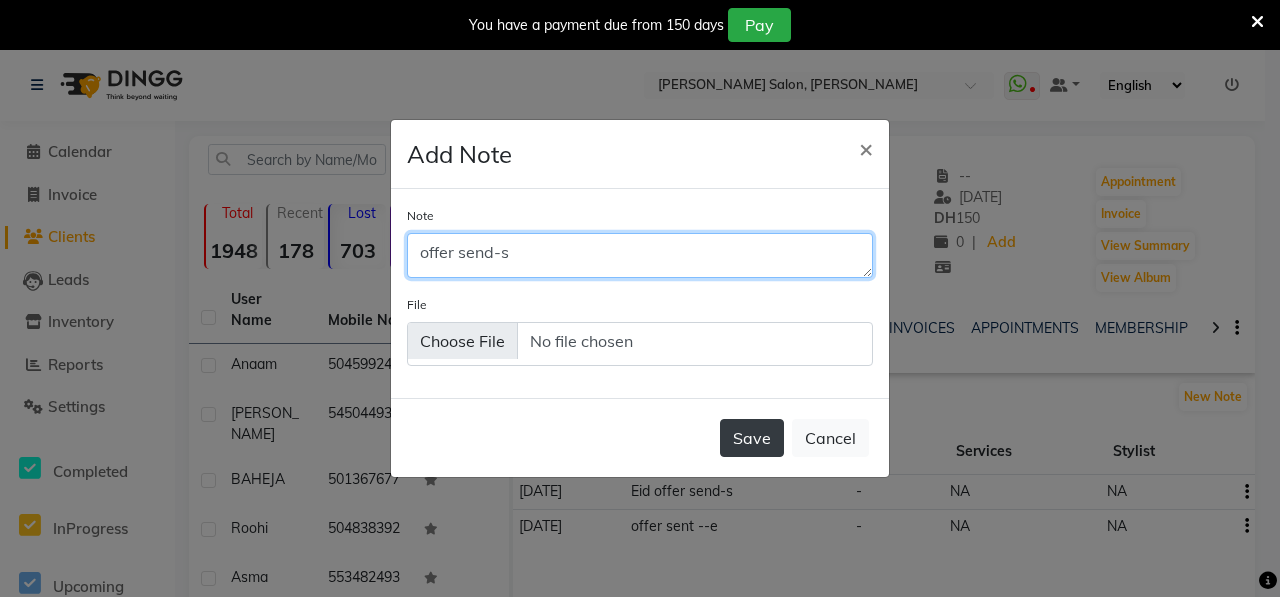 type on "offer send-s" 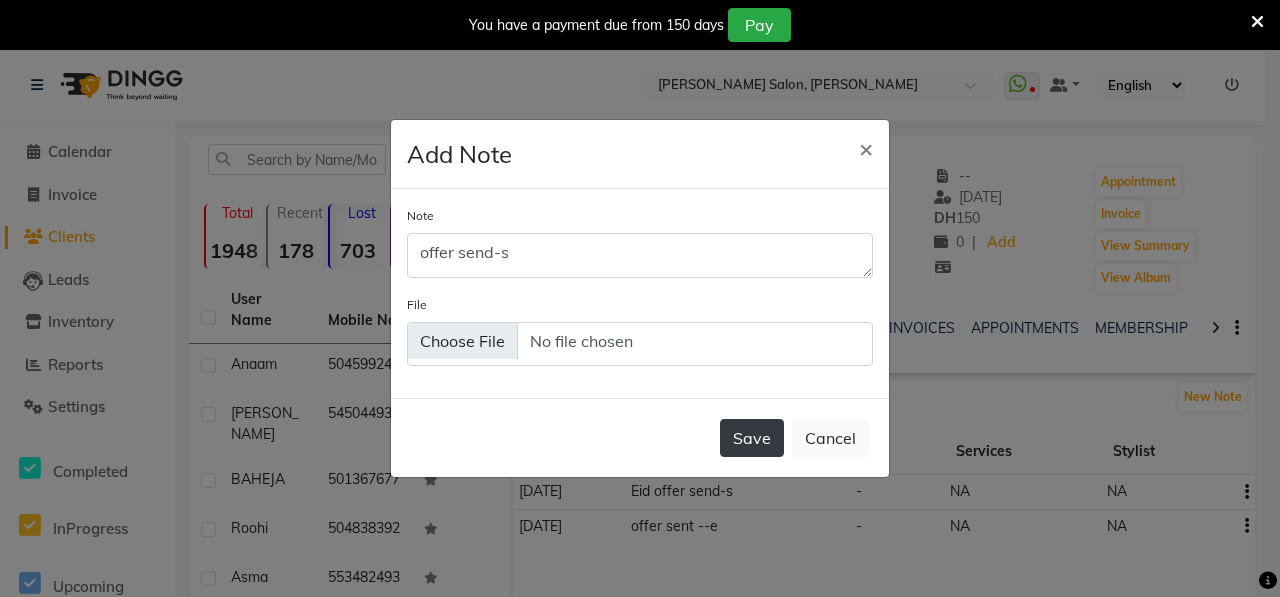 click on "Save" 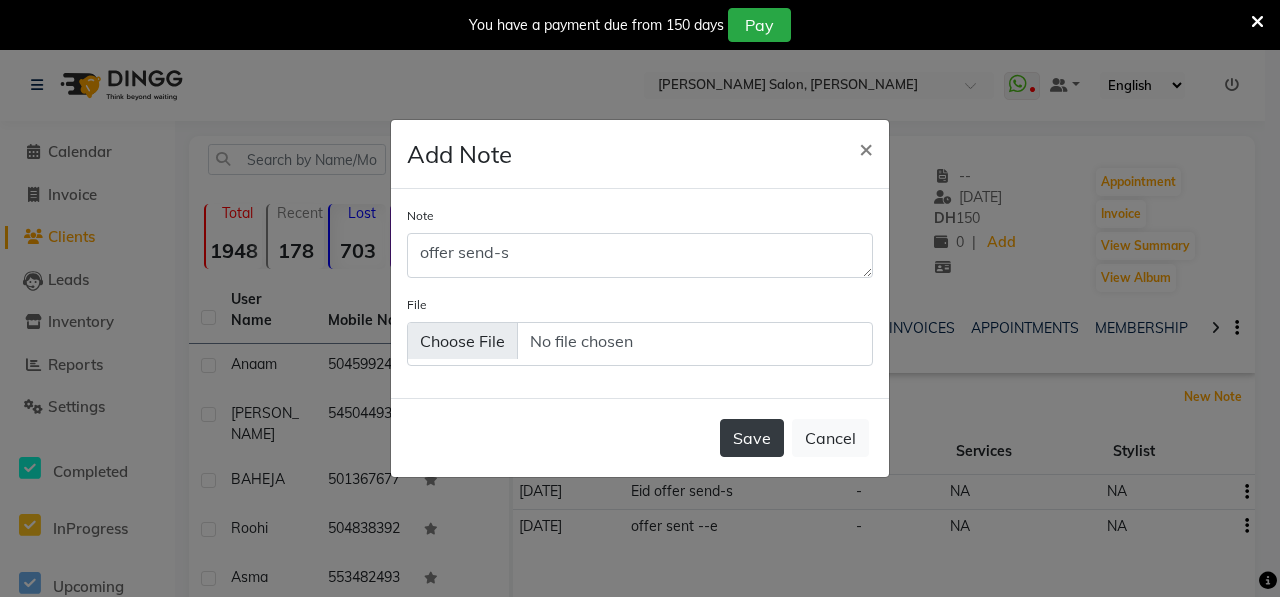 type 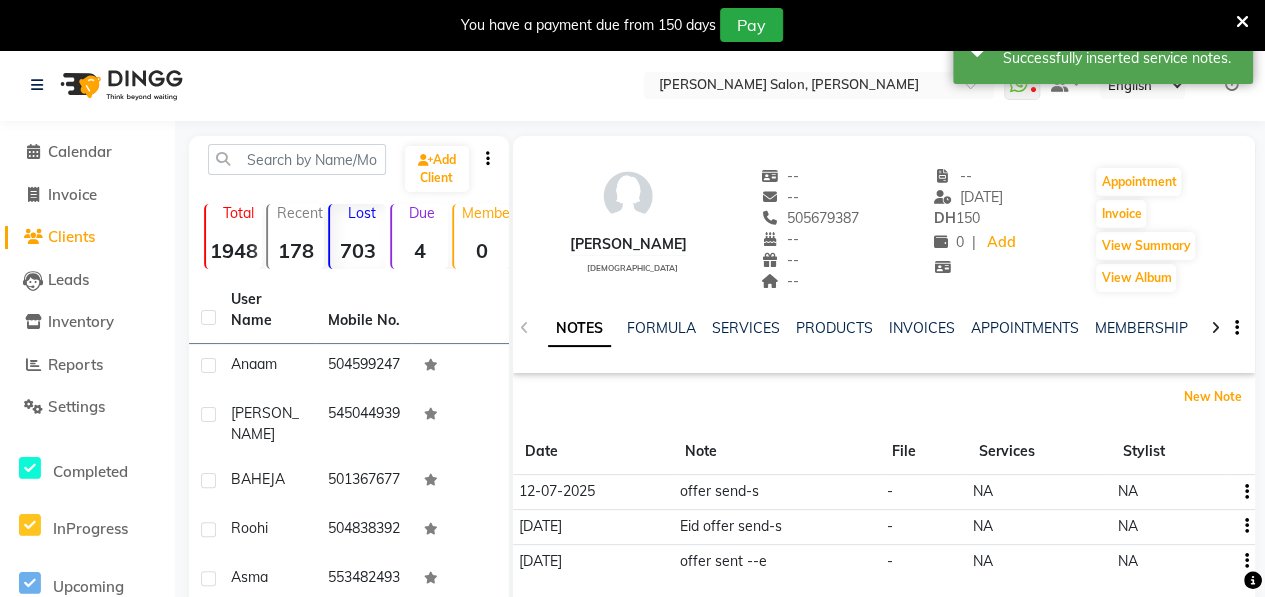 scroll, scrollTop: 430, scrollLeft: 0, axis: vertical 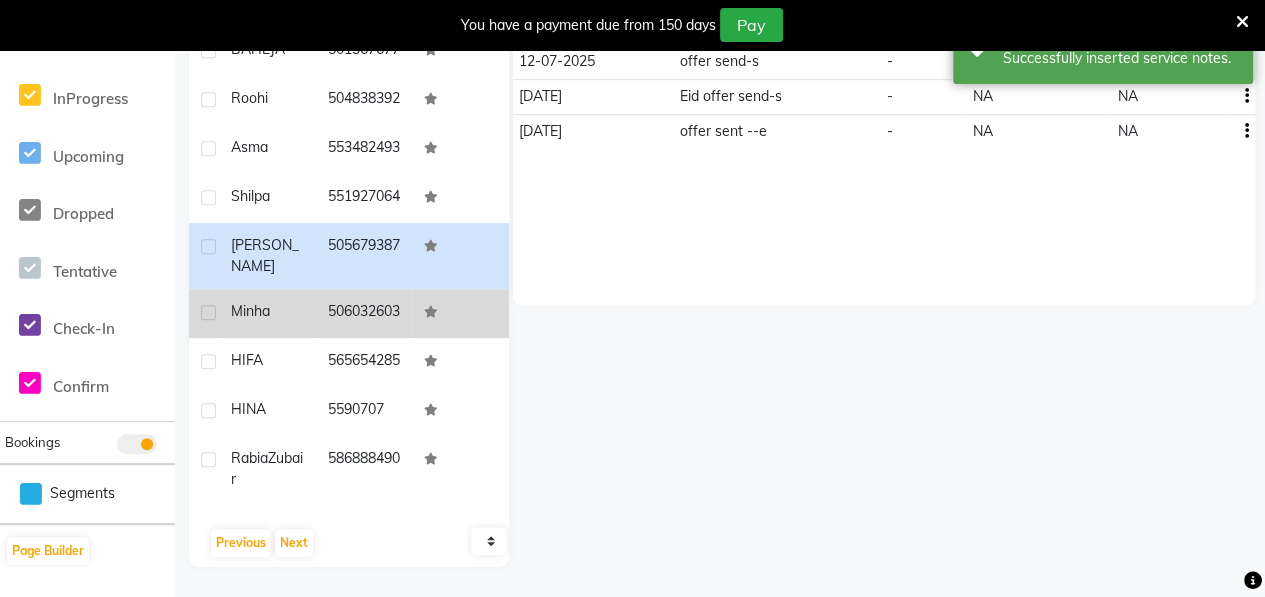 click on "Minha" 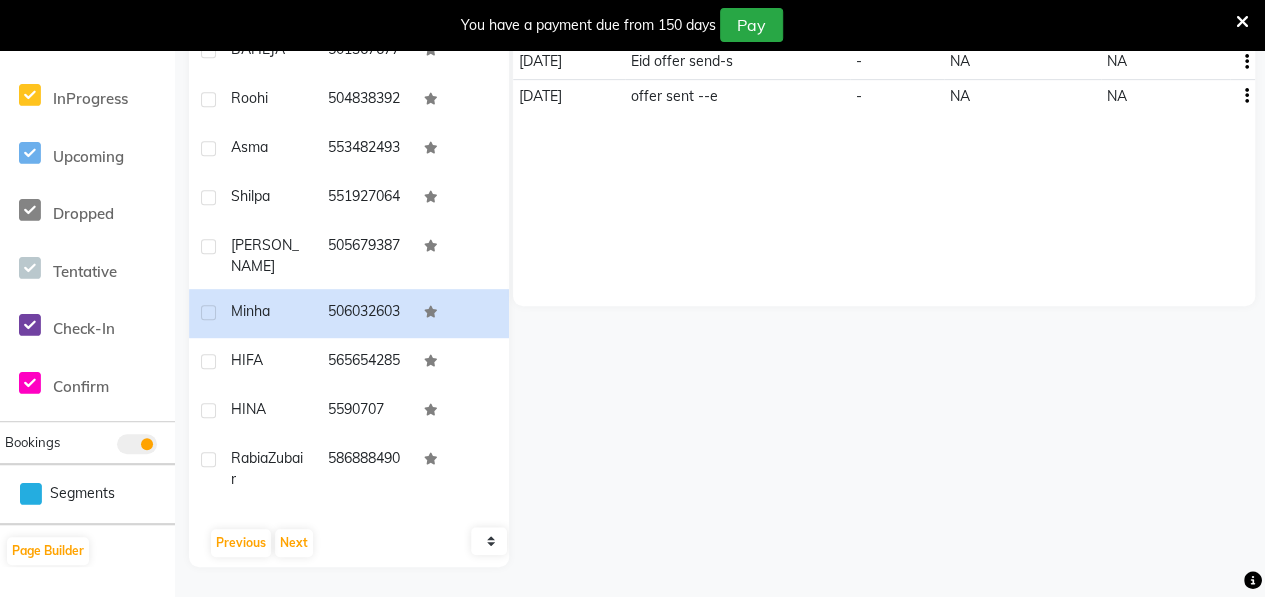 scroll, scrollTop: 0, scrollLeft: 0, axis: both 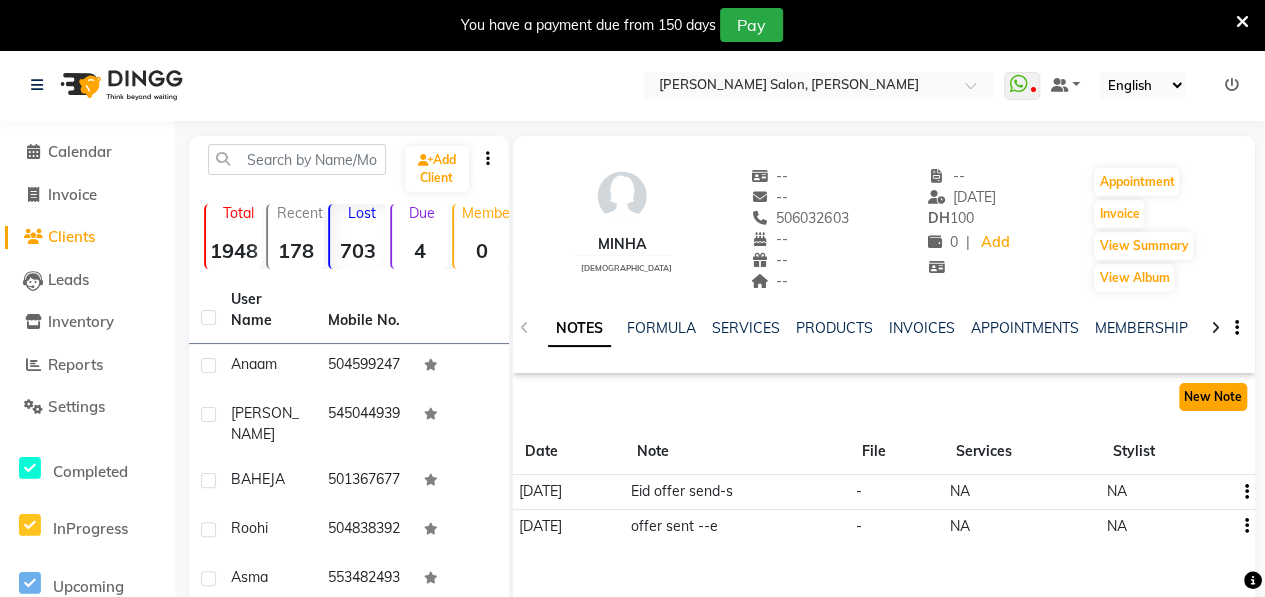 click on "New Note" 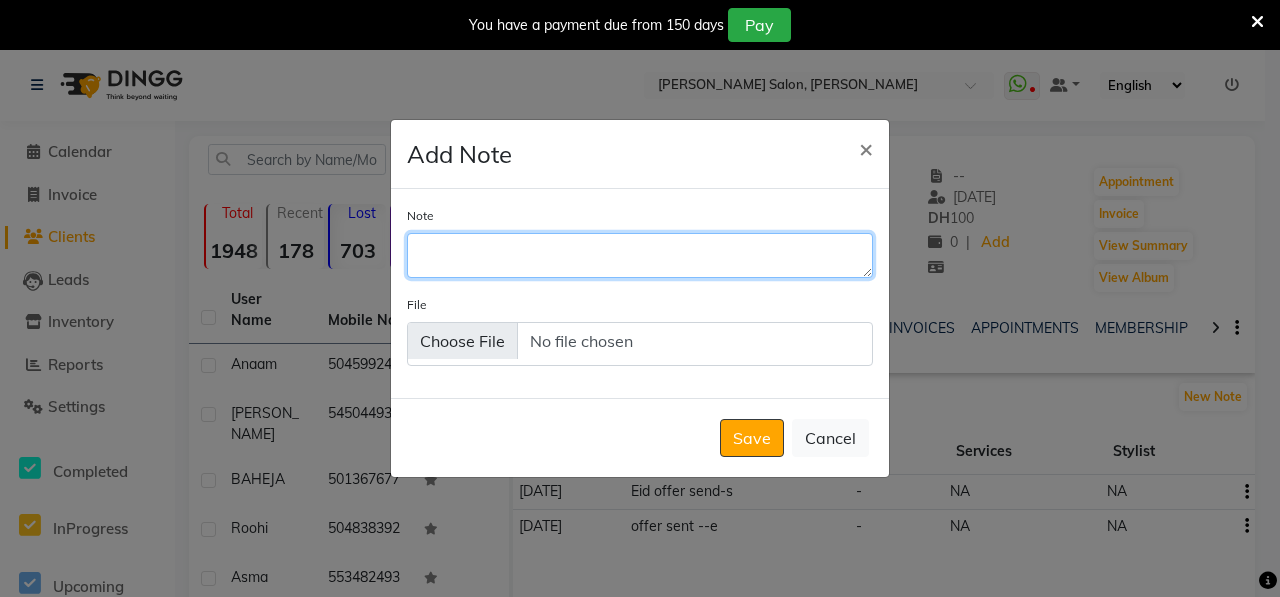 click on "Note" at bounding box center (640, 255) 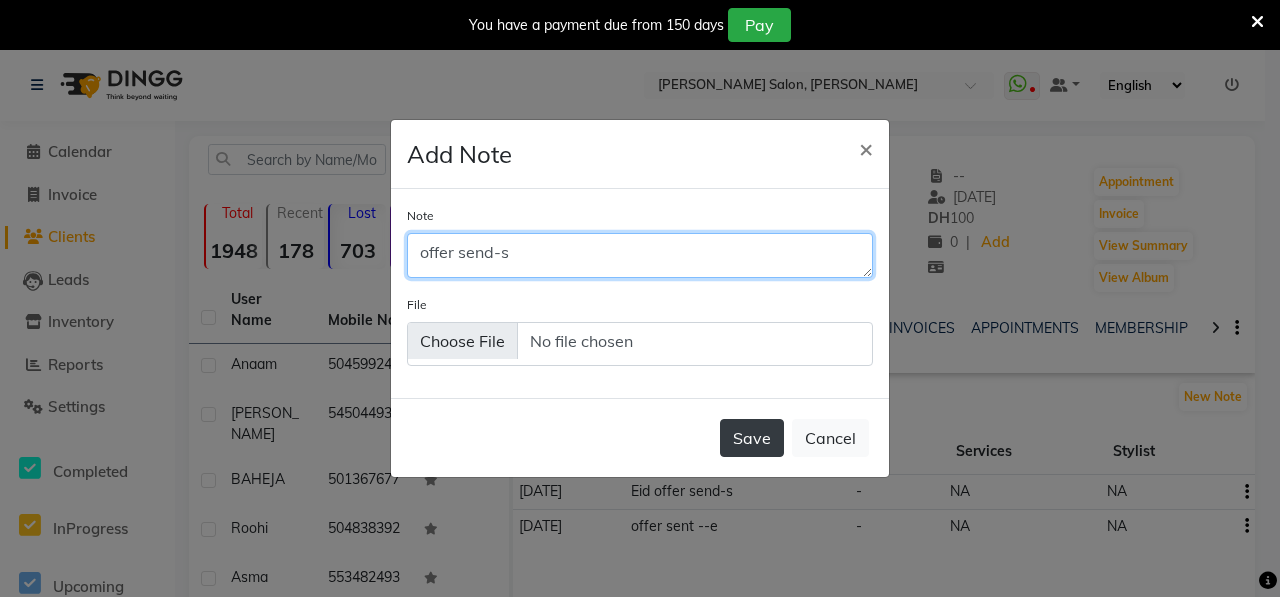 type on "offer send-s" 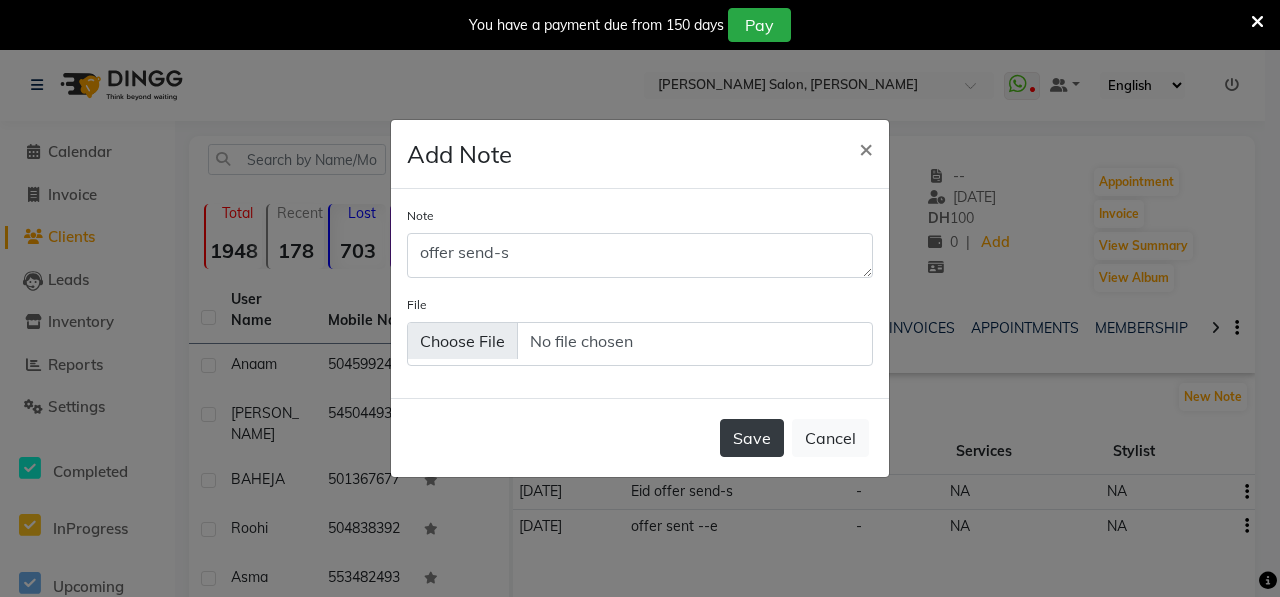 click on "Save" 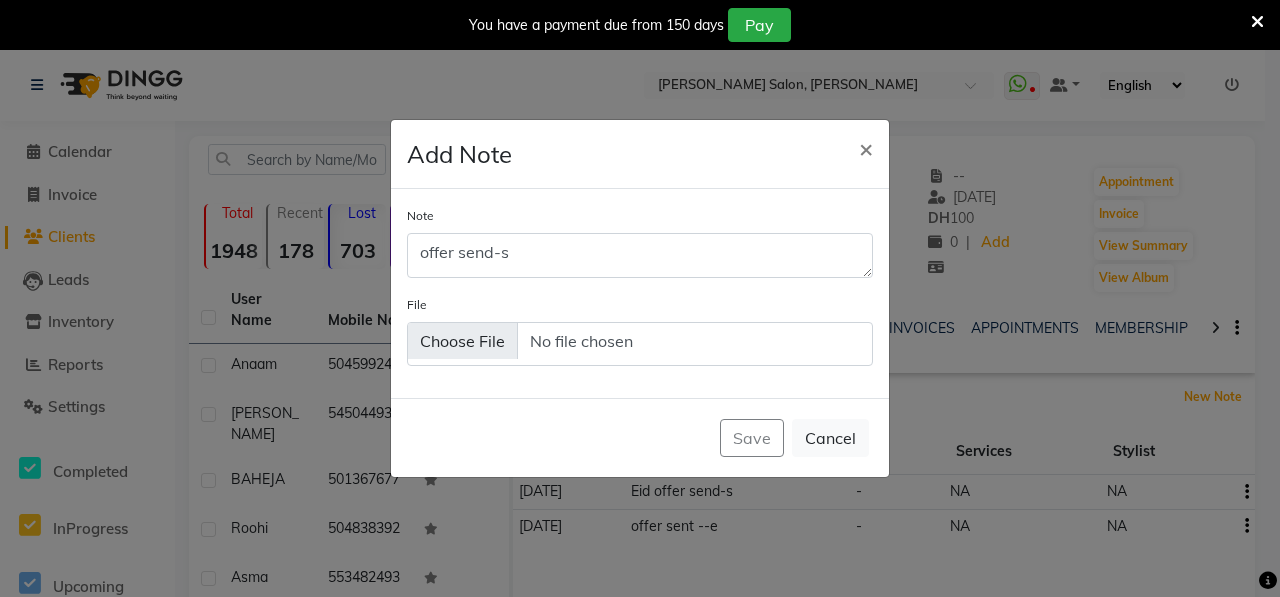 type 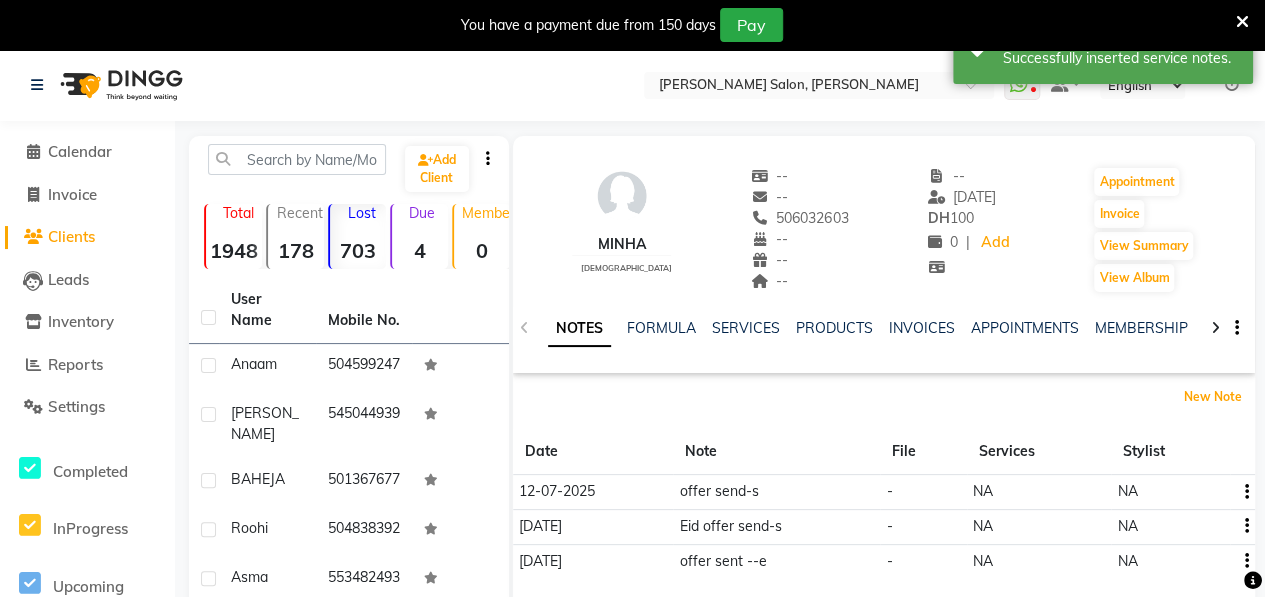 scroll, scrollTop: 430, scrollLeft: 0, axis: vertical 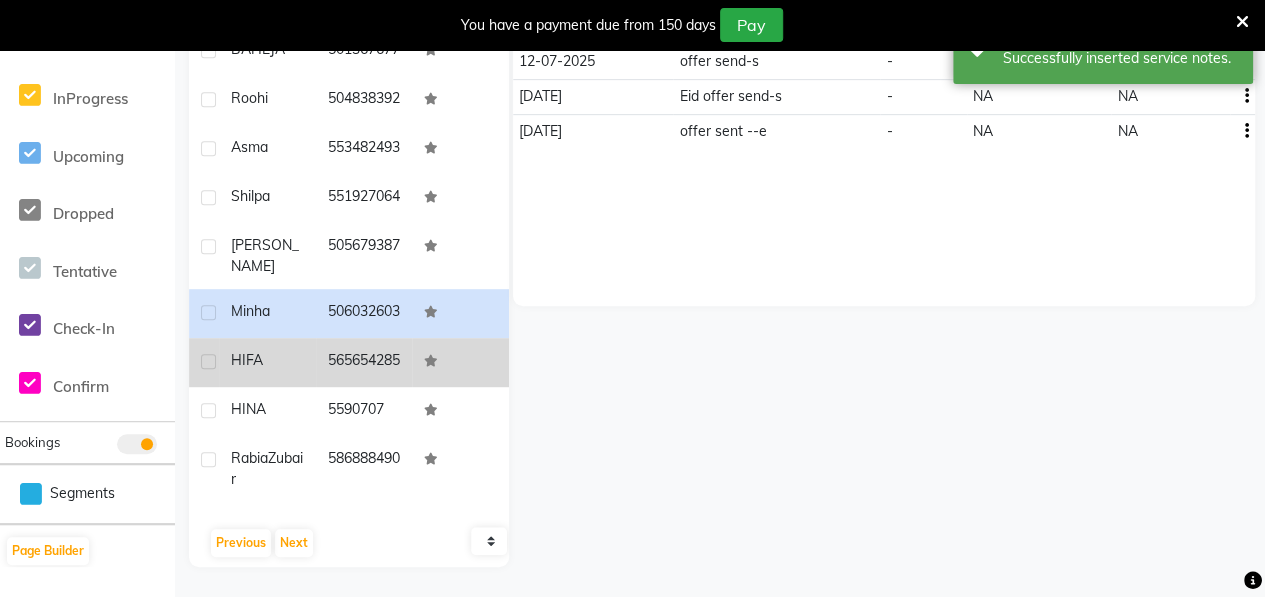 click on "HIFA" 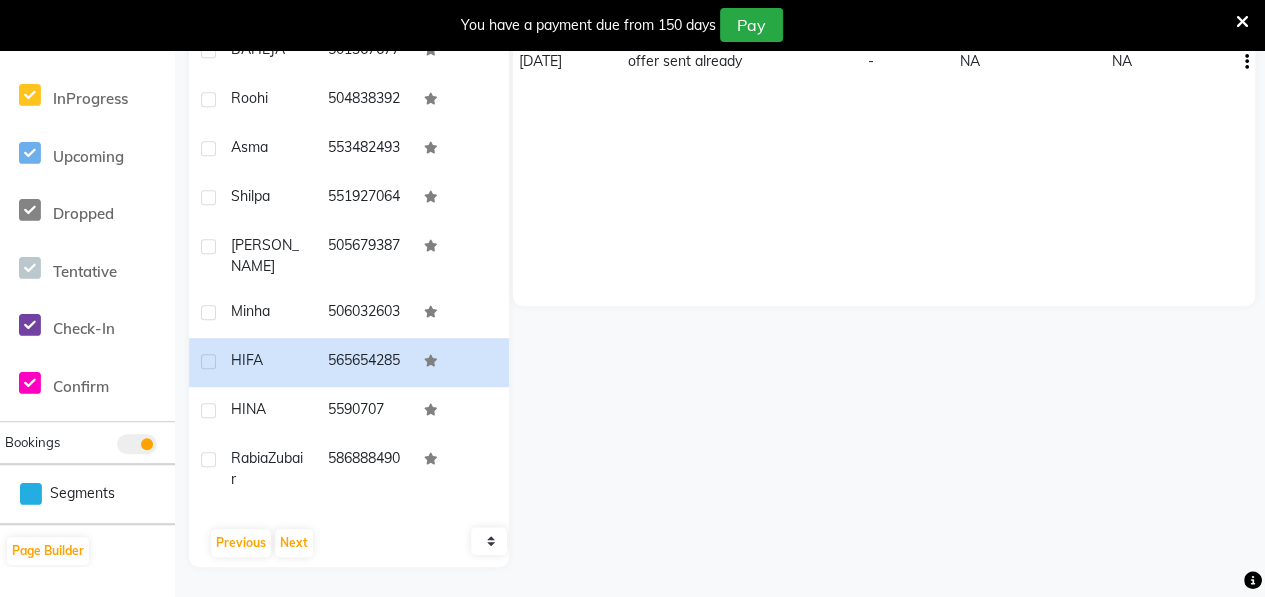 scroll, scrollTop: 0, scrollLeft: 0, axis: both 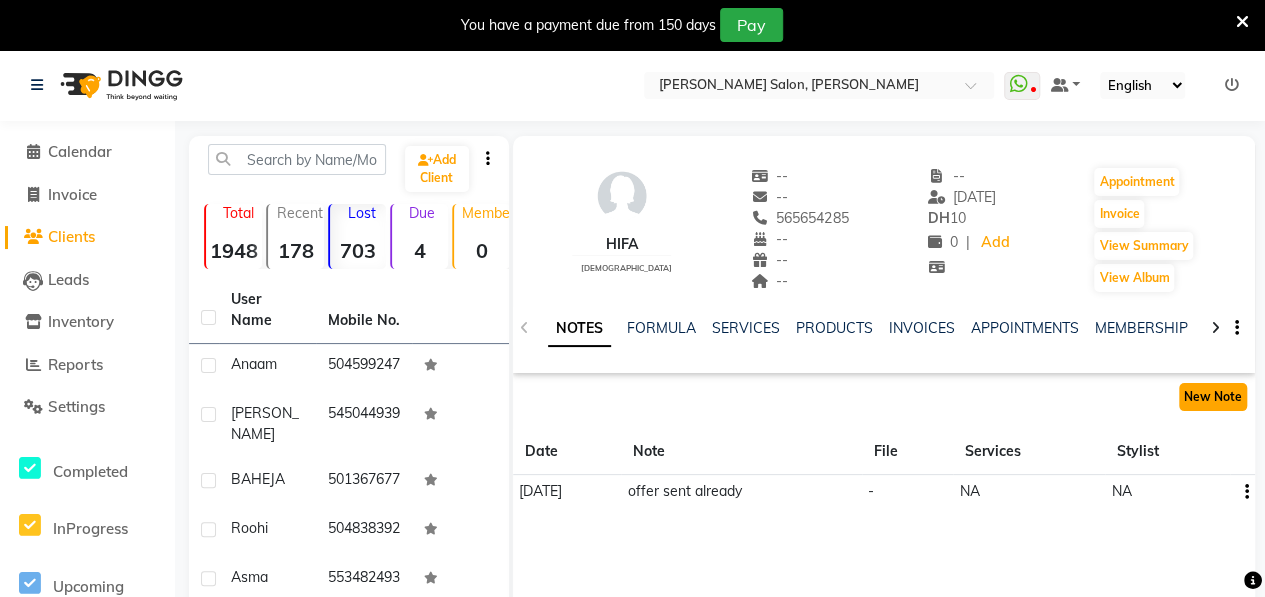 click on "New Note" 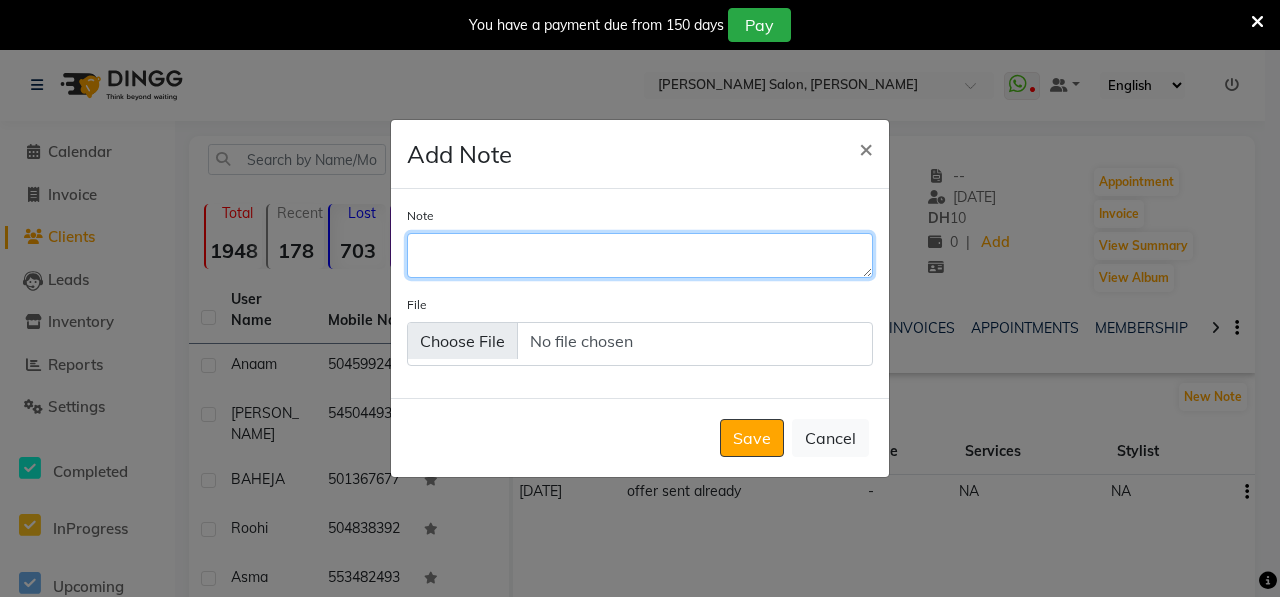 click on "Note" at bounding box center (640, 255) 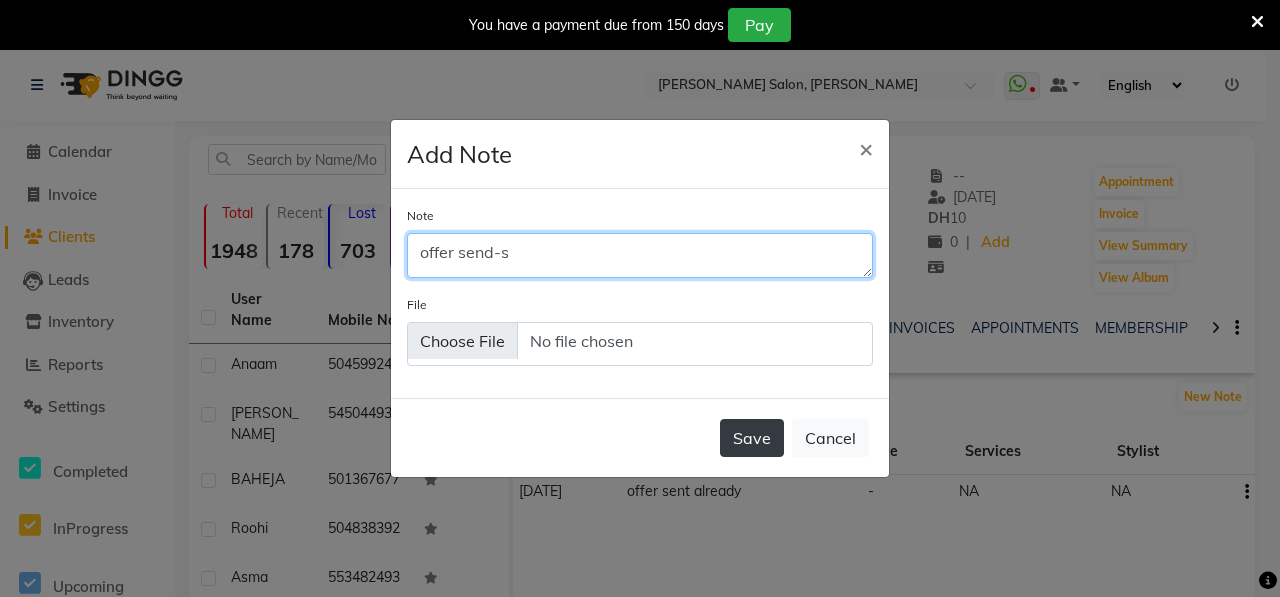 type on "offer send-s" 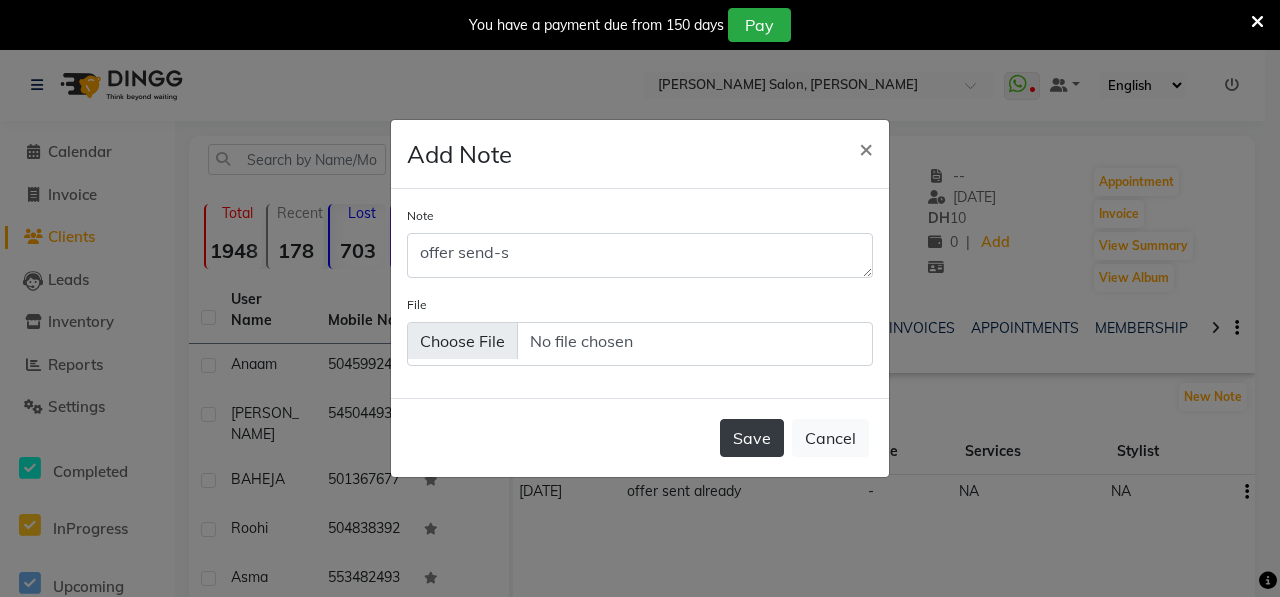click on "Save" 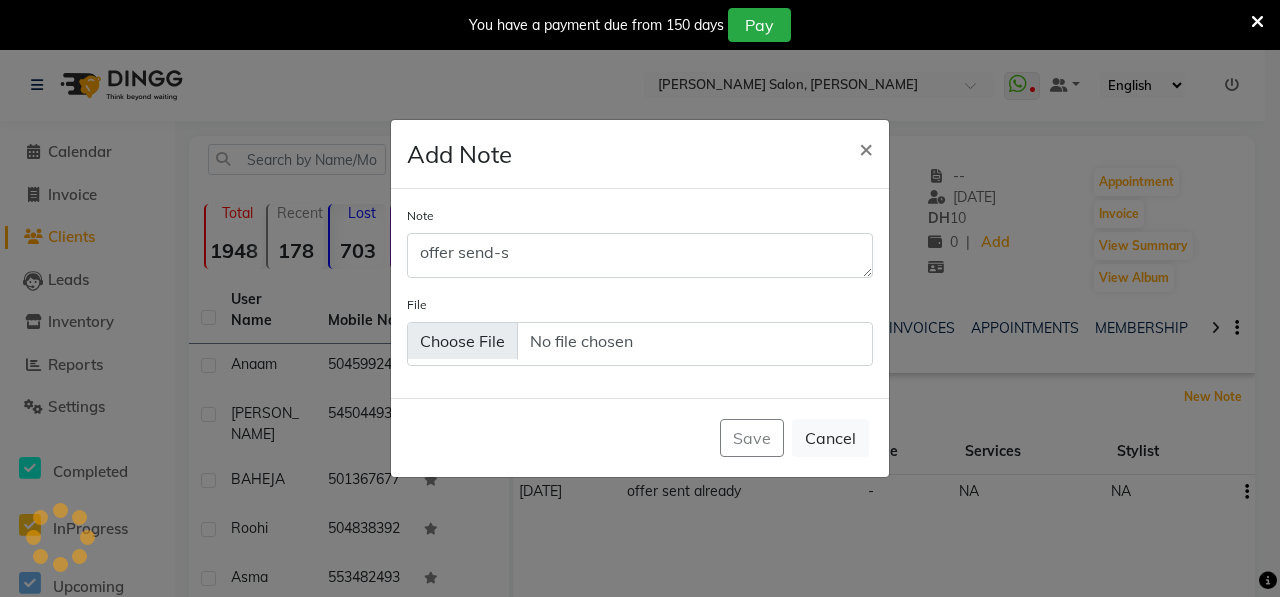 type 